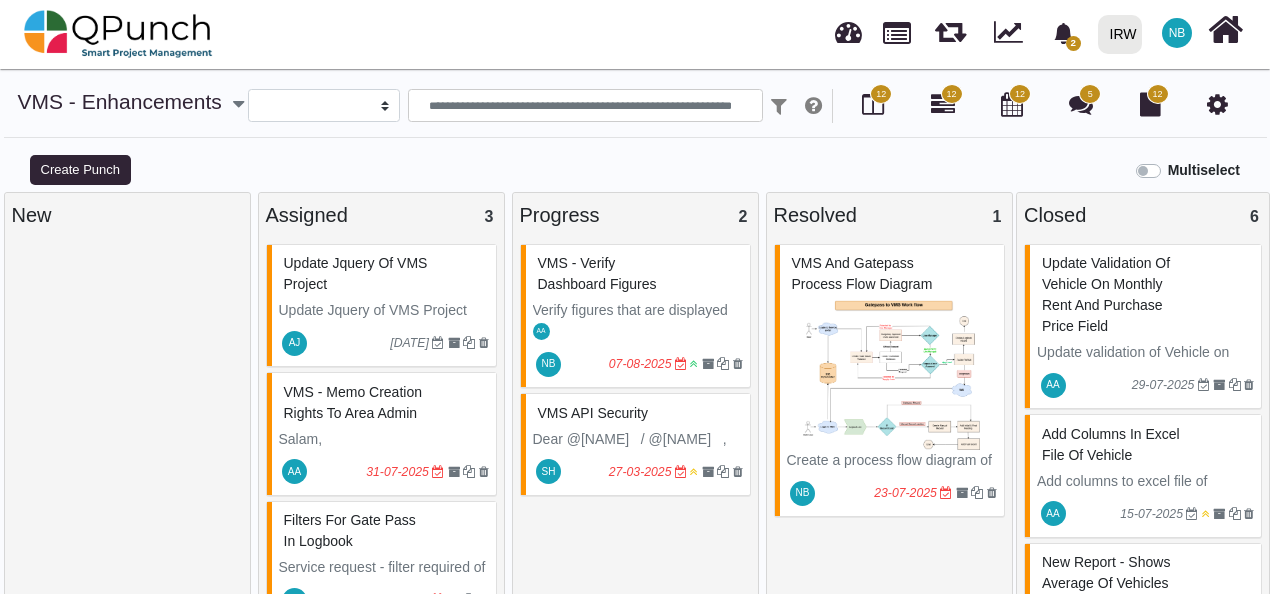 select 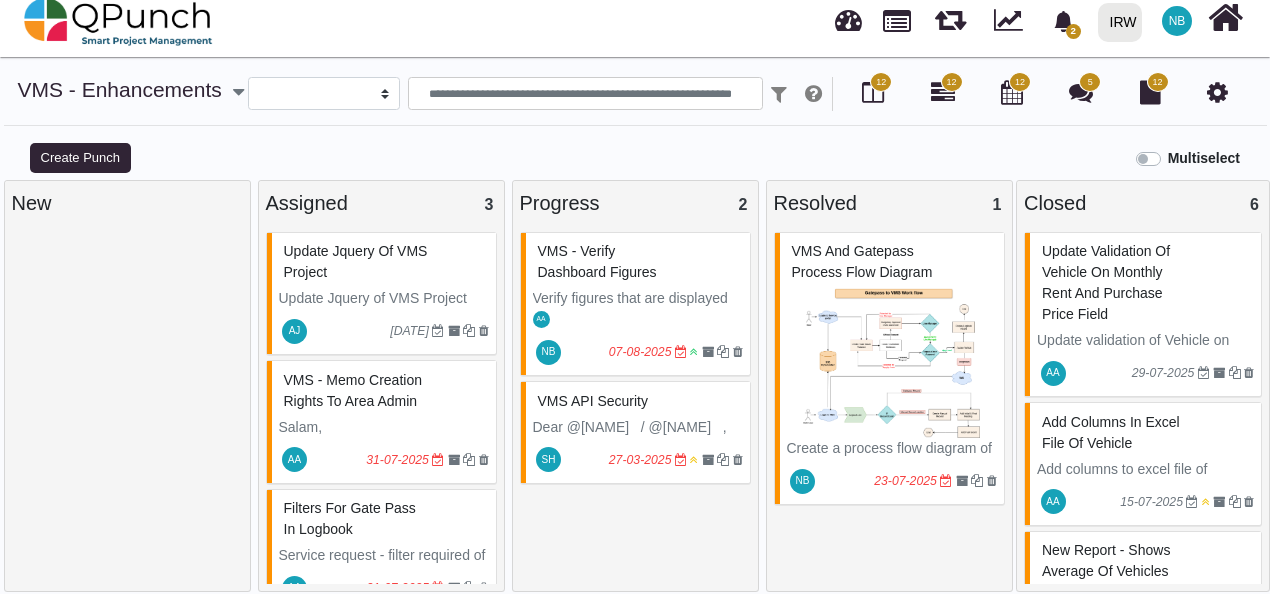 scroll, scrollTop: 38, scrollLeft: 0, axis: vertical 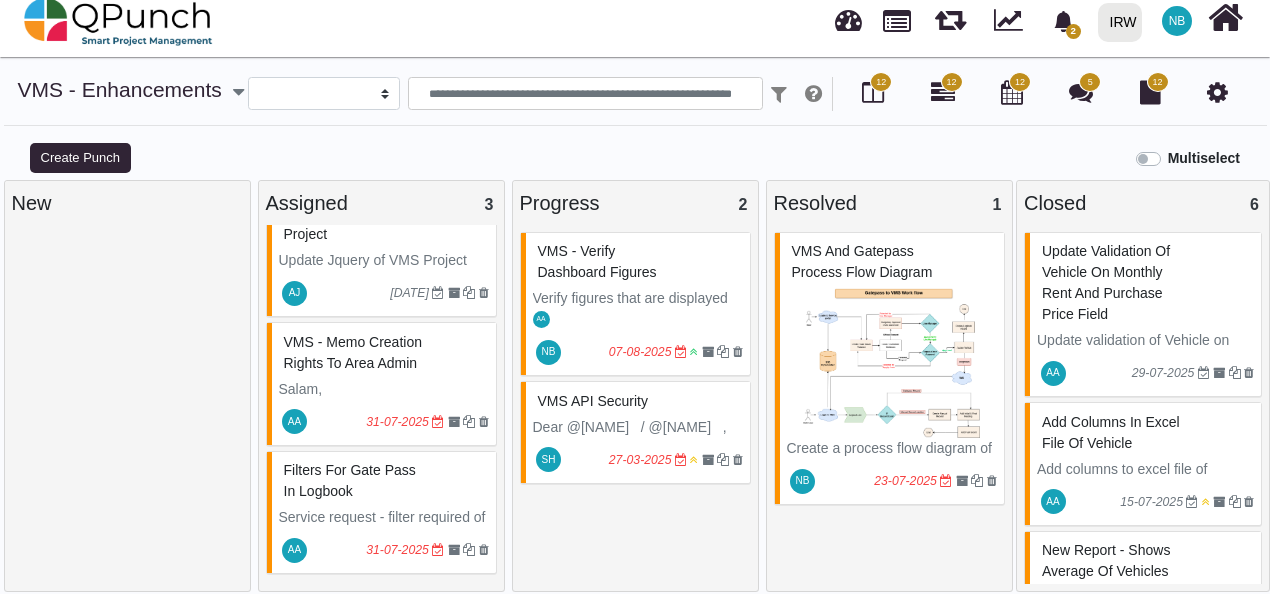 drag, startPoint x: 0, startPoint y: 0, endPoint x: 1220, endPoint y: 93, distance: 1223.5396 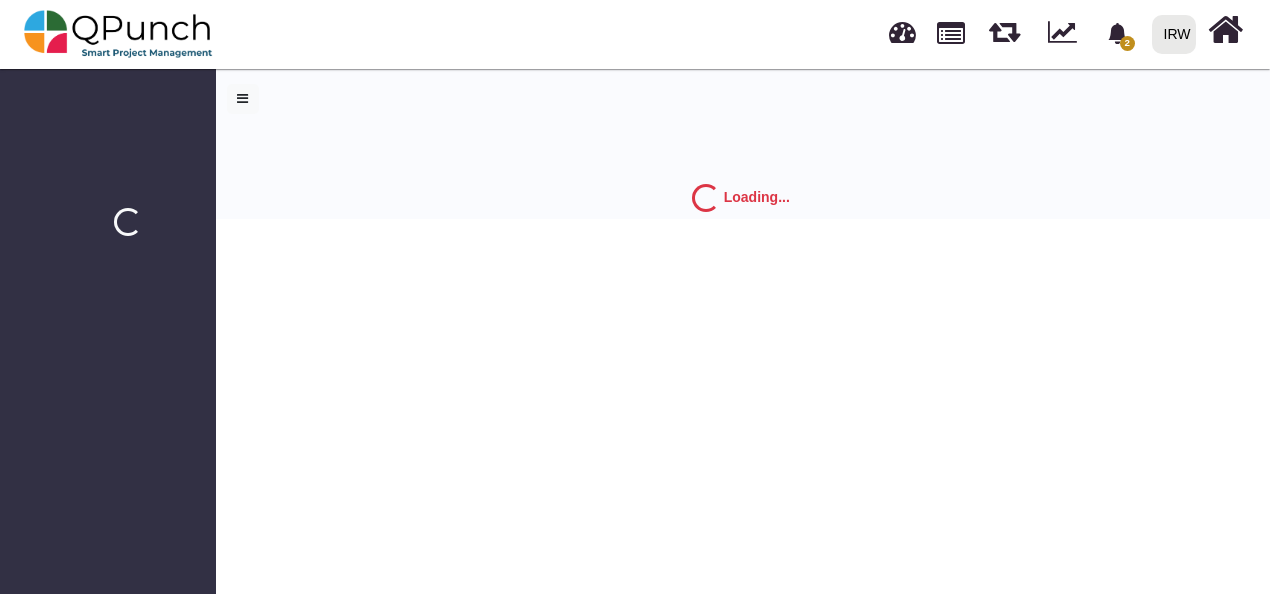 scroll, scrollTop: 0, scrollLeft: 0, axis: both 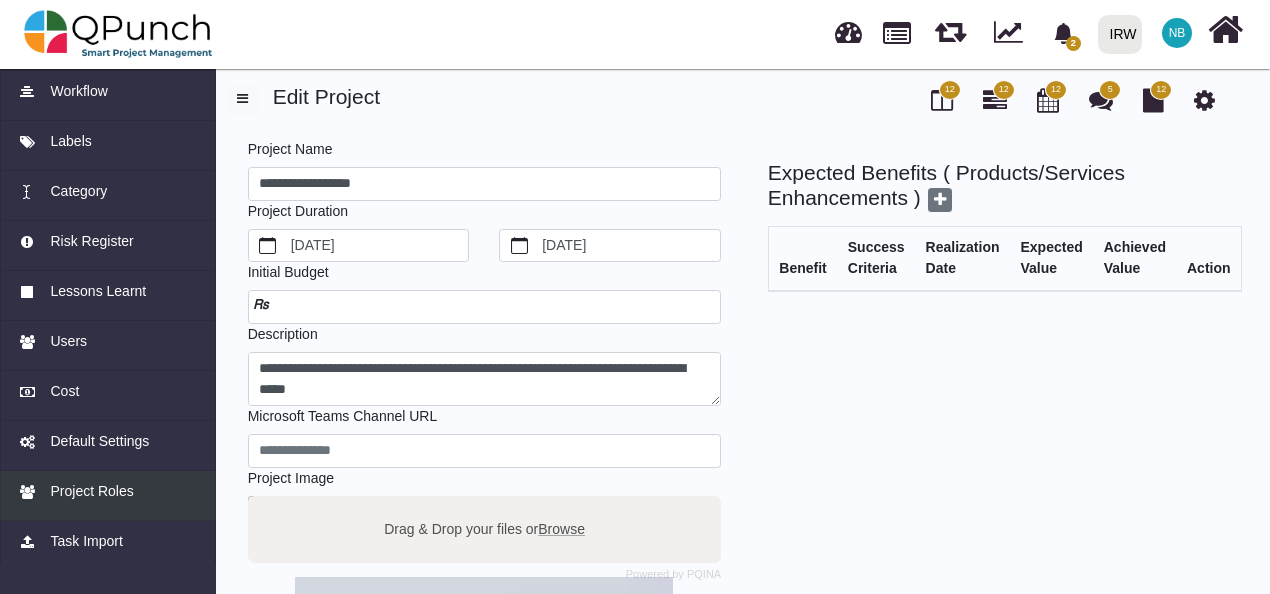click on "Project Roles" at bounding box center [91, 491] 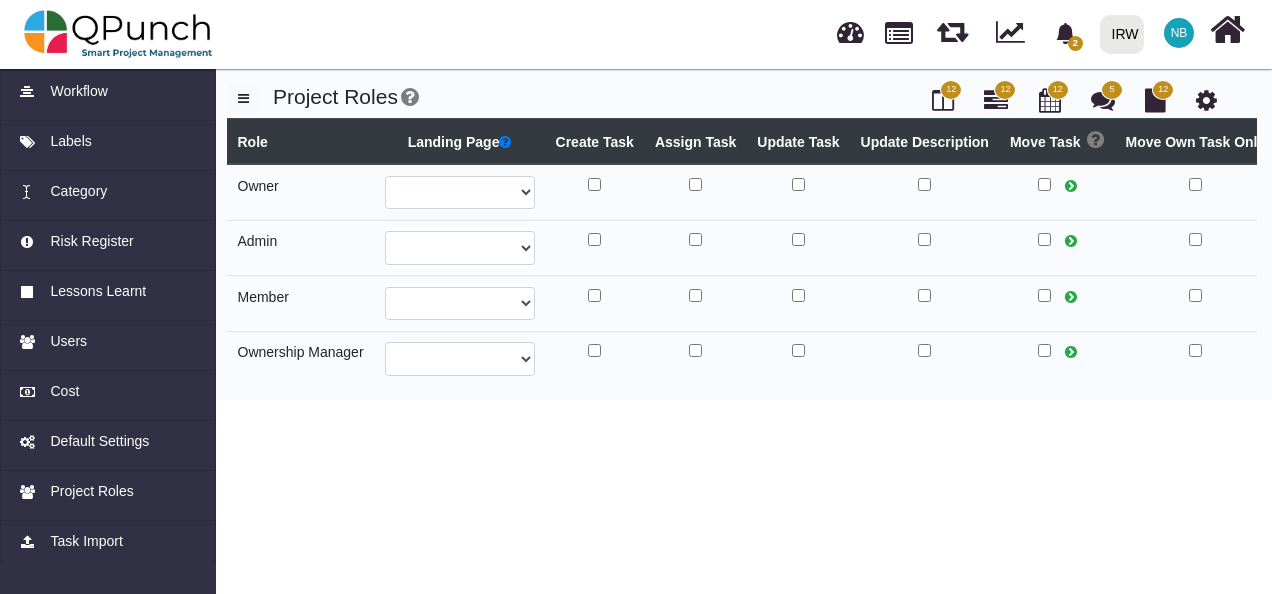 select 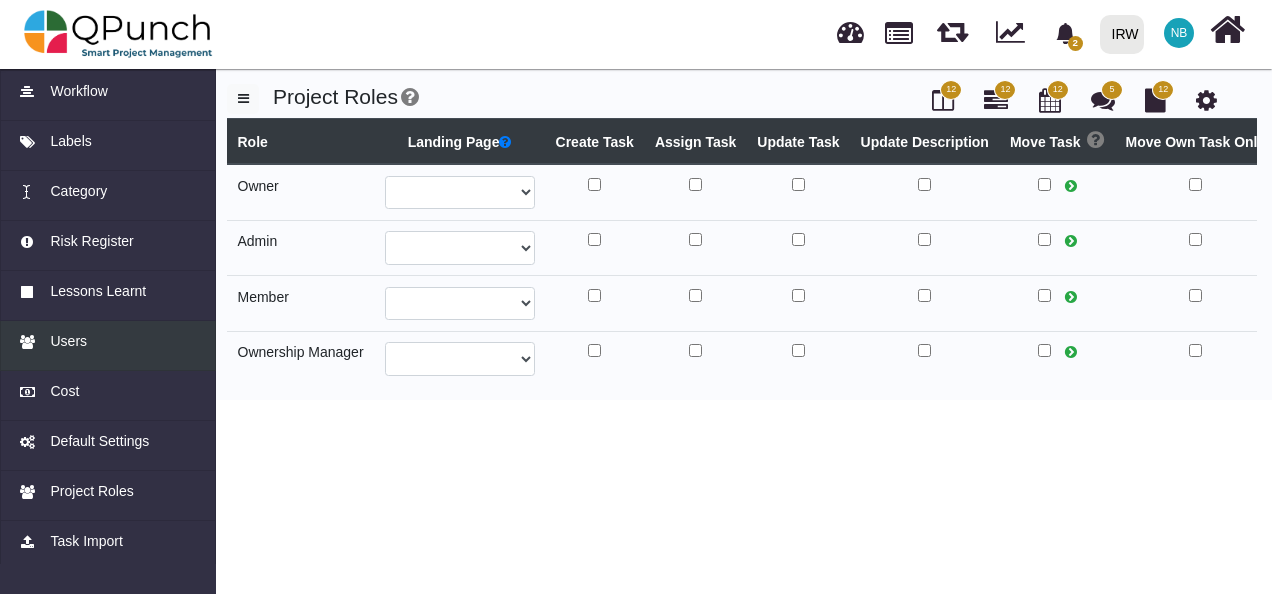 click on "Users" at bounding box center [68, 341] 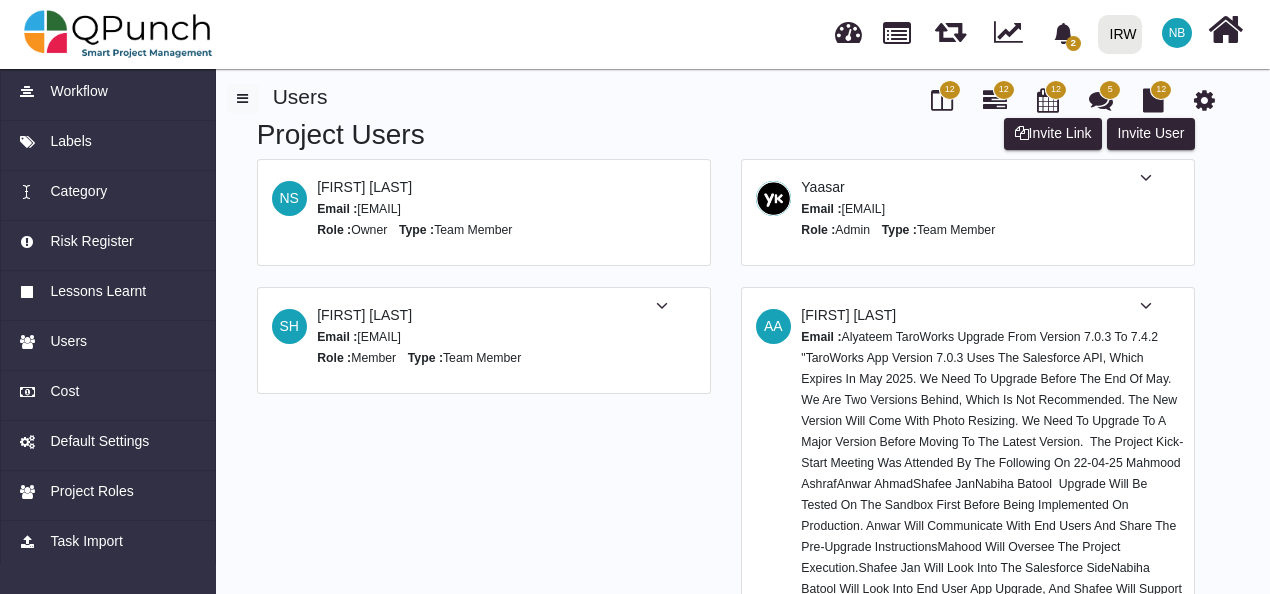 click at bounding box center (1146, 305) 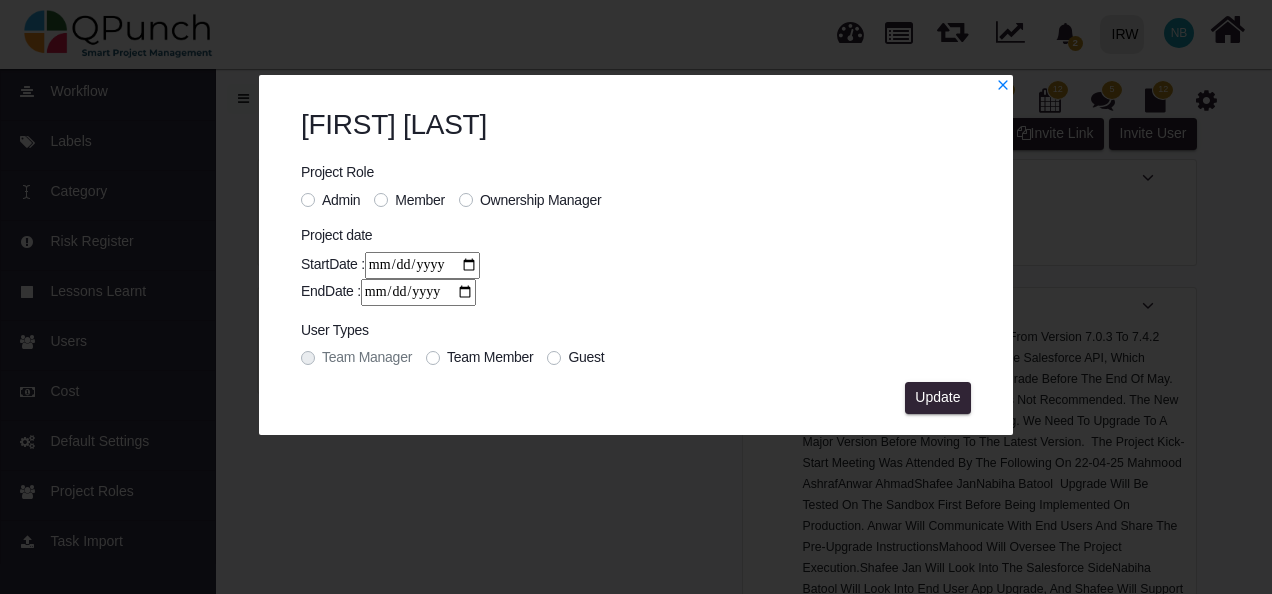 click on "Admin" at bounding box center (341, 200) 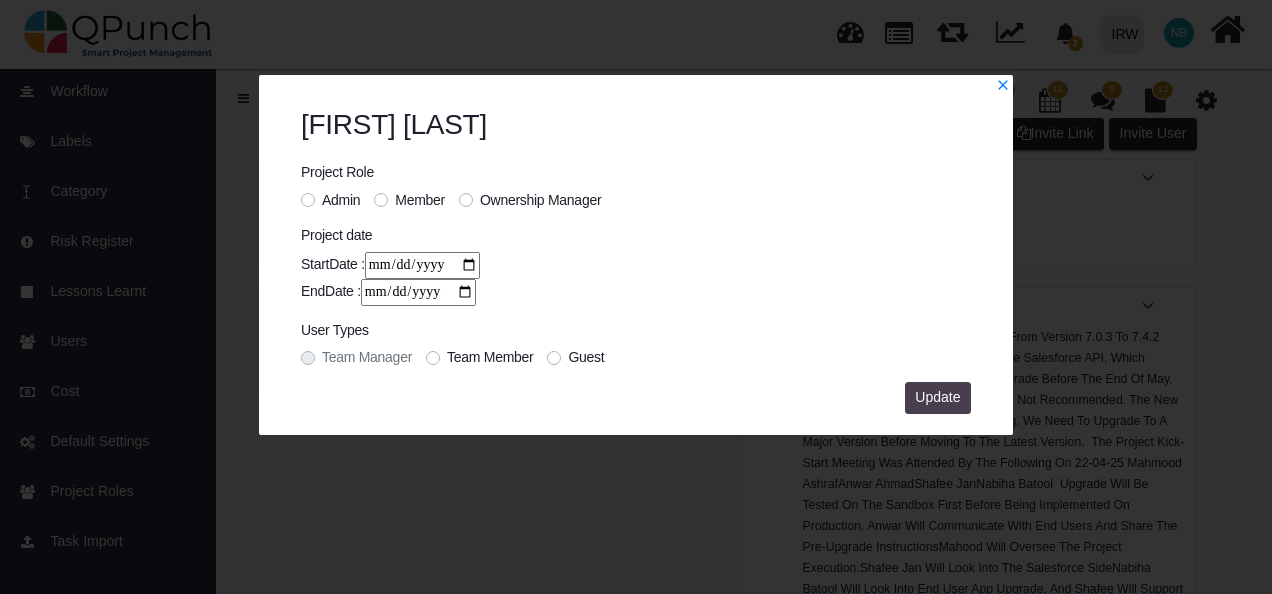click on "Update" at bounding box center [938, 398] 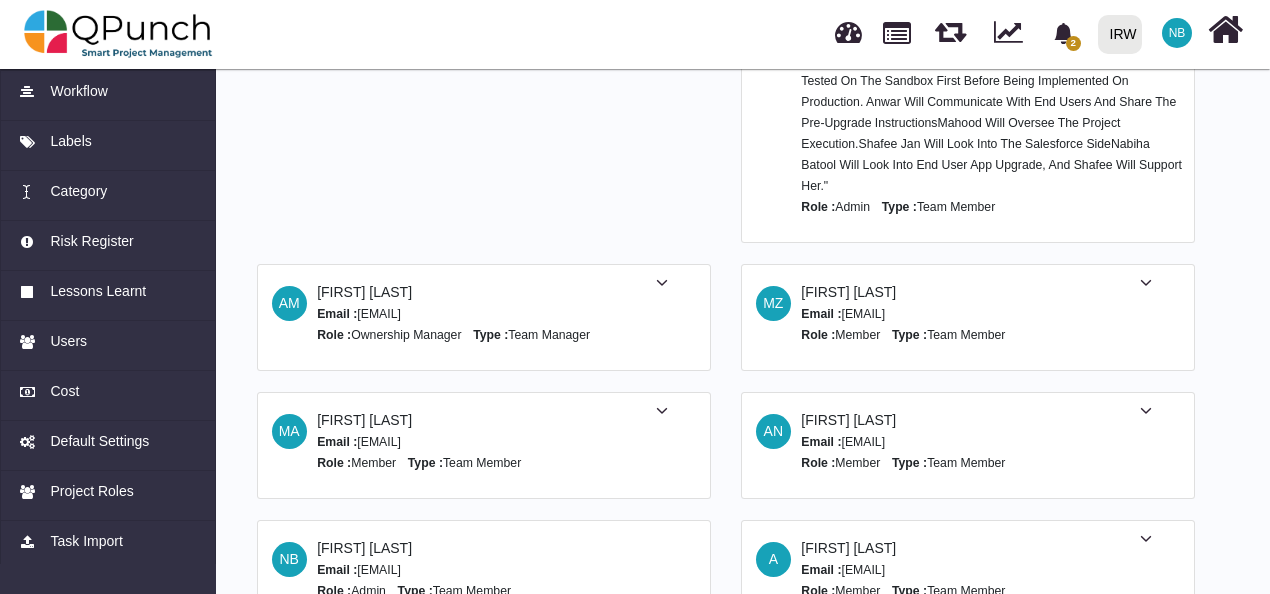 scroll, scrollTop: 0, scrollLeft: 0, axis: both 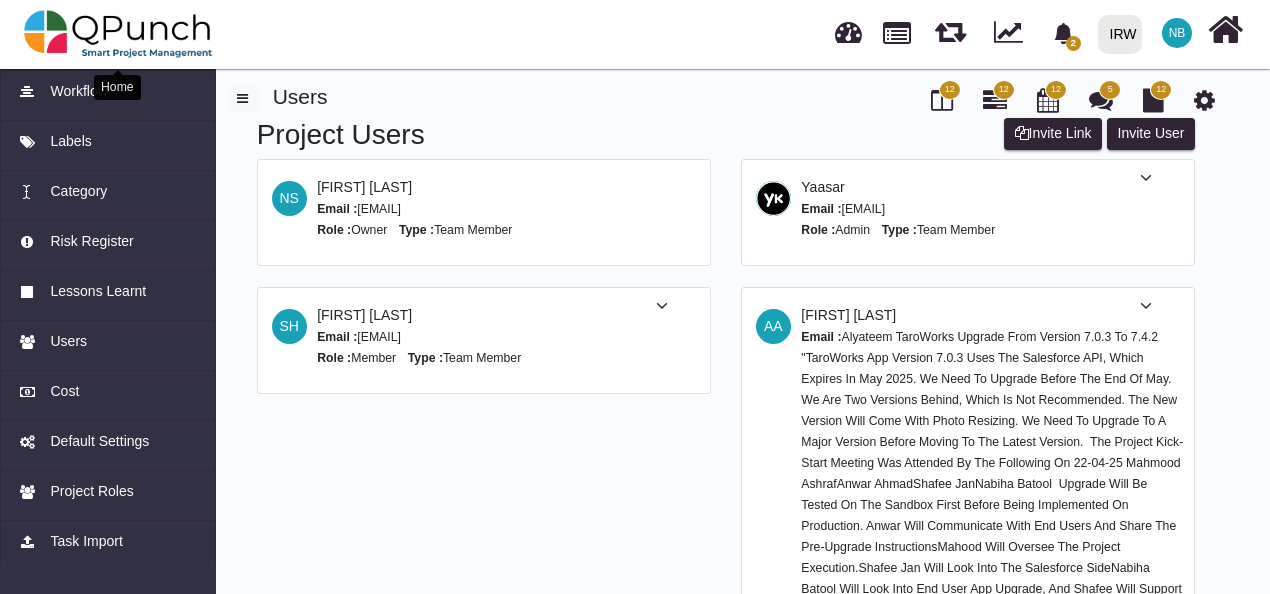 click at bounding box center (118, 34) 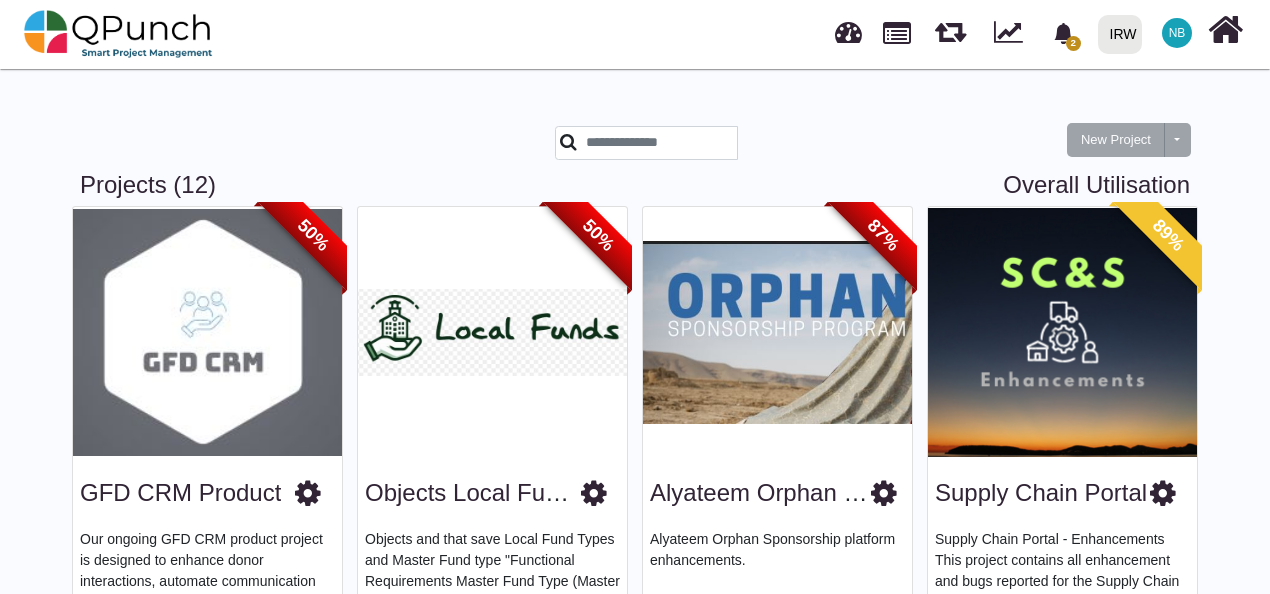 click at bounding box center [1163, 493] 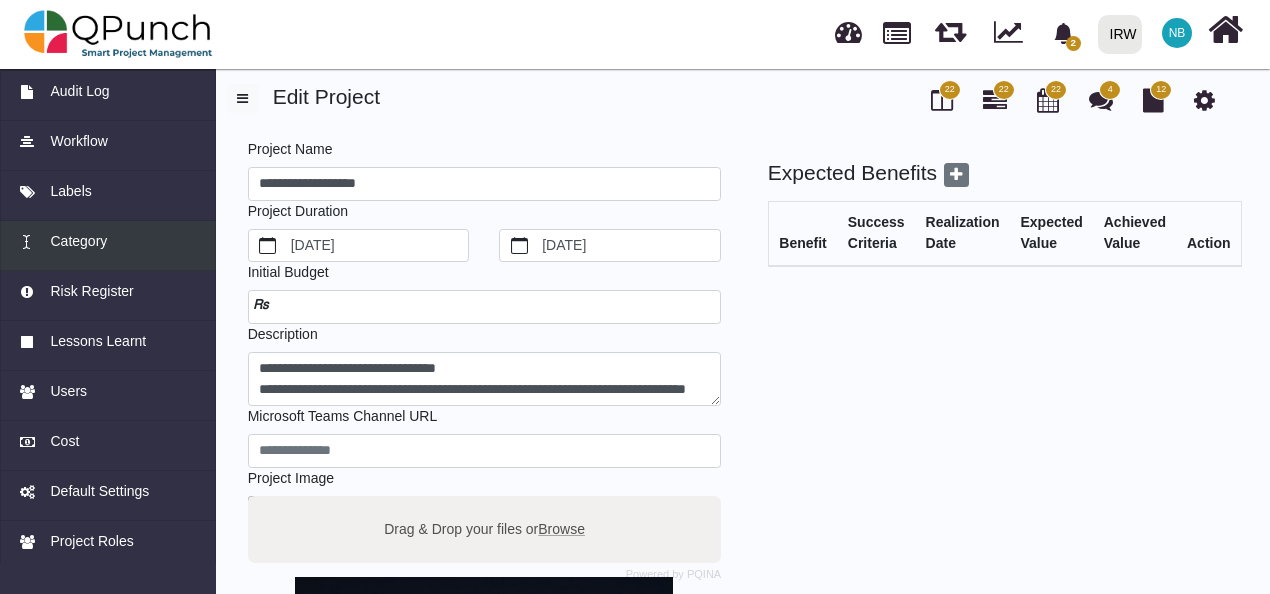 scroll, scrollTop: 174, scrollLeft: 0, axis: vertical 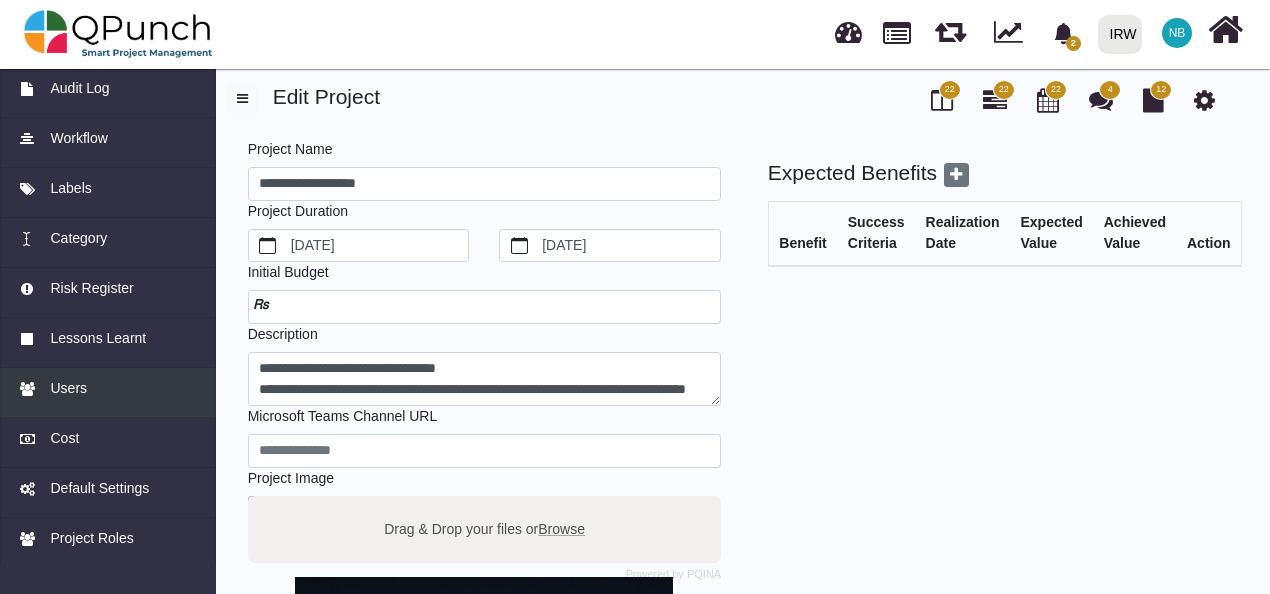 click on "Users" at bounding box center [108, 388] 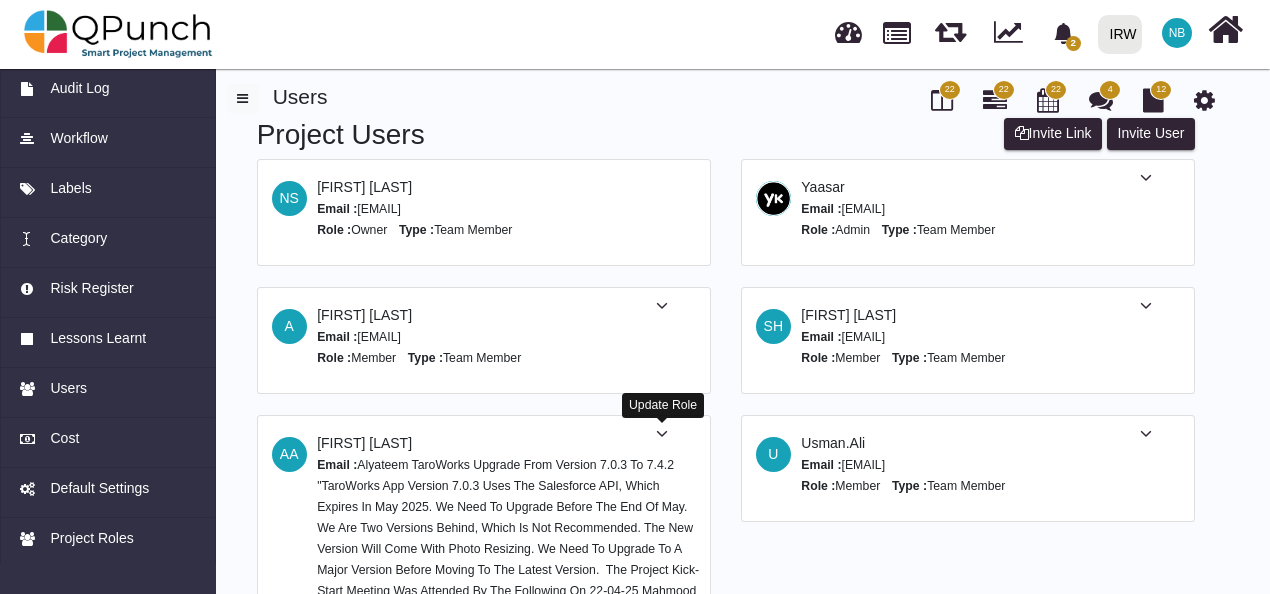 click at bounding box center [662, 434] 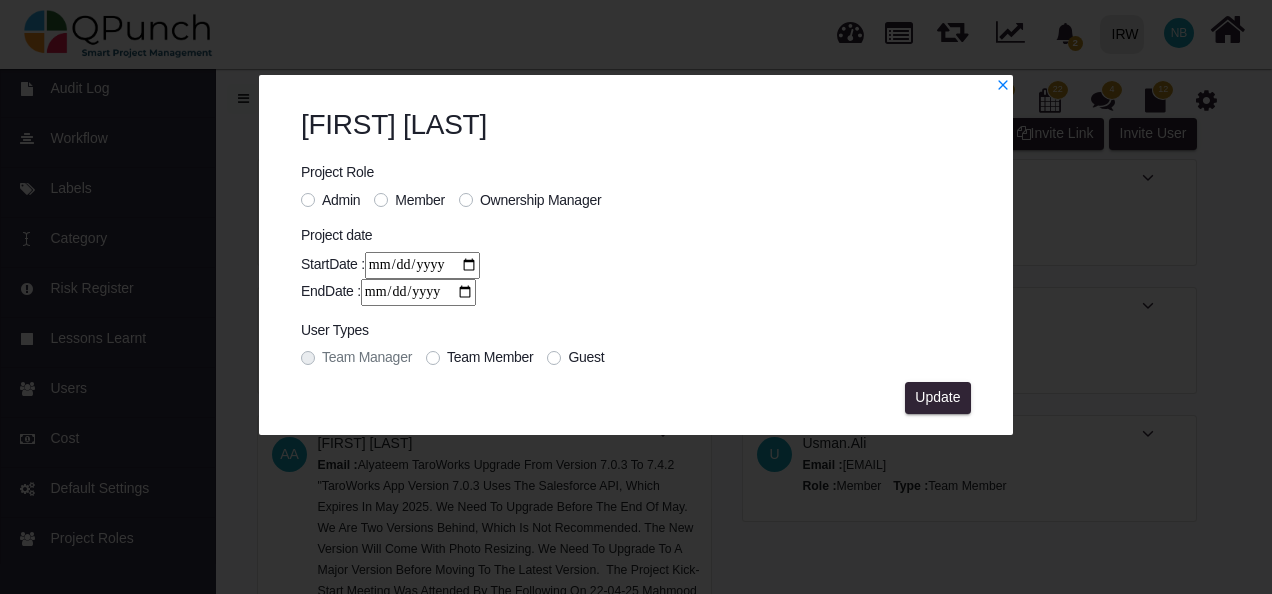 click on "Admin" at bounding box center (341, 200) 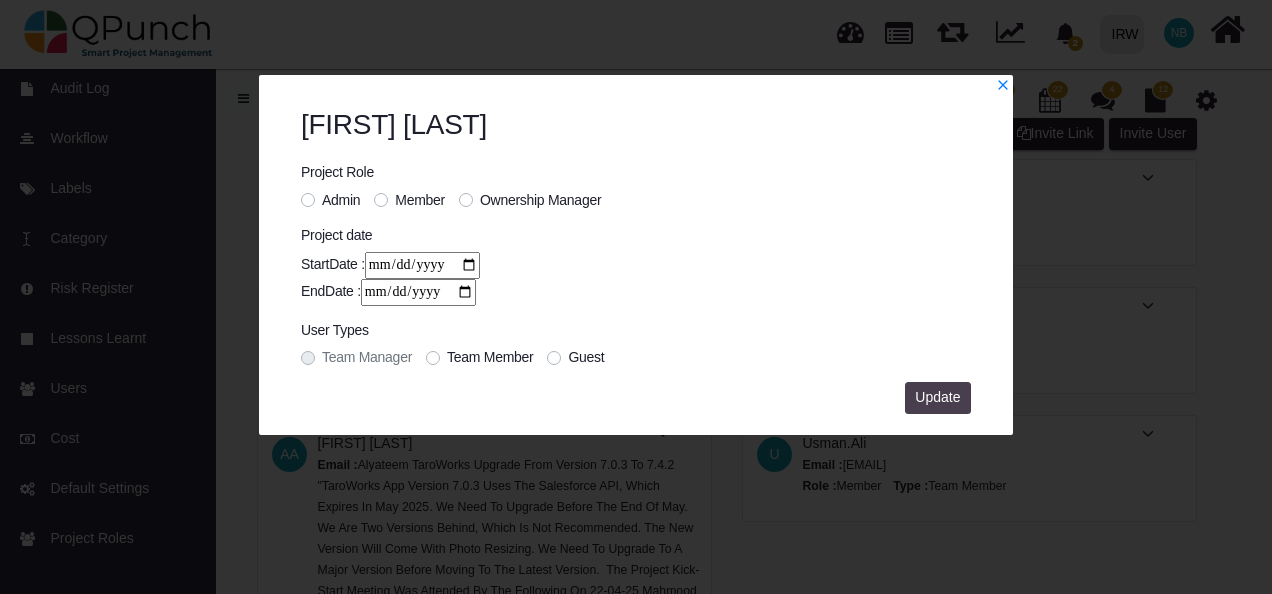 click on "Update" at bounding box center (937, 397) 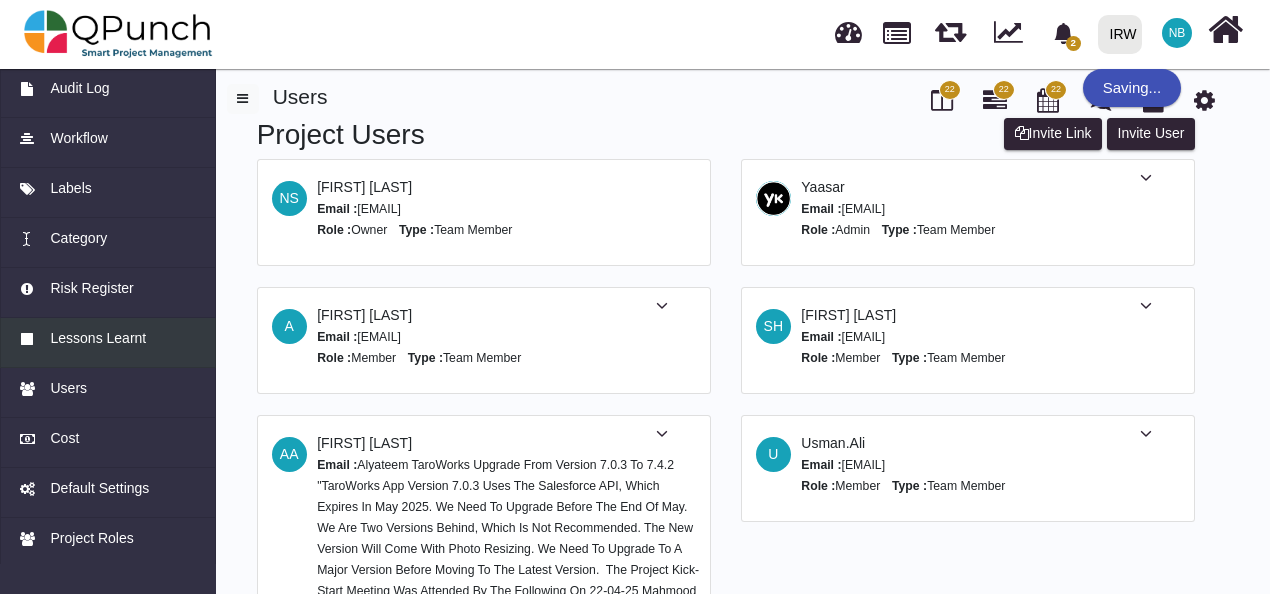 scroll, scrollTop: 227, scrollLeft: 0, axis: vertical 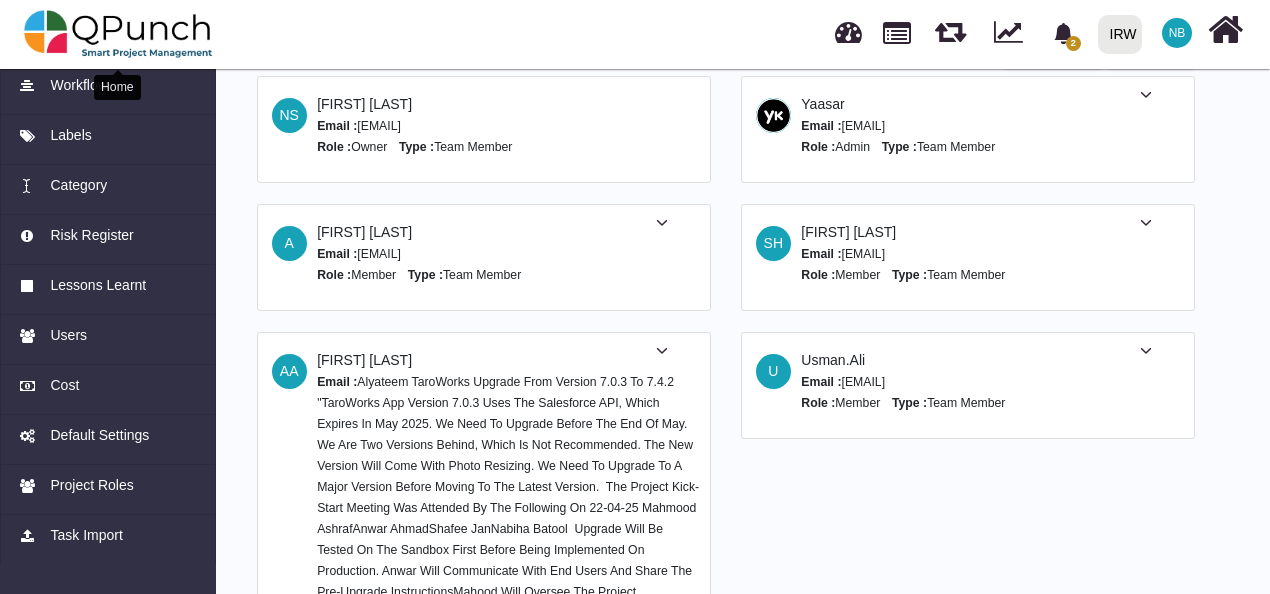 click at bounding box center (118, 34) 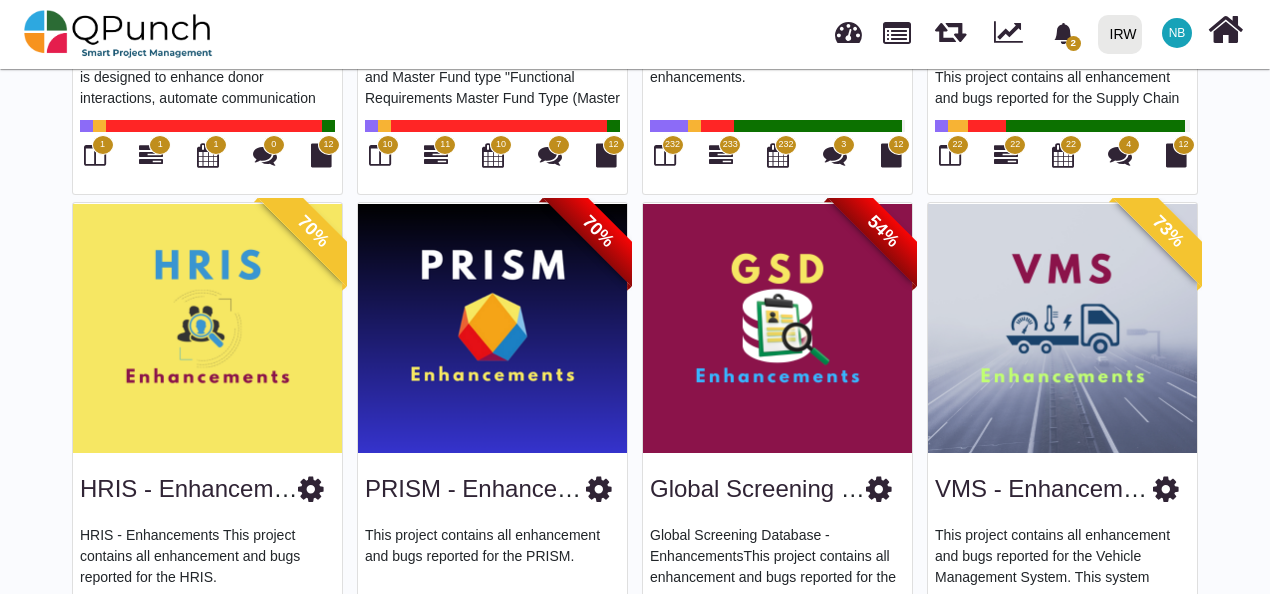 scroll, scrollTop: 609, scrollLeft: 0, axis: vertical 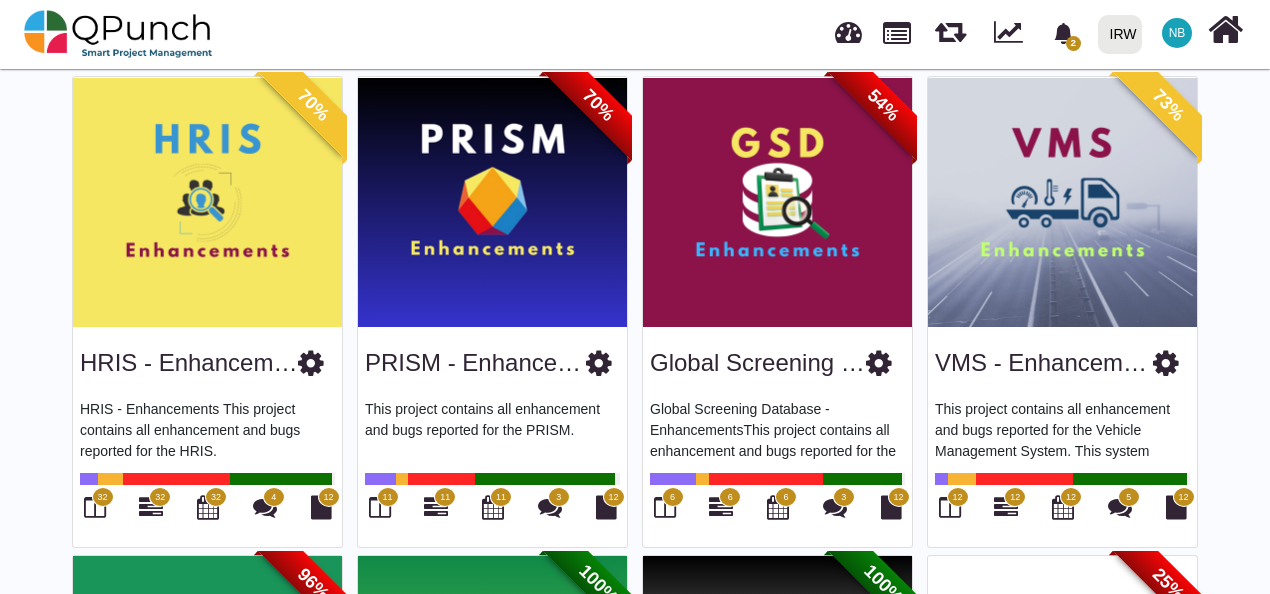 click at bounding box center [311, 363] 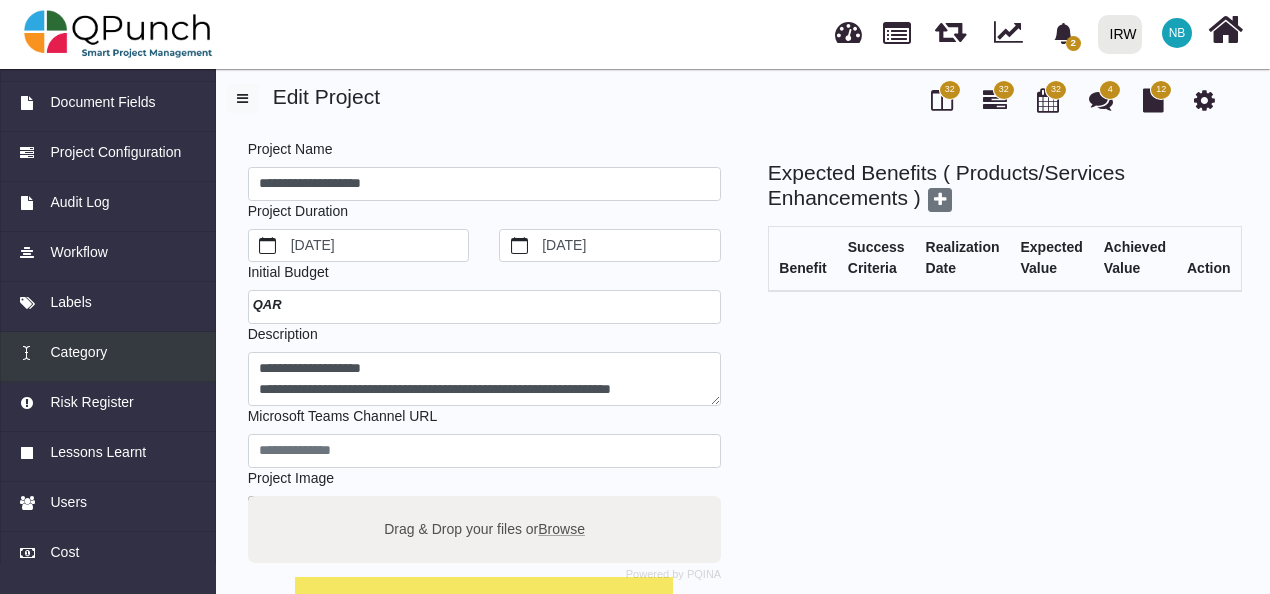 scroll, scrollTop: 64, scrollLeft: 0, axis: vertical 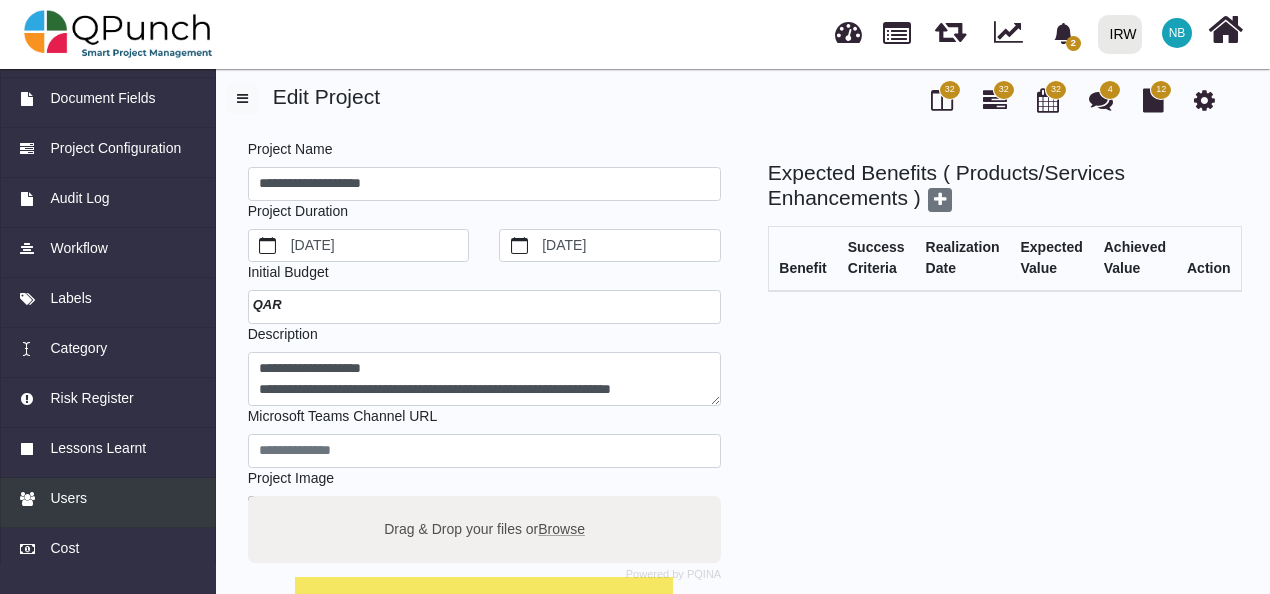 click on "Users" at bounding box center (108, 503) 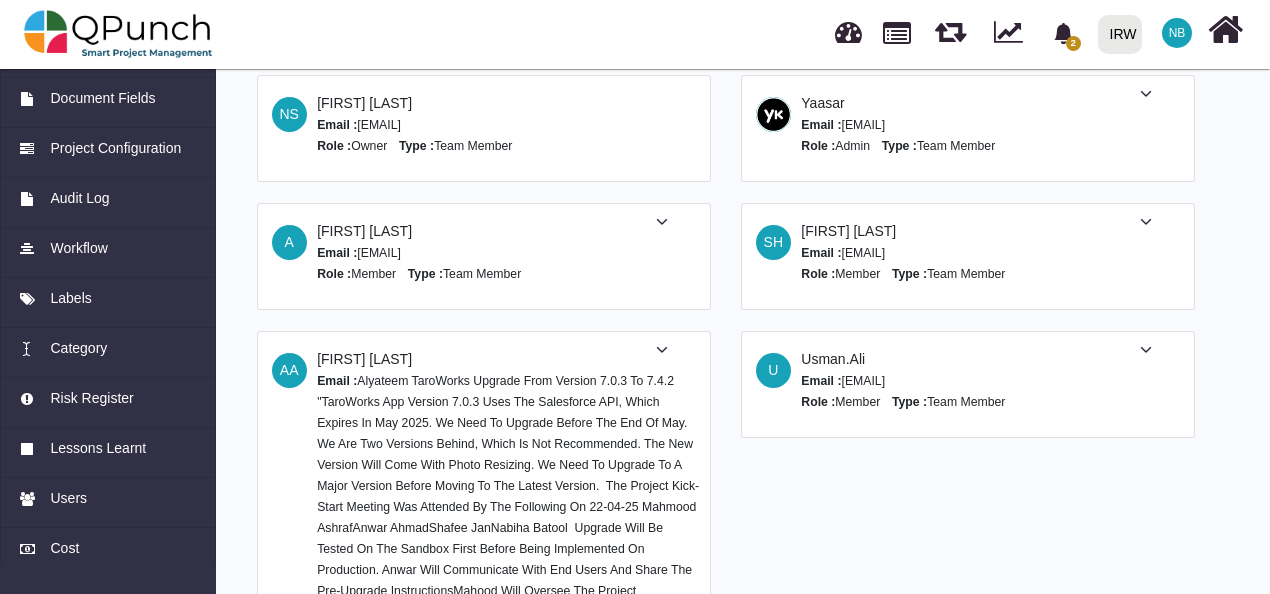 scroll, scrollTop: 86, scrollLeft: 0, axis: vertical 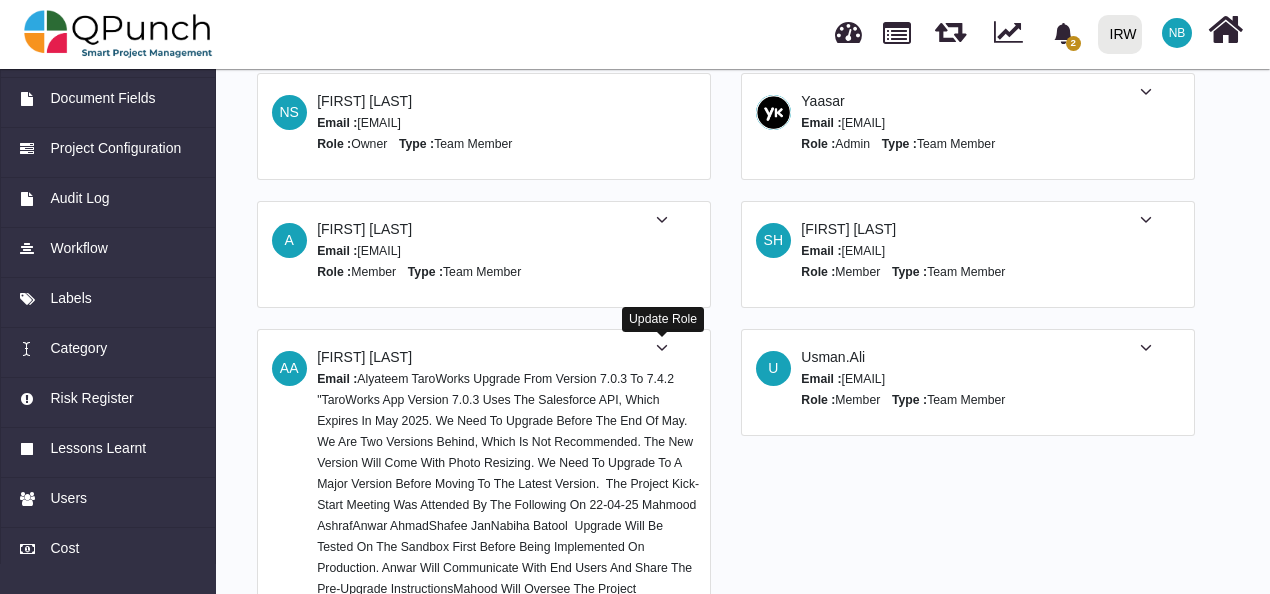 click at bounding box center (662, 348) 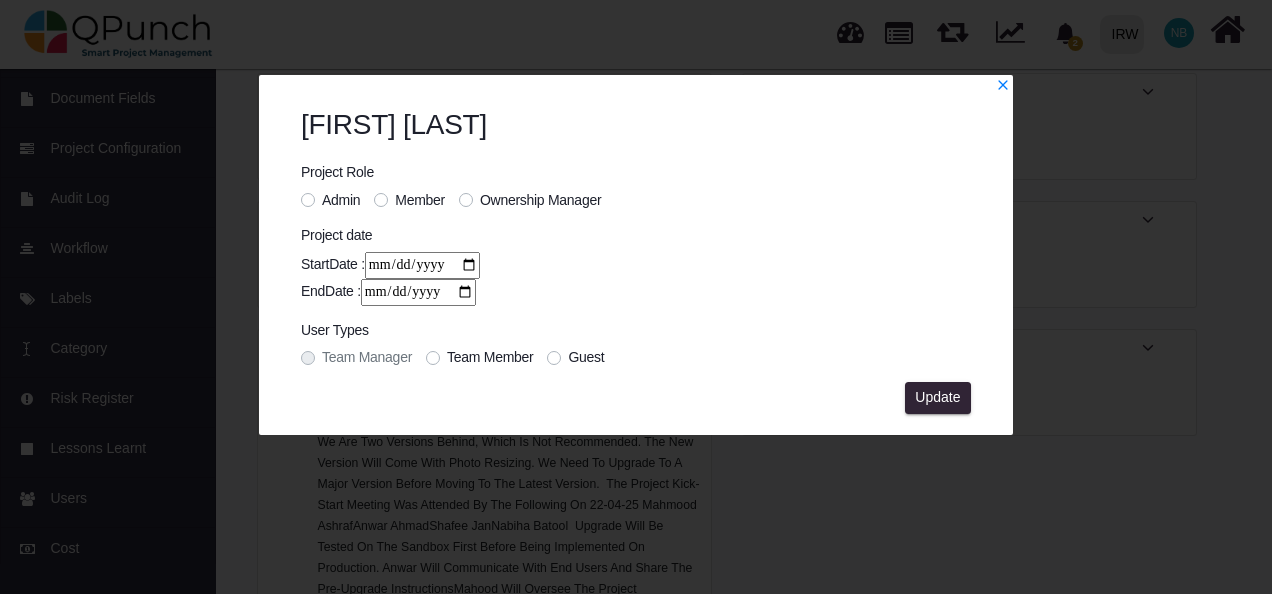 click on "User Types Team Manager Team Member Guest" at bounding box center [636, 351] 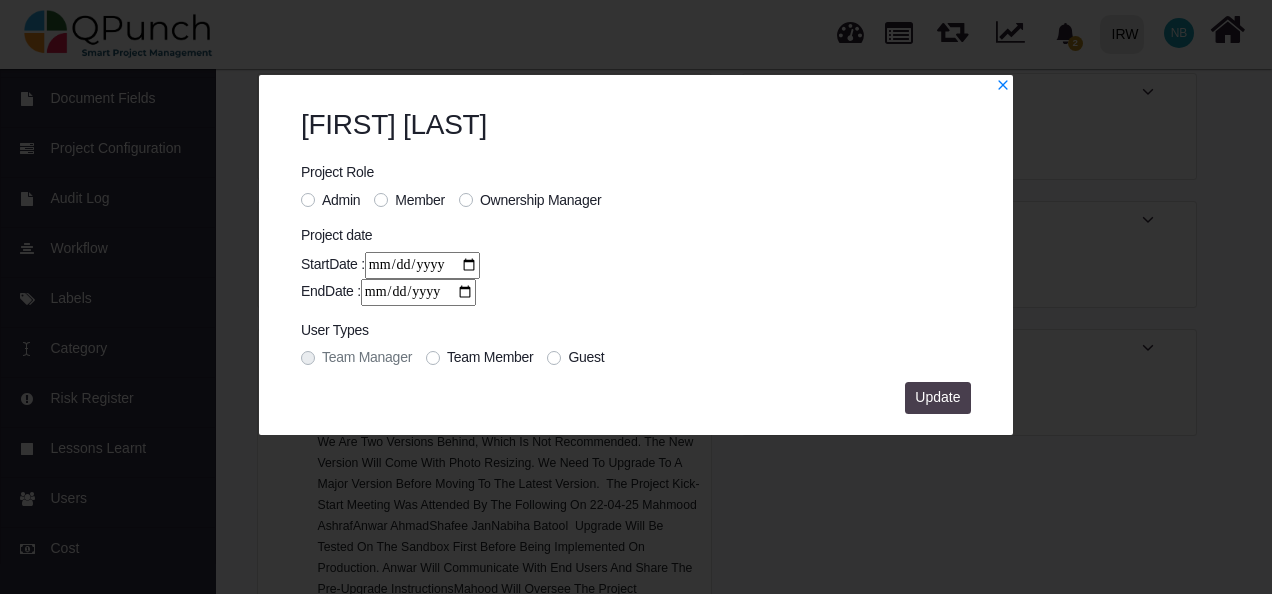 click on "Update" at bounding box center [937, 397] 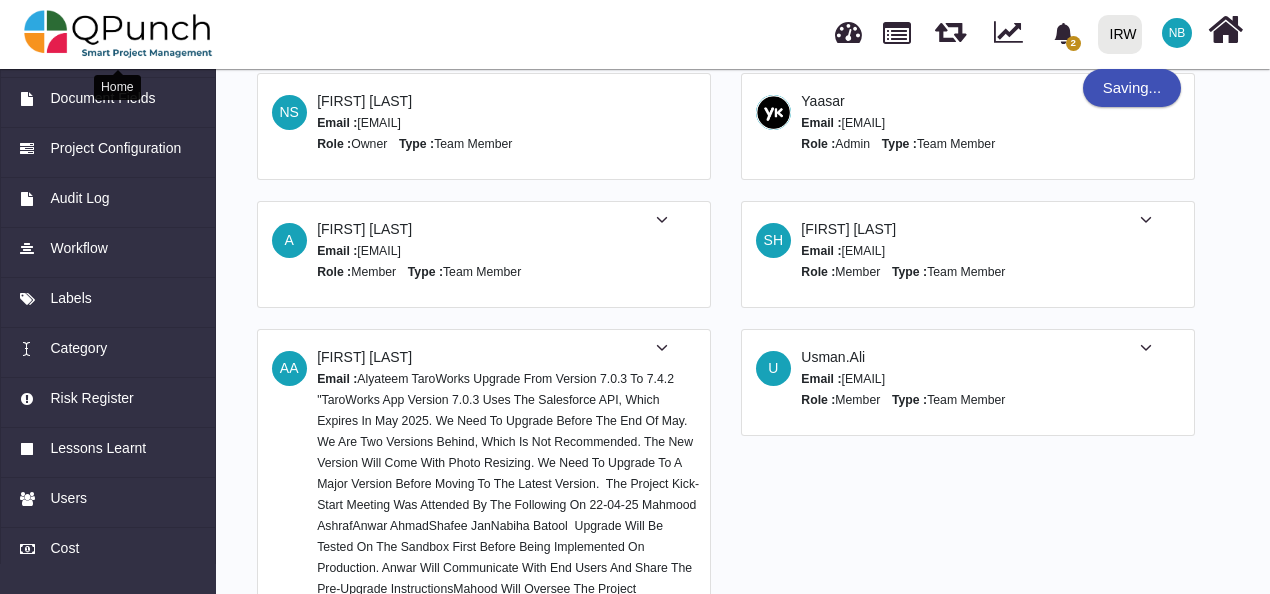 click at bounding box center [118, 34] 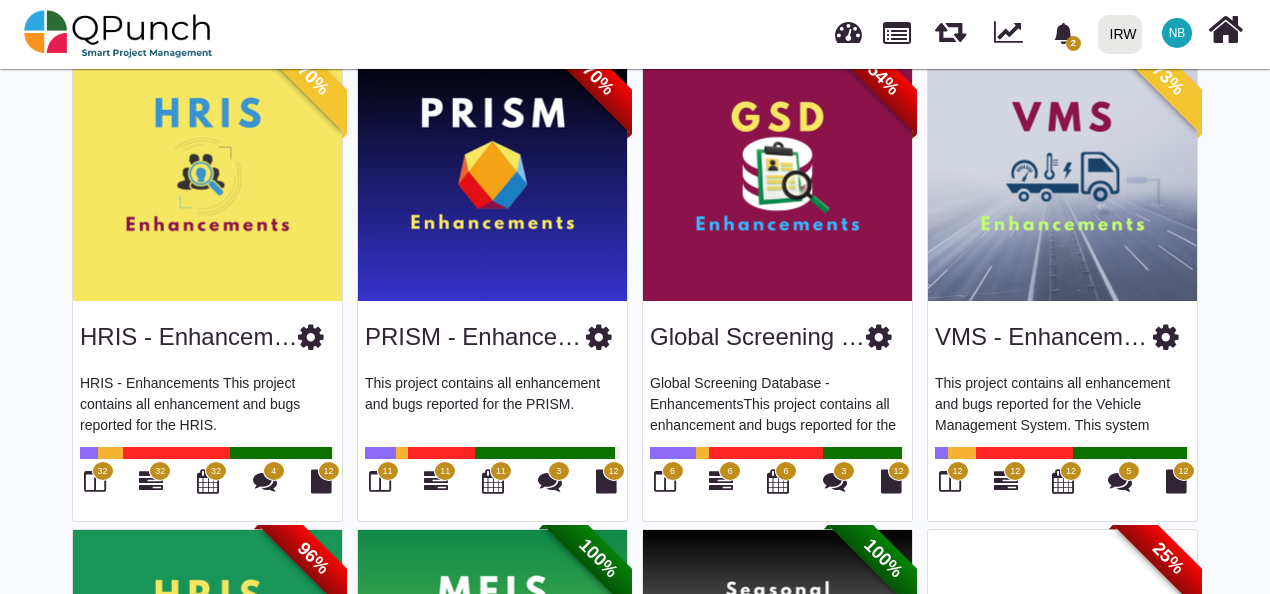 scroll, scrollTop: 636, scrollLeft: 0, axis: vertical 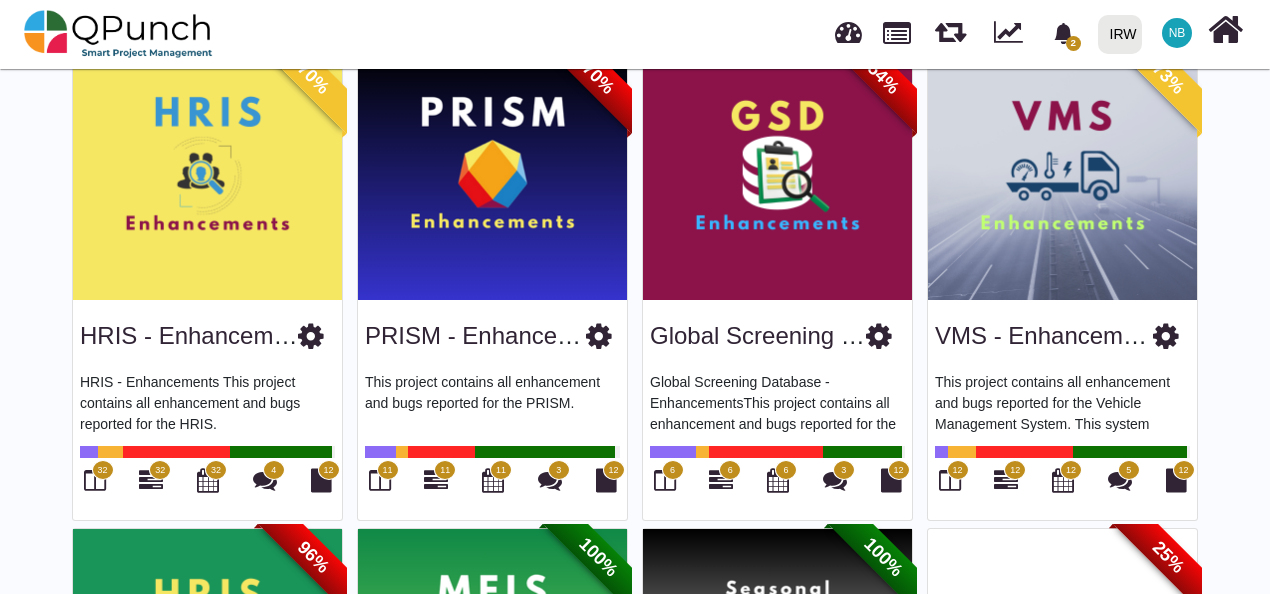 click at bounding box center (599, 336) 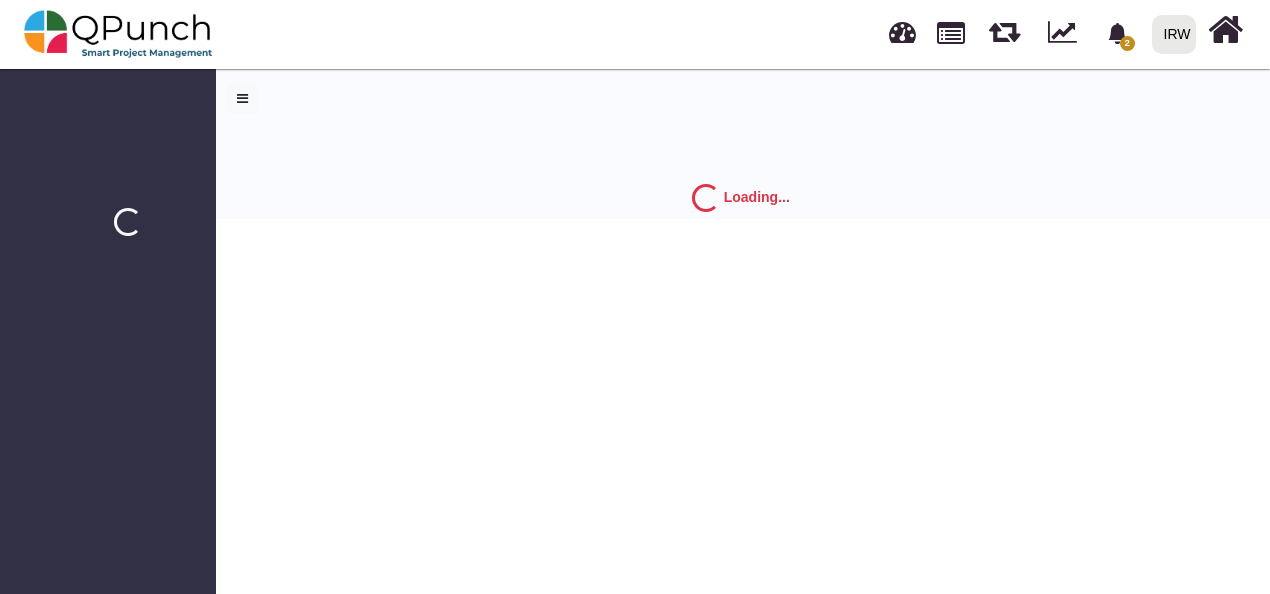 scroll, scrollTop: 0, scrollLeft: 0, axis: both 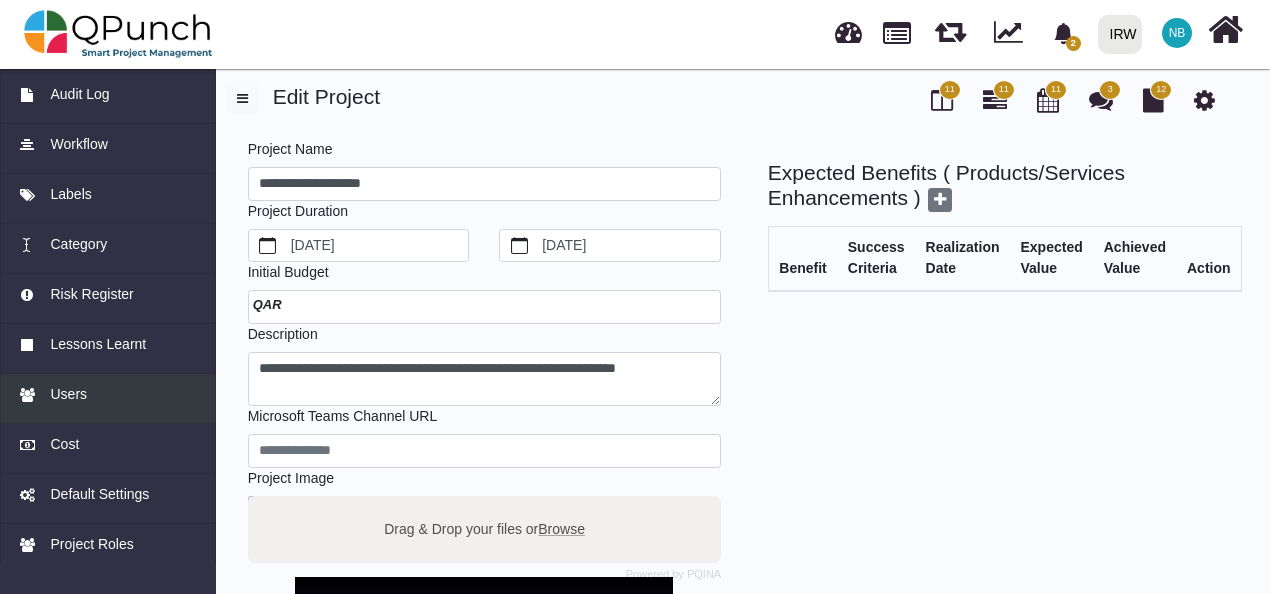 click on "Users" at bounding box center (68, 394) 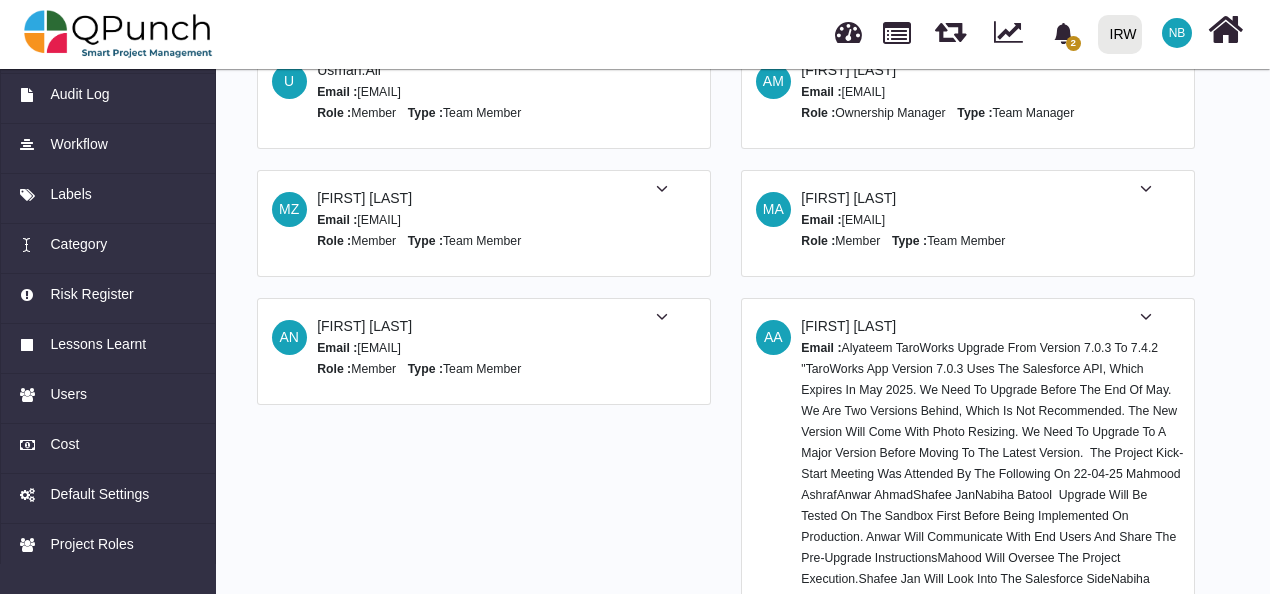 scroll, scrollTop: 247, scrollLeft: 0, axis: vertical 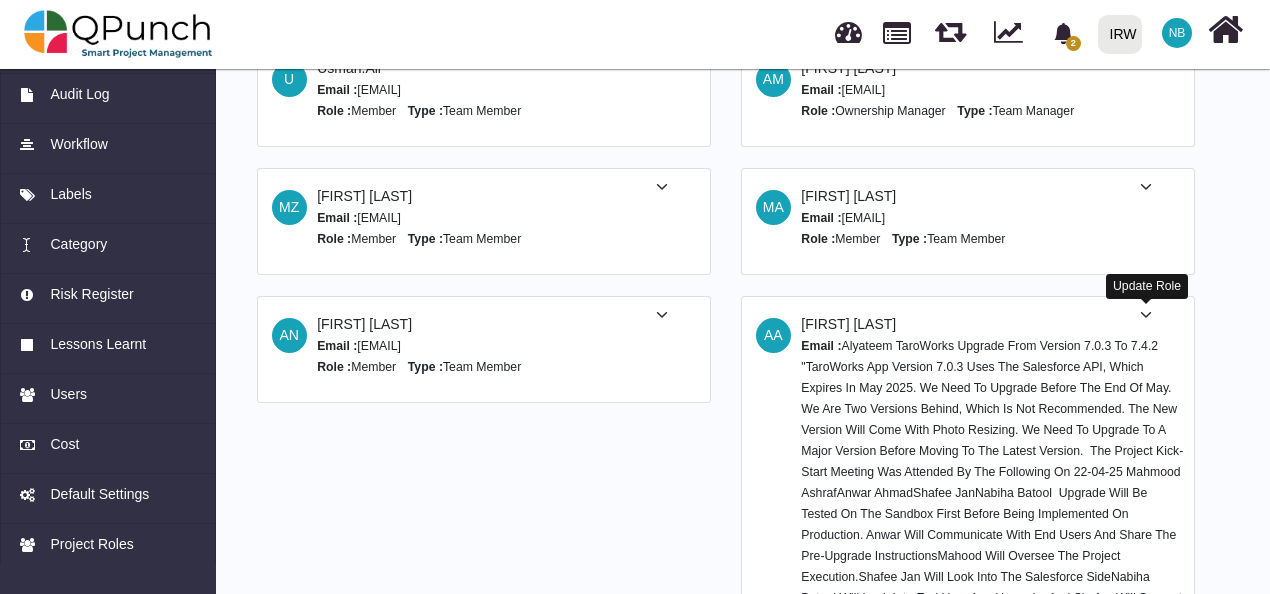 click at bounding box center [1146, 315] 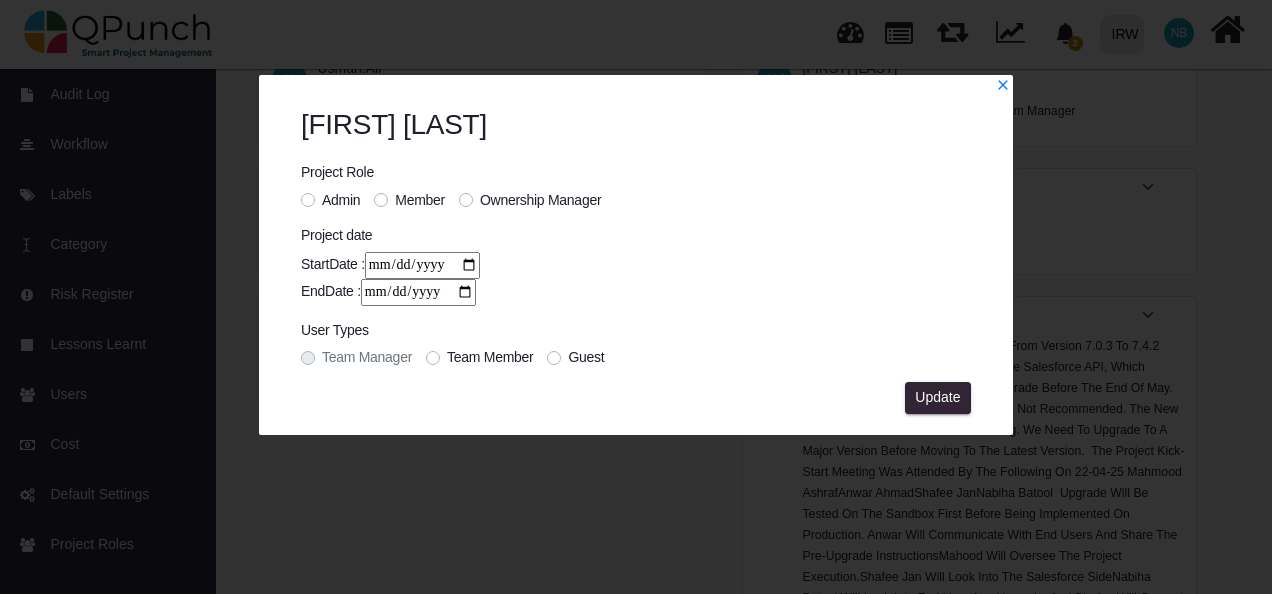 click on "Admin" at bounding box center (341, 200) 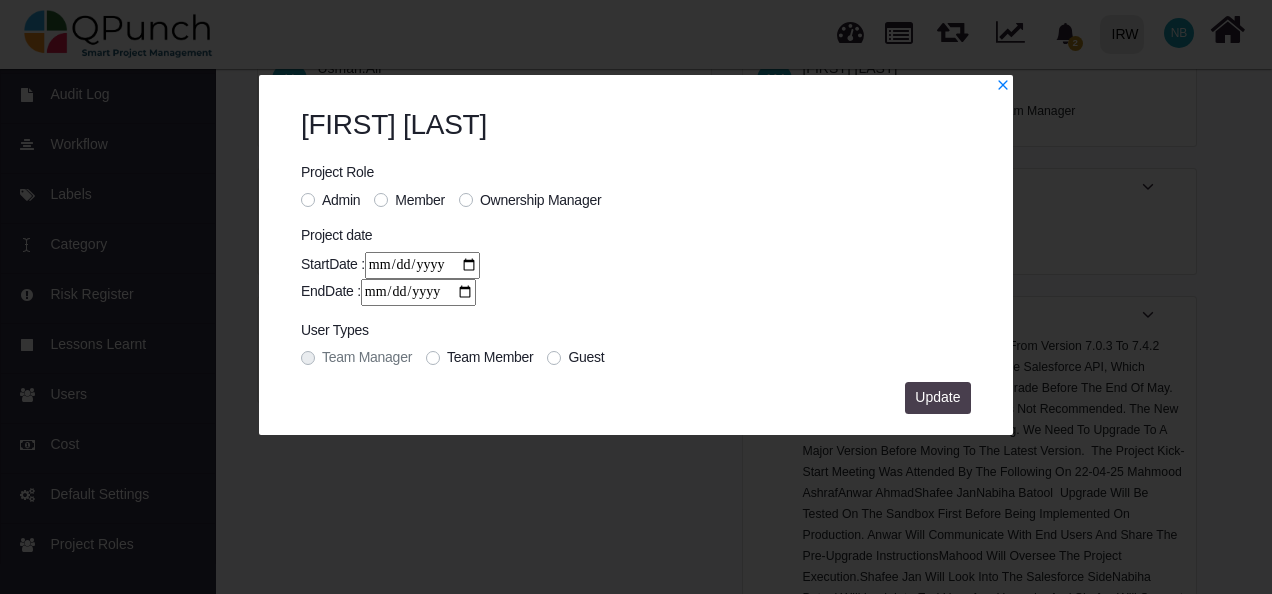 click on "Update" at bounding box center [937, 397] 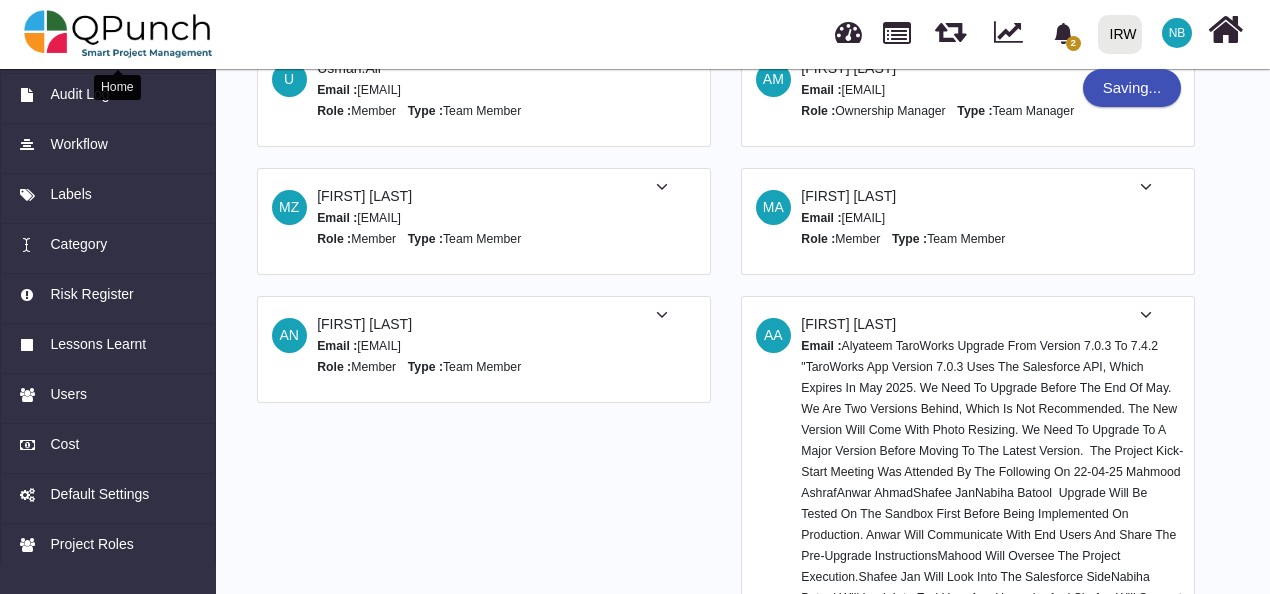 click at bounding box center (118, 34) 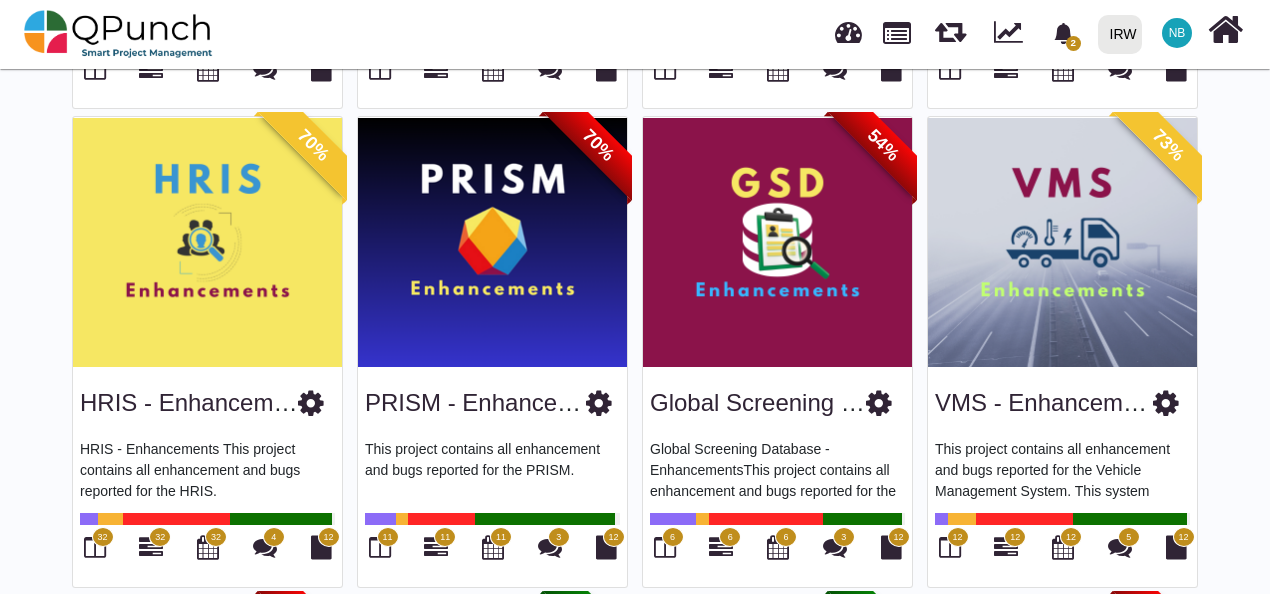 scroll, scrollTop: 600, scrollLeft: 0, axis: vertical 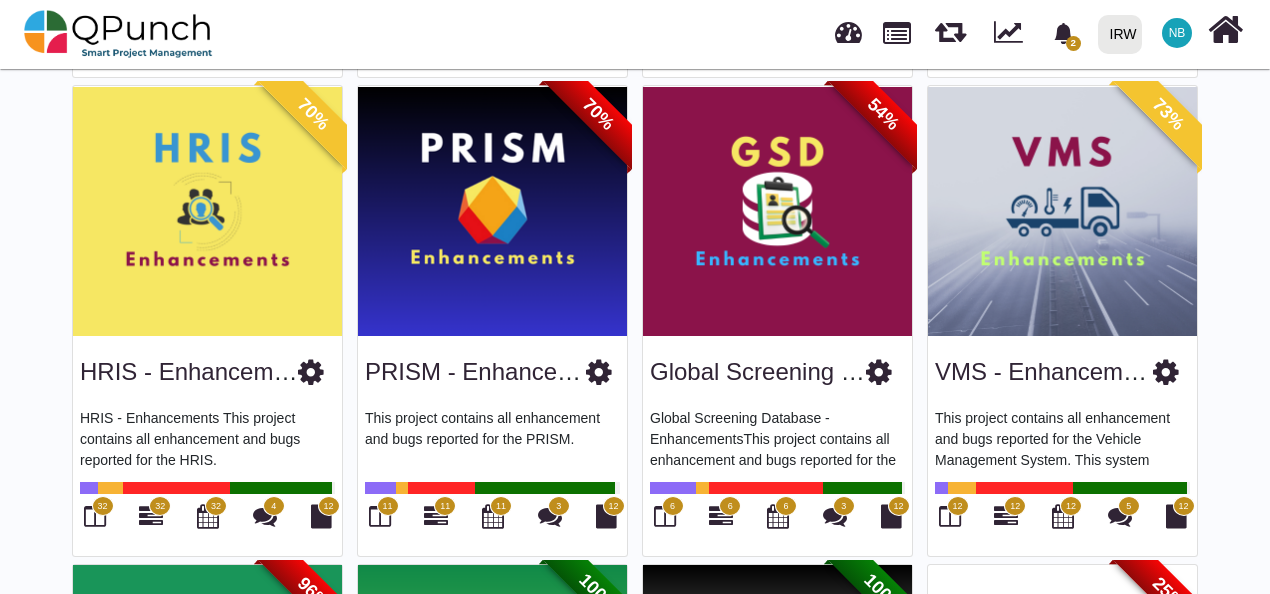 click at bounding box center [879, 372] 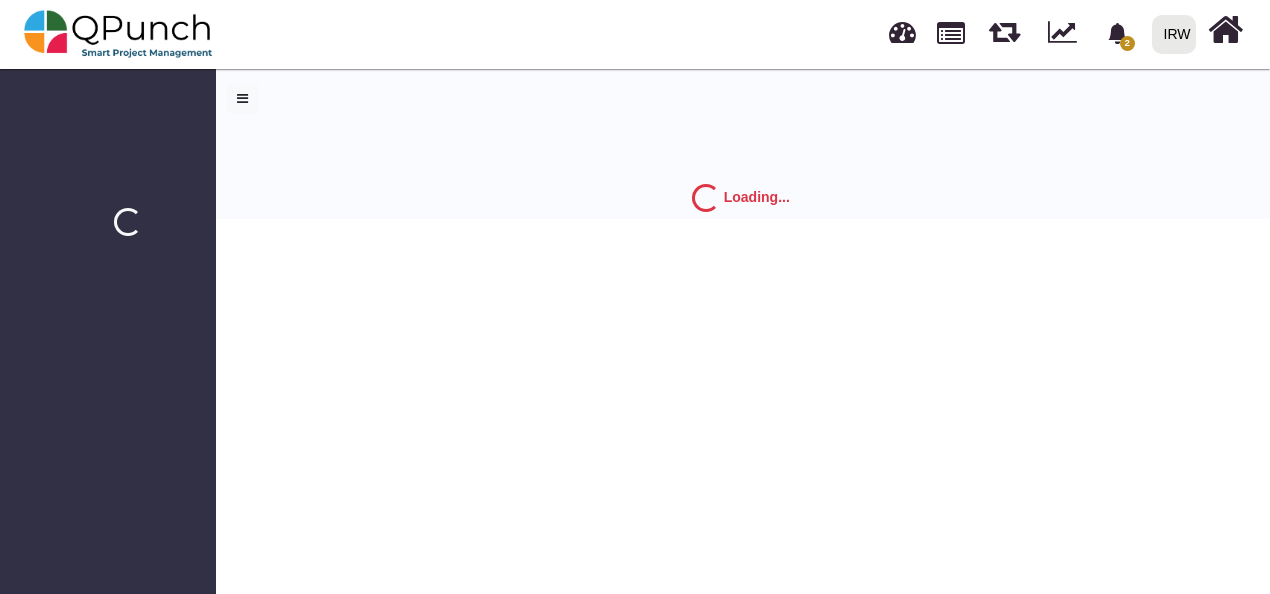 scroll, scrollTop: 0, scrollLeft: 0, axis: both 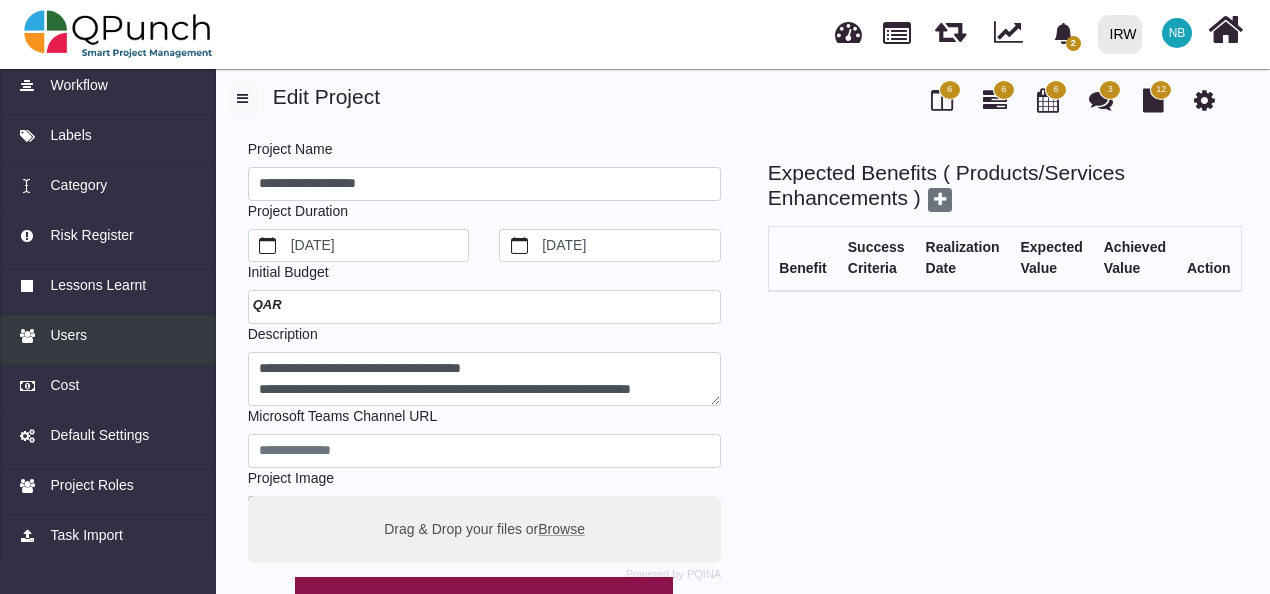 click on "Users" at bounding box center (68, 335) 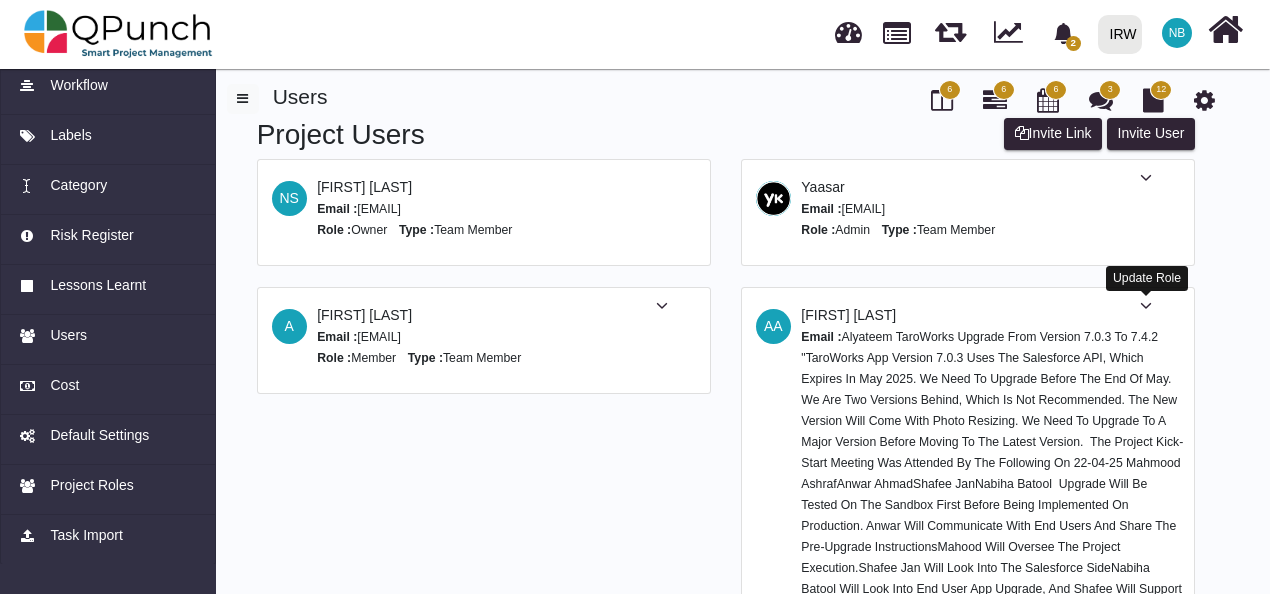 click at bounding box center (1146, 306) 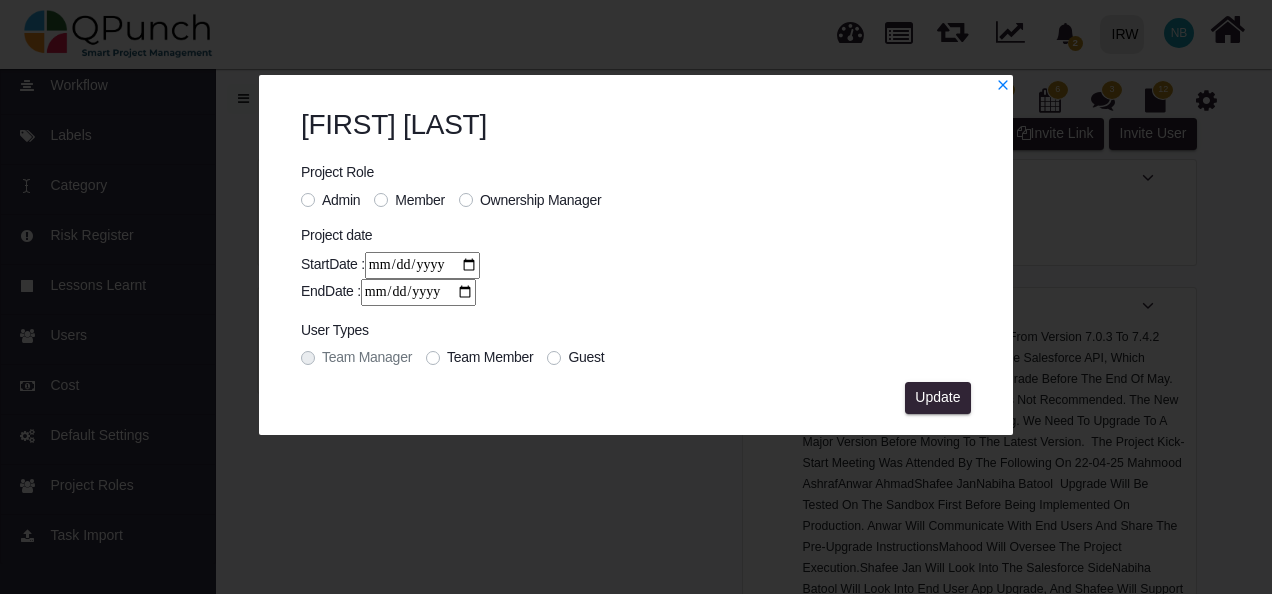 click on "Admin" at bounding box center (341, 200) 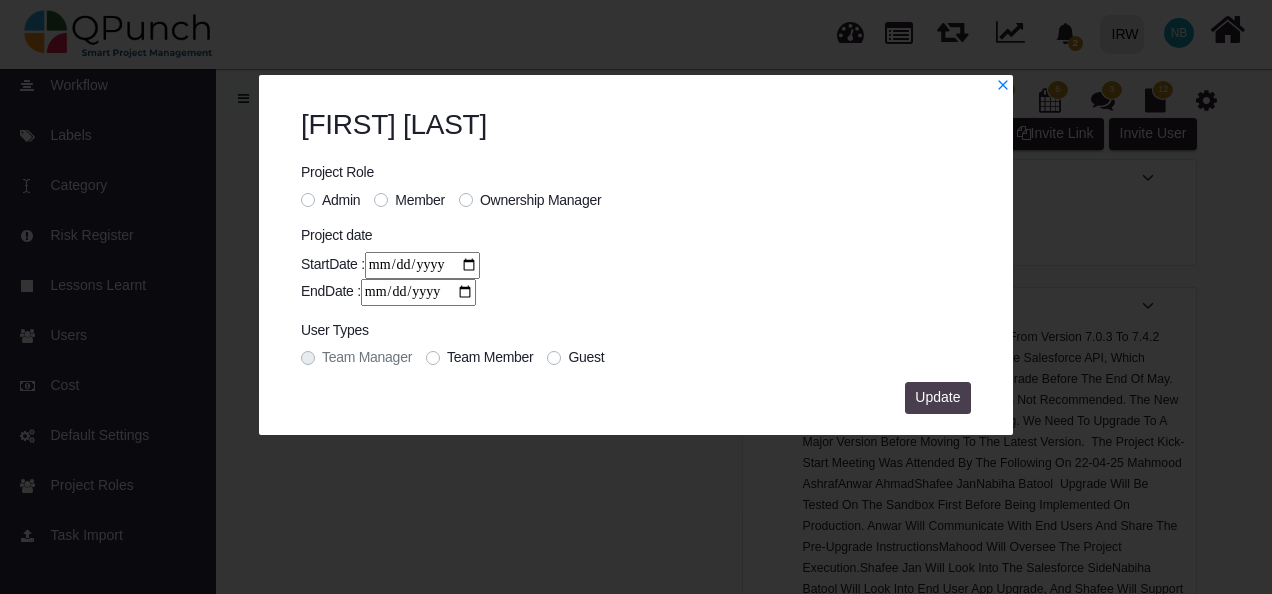 click on "Update" at bounding box center (937, 397) 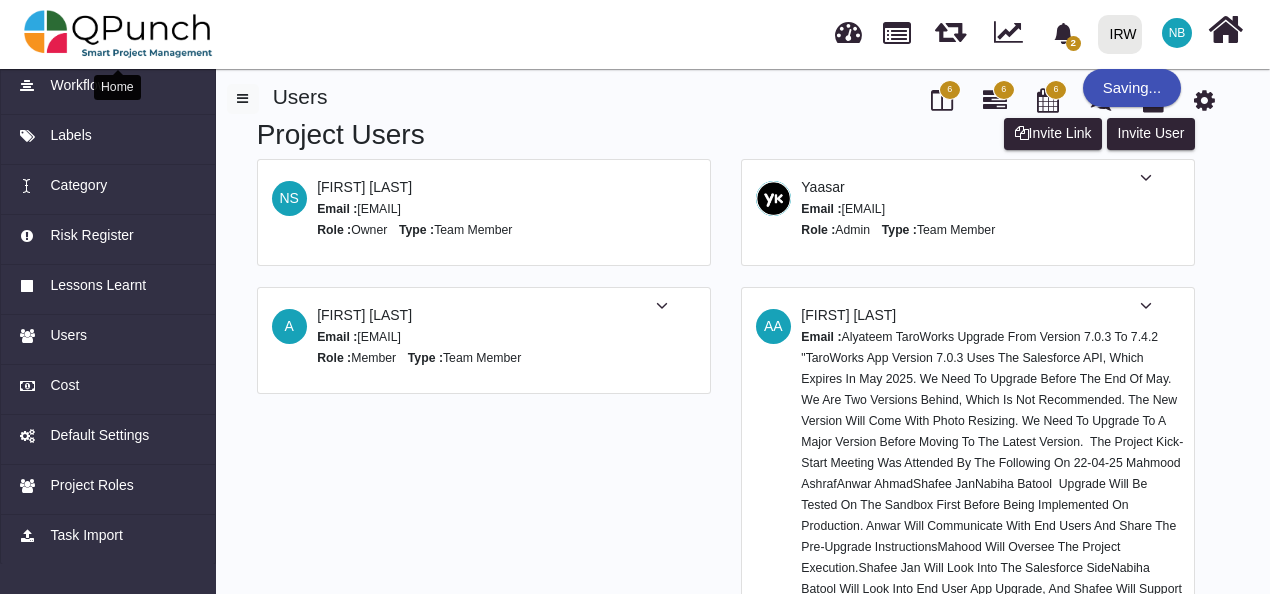 click at bounding box center [118, 34] 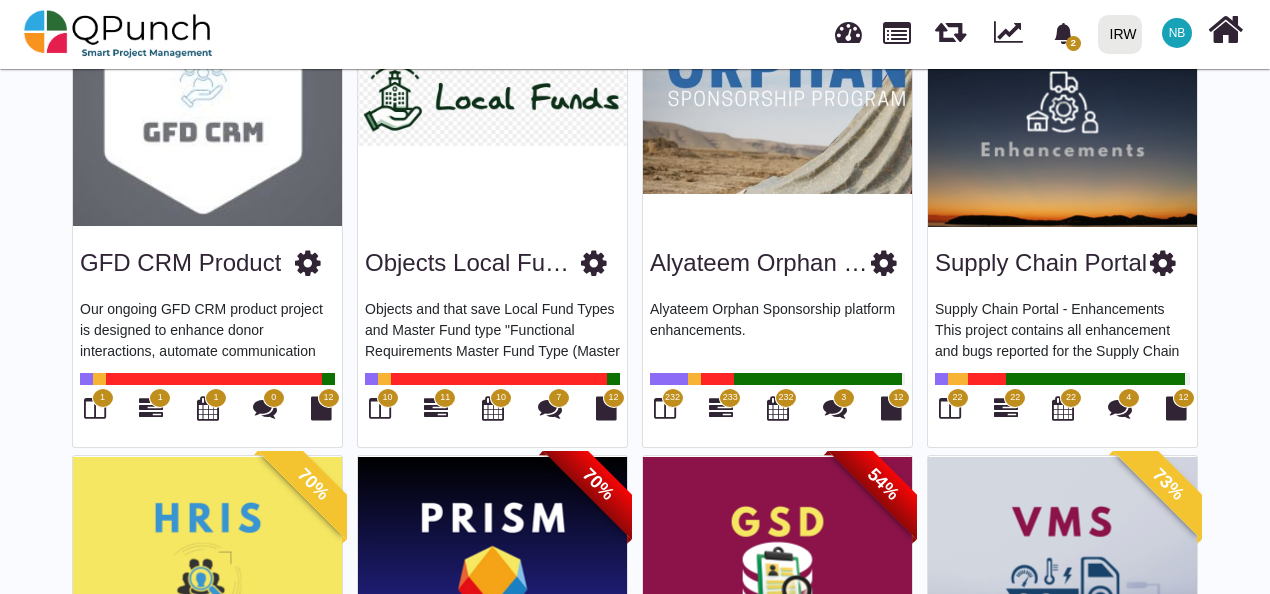 scroll, scrollTop: 233, scrollLeft: 0, axis: vertical 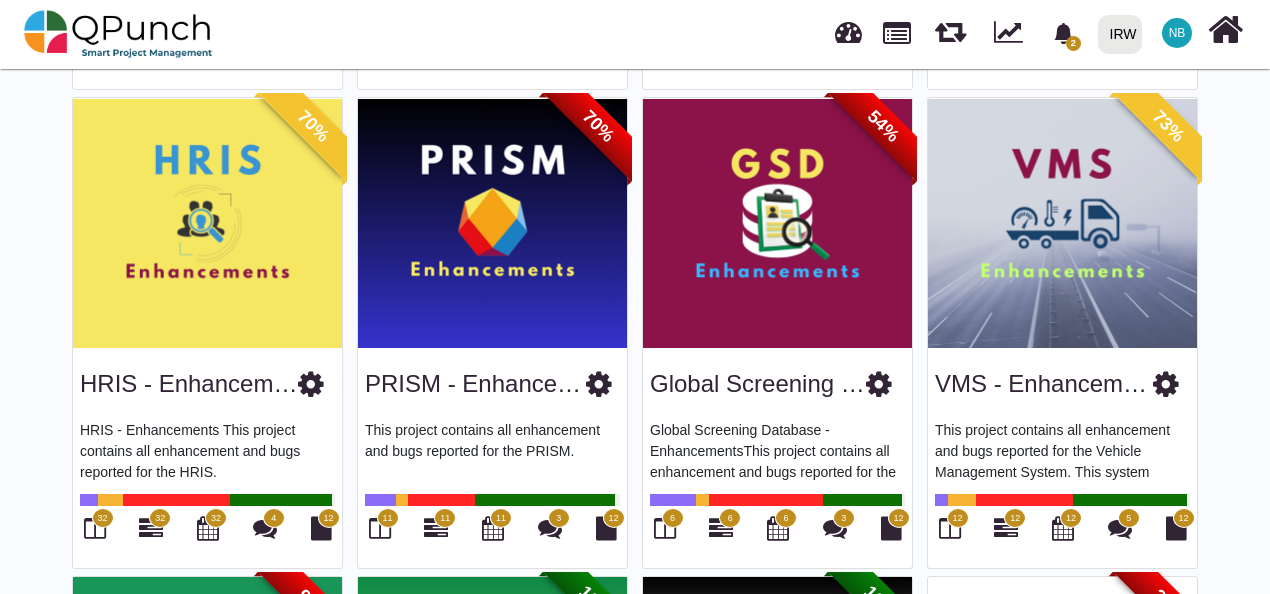 click at bounding box center [1166, 384] 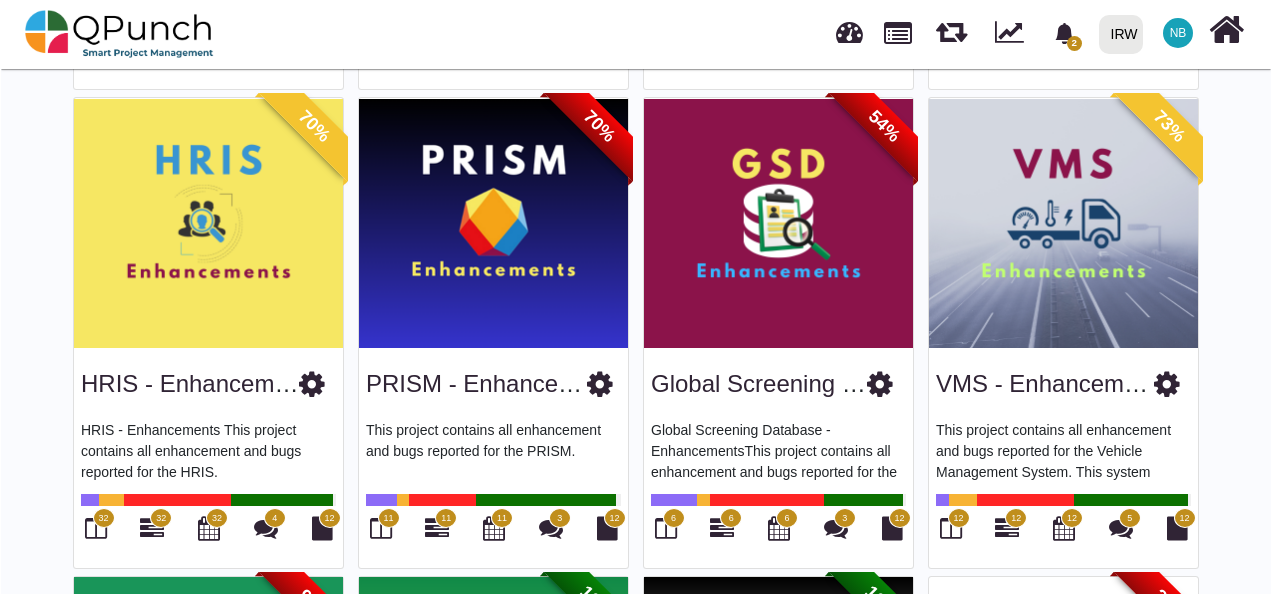scroll, scrollTop: 0, scrollLeft: 0, axis: both 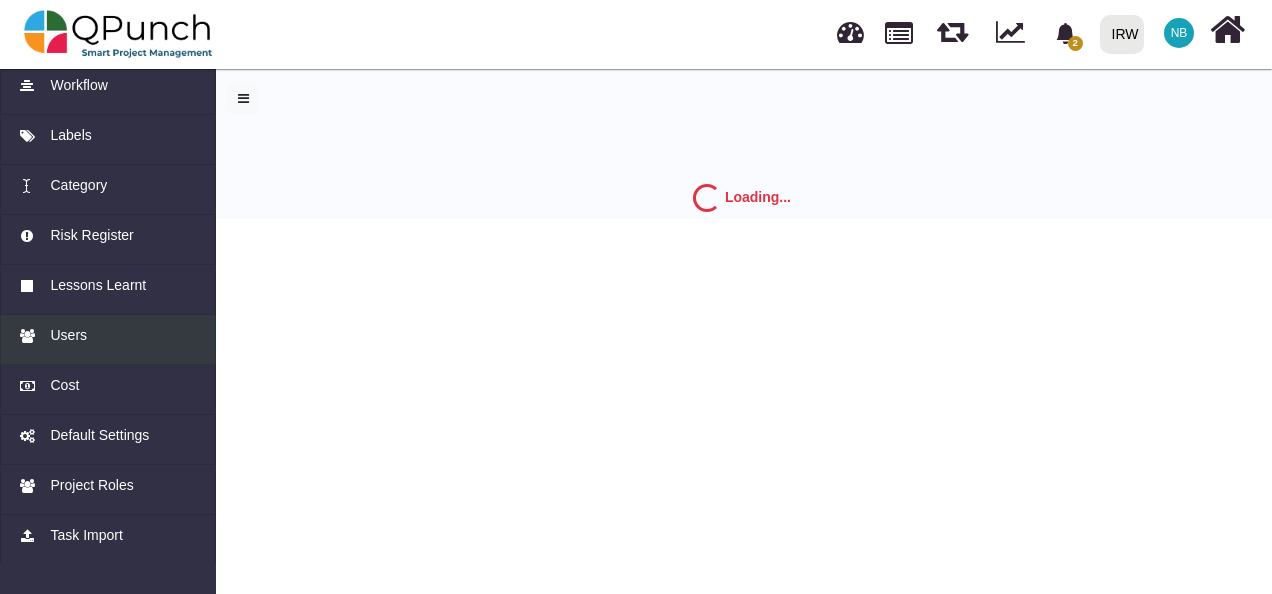 click on "Users" at bounding box center [108, 335] 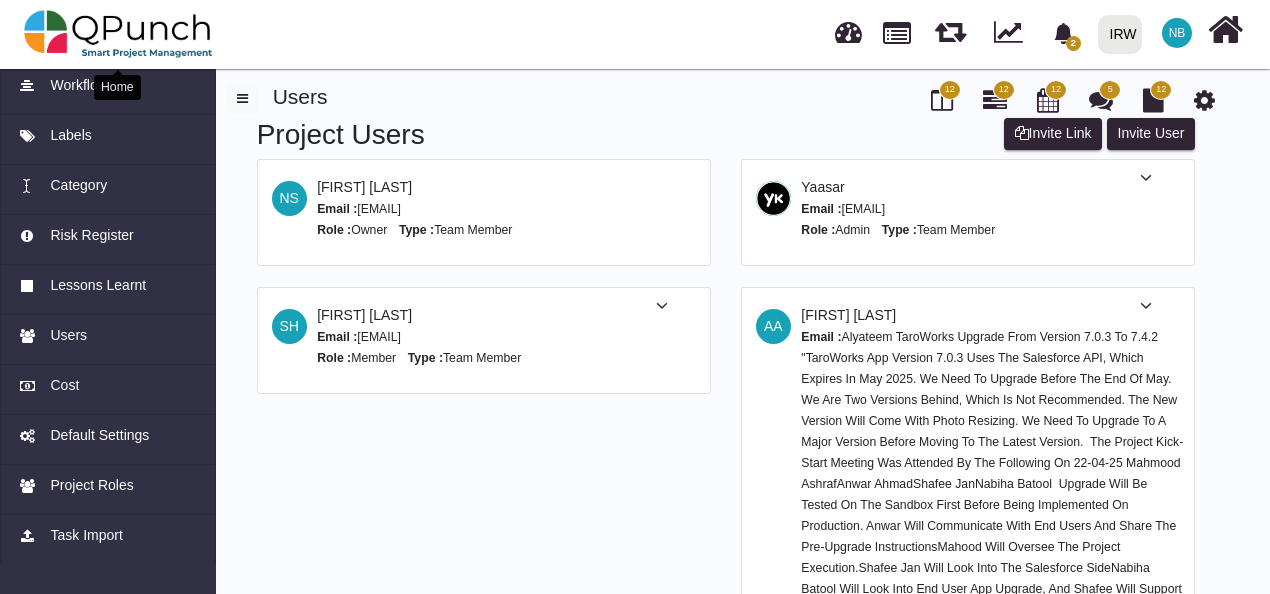 click at bounding box center [118, 34] 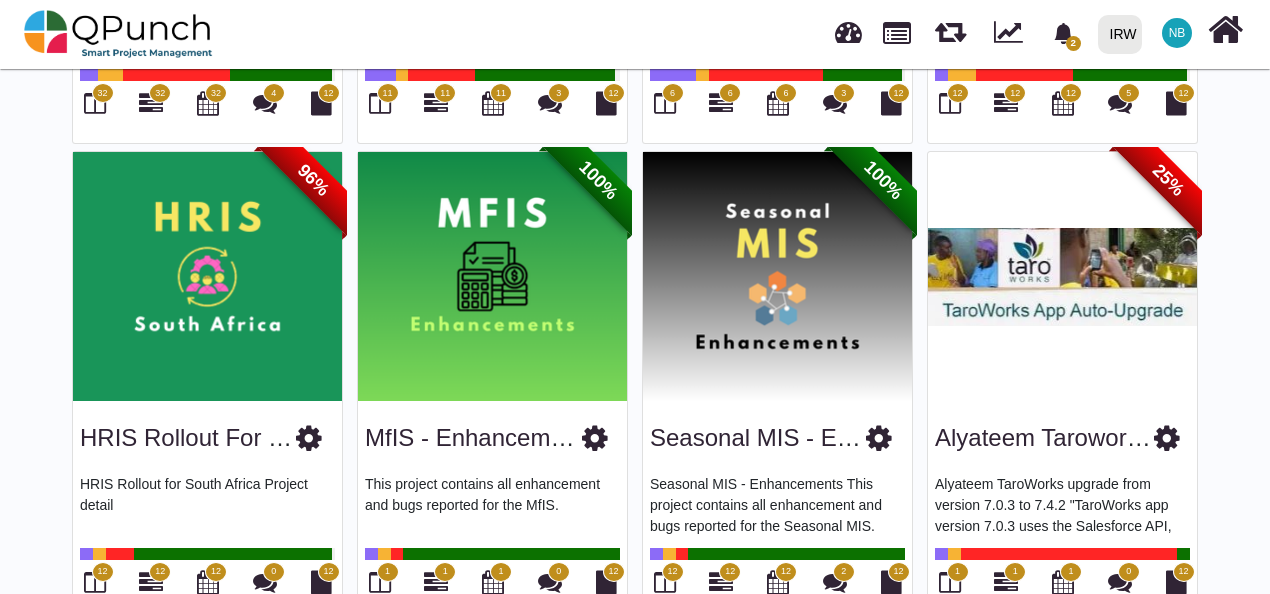 scroll, scrollTop: 1057, scrollLeft: 0, axis: vertical 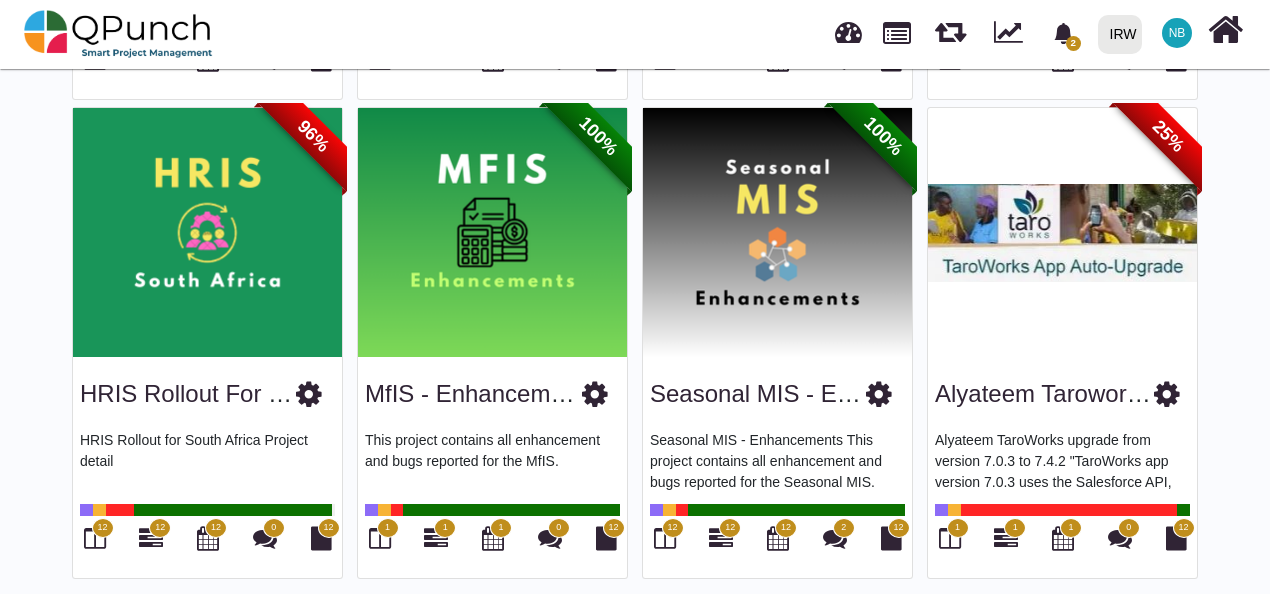 click at bounding box center (309, 394) 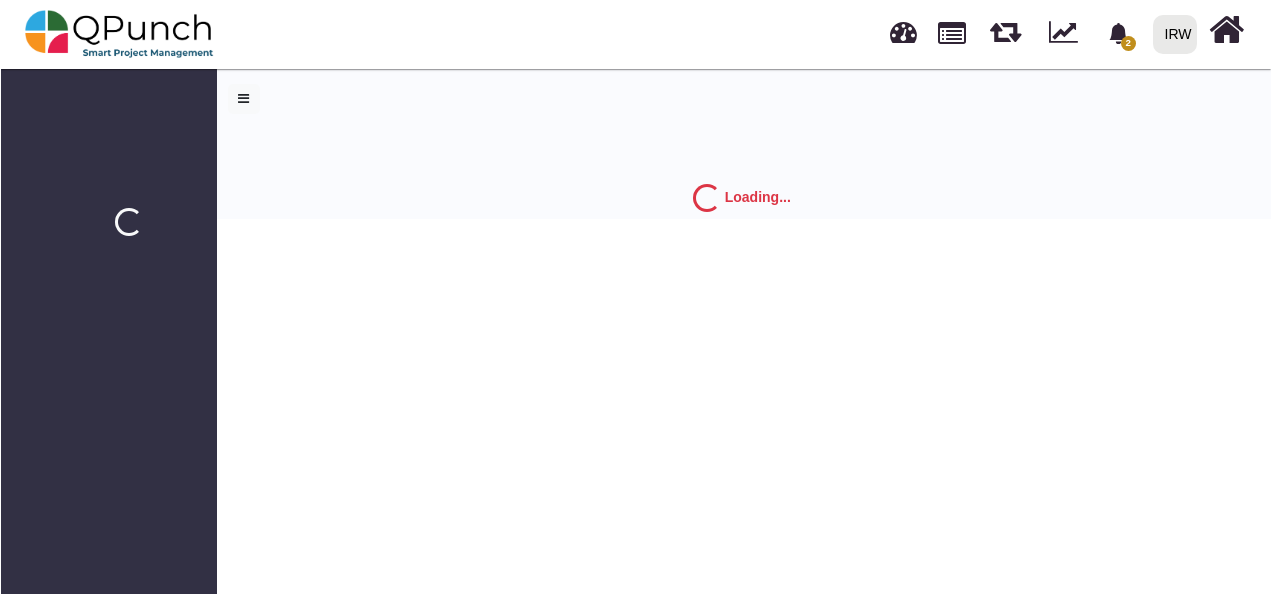 scroll, scrollTop: 0, scrollLeft: 0, axis: both 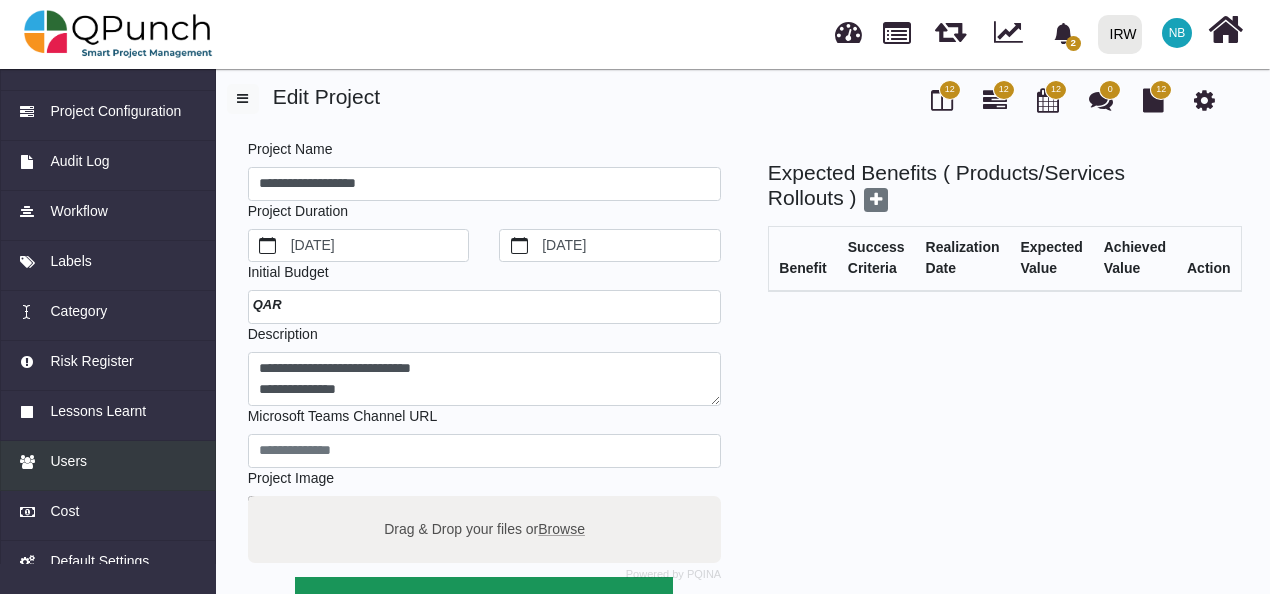 click on "Users" at bounding box center (108, 461) 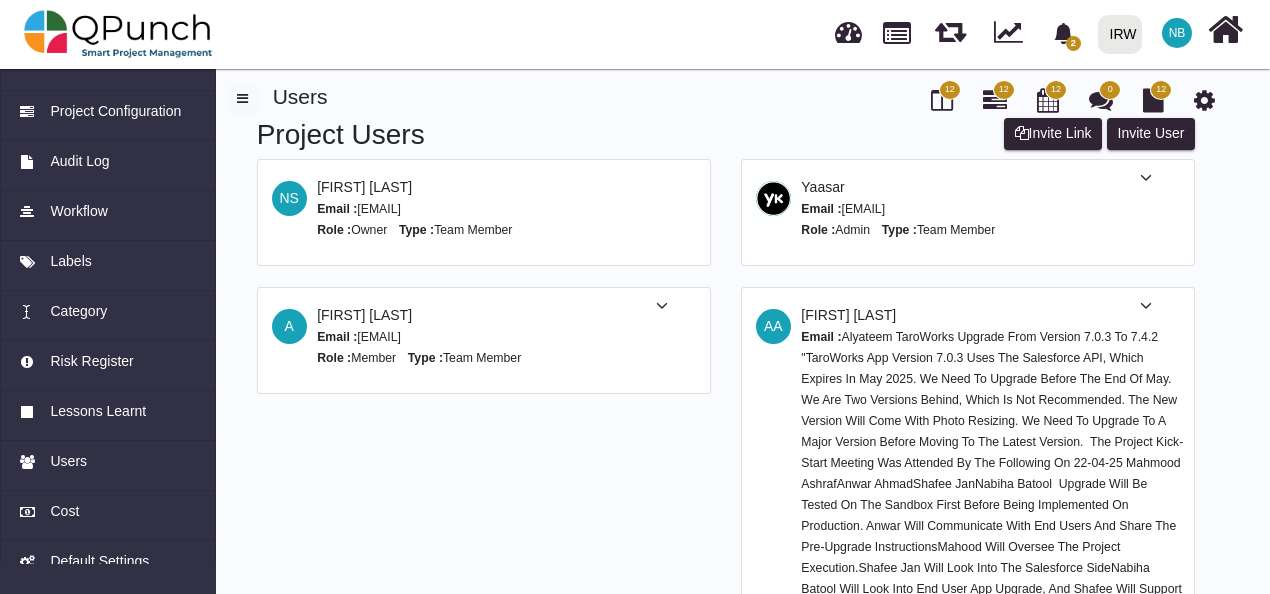 click at bounding box center (1146, 306) 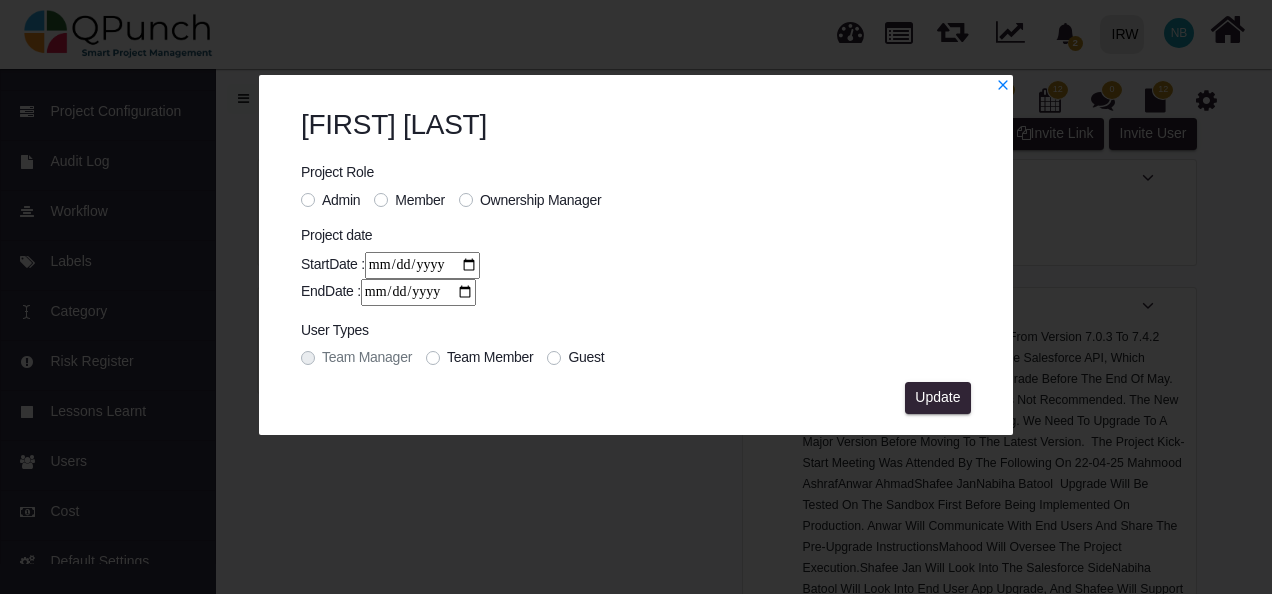 click on "Admin" at bounding box center [341, 200] 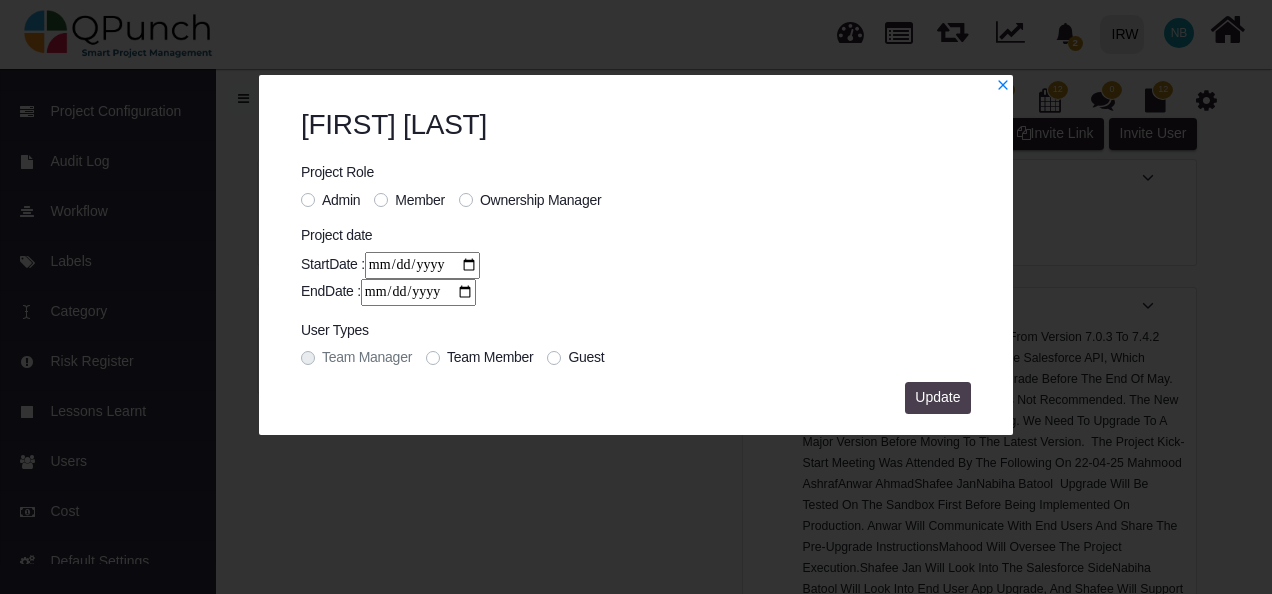 click on "Update" at bounding box center [937, 397] 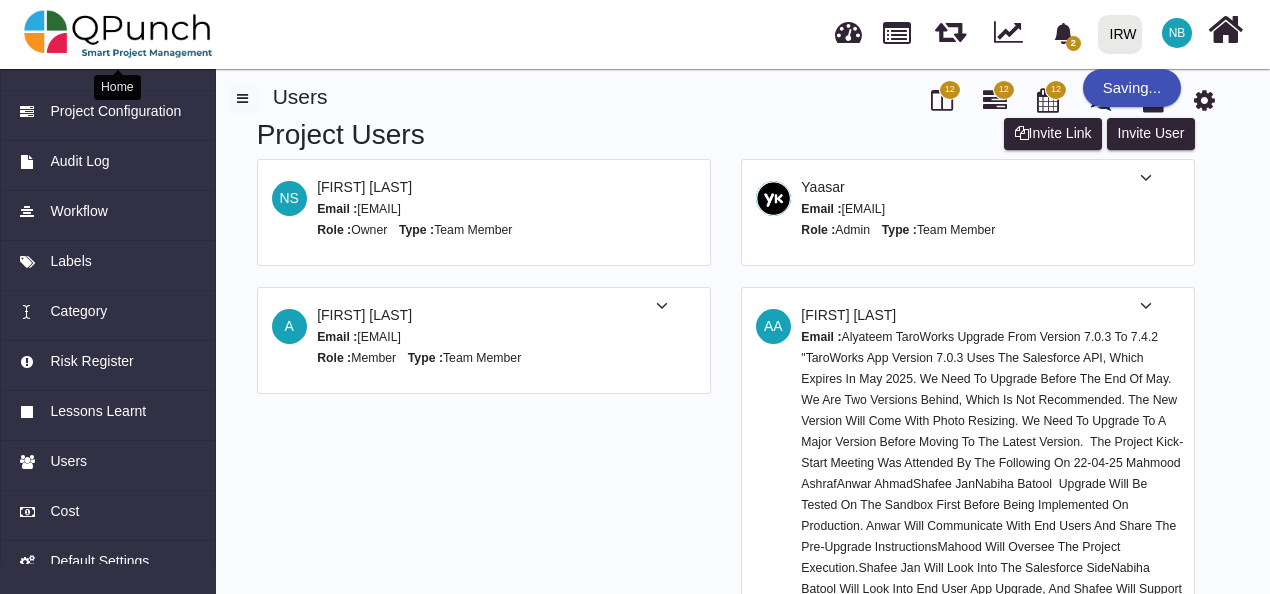 click at bounding box center [118, 34] 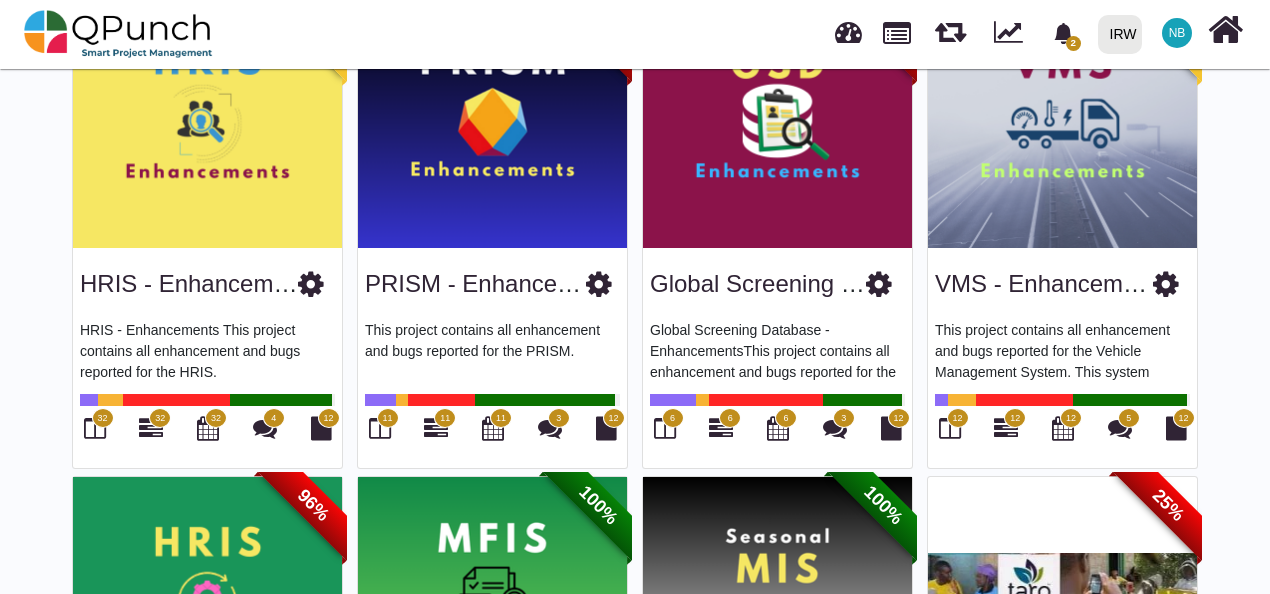 scroll, scrollTop: 1057, scrollLeft: 0, axis: vertical 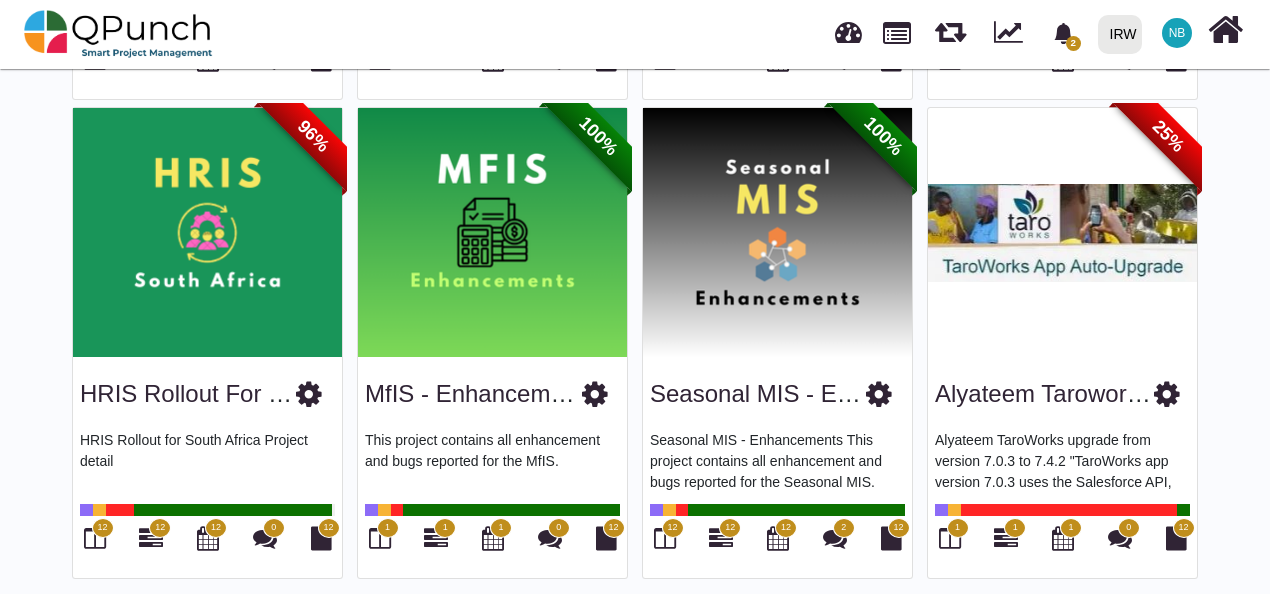 click at bounding box center (879, 394) 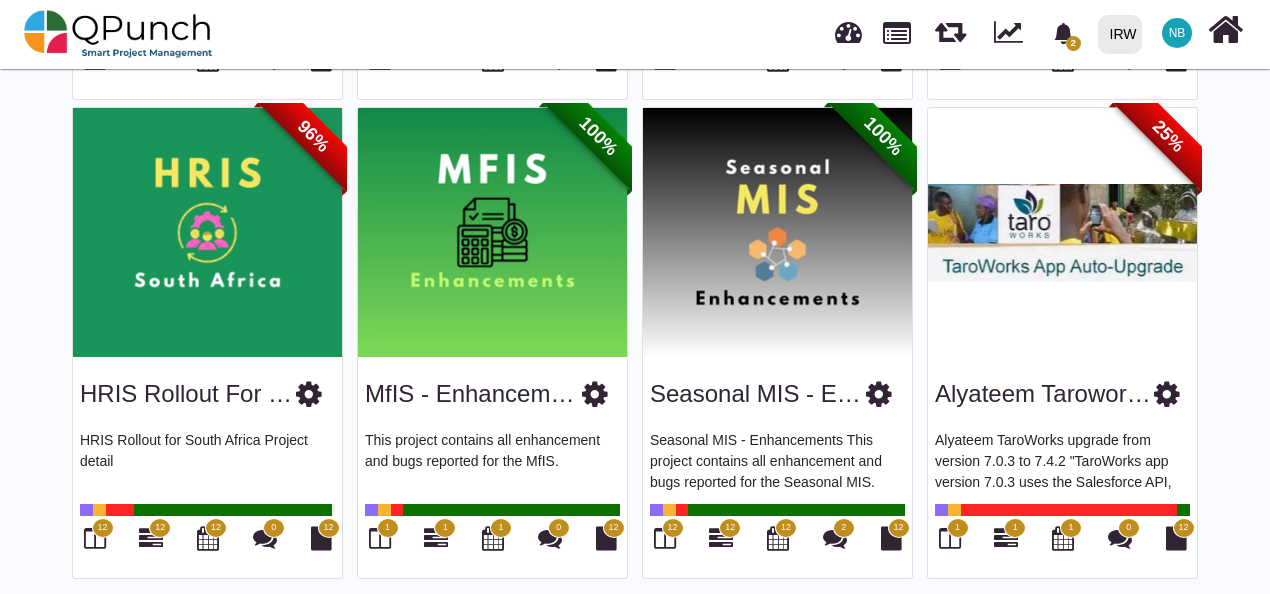 scroll, scrollTop: 0, scrollLeft: 0, axis: both 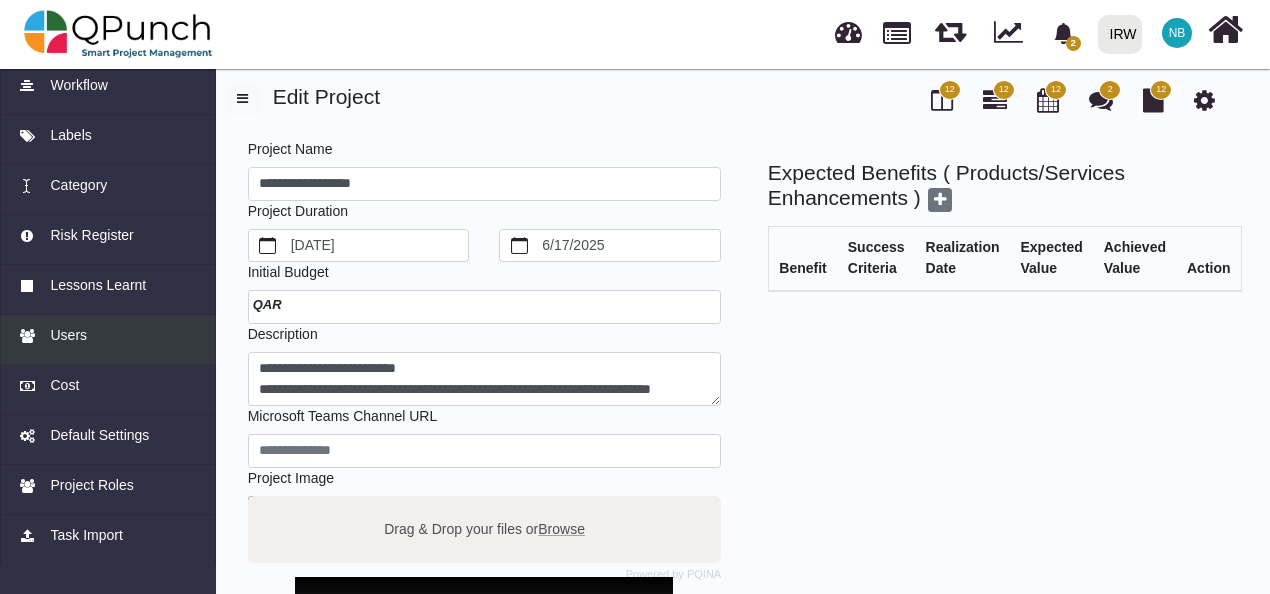 click on "Users" at bounding box center [68, 335] 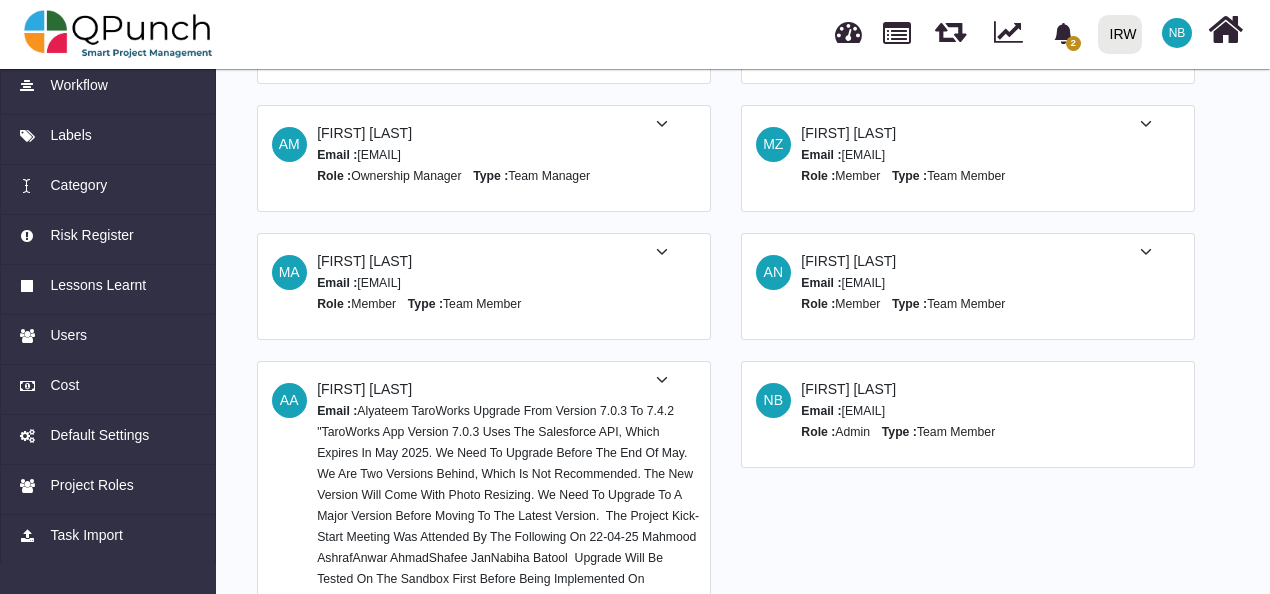 scroll, scrollTop: 314, scrollLeft: 0, axis: vertical 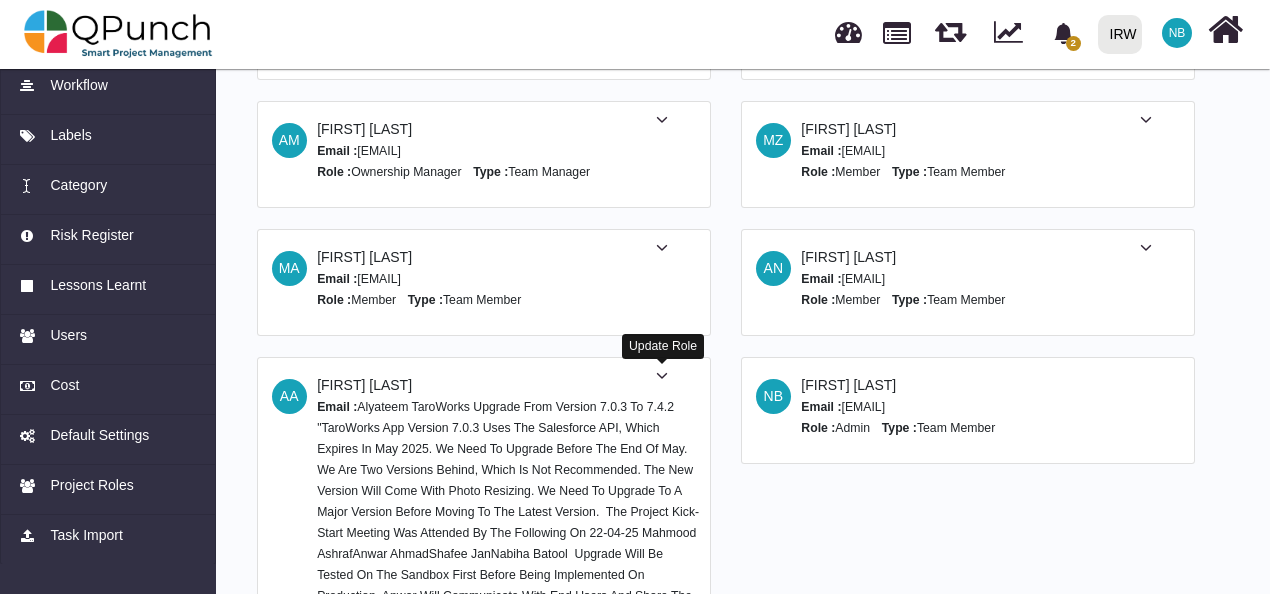 click at bounding box center [662, 376] 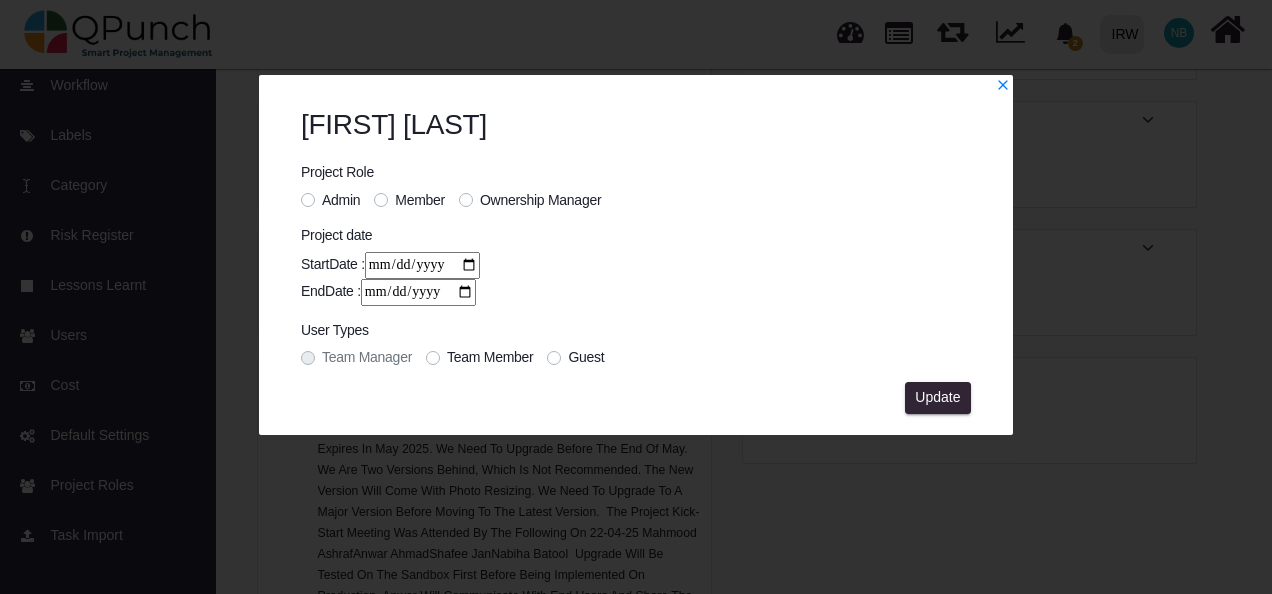 click on "Admin" at bounding box center [341, 200] 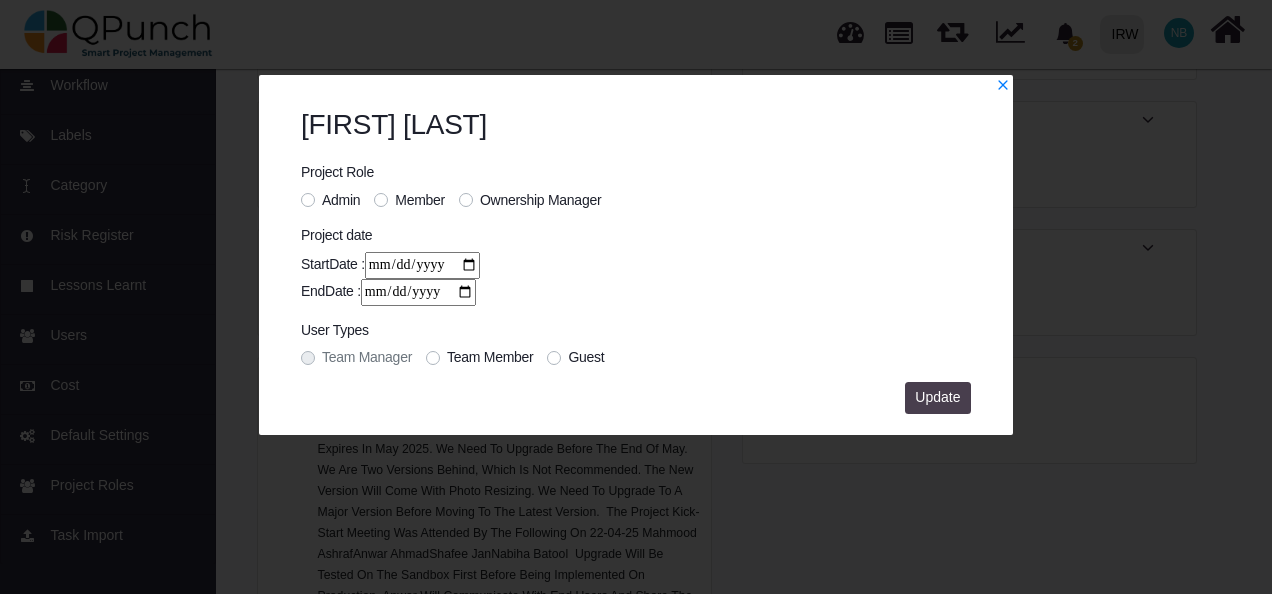 click on "Update" at bounding box center [937, 397] 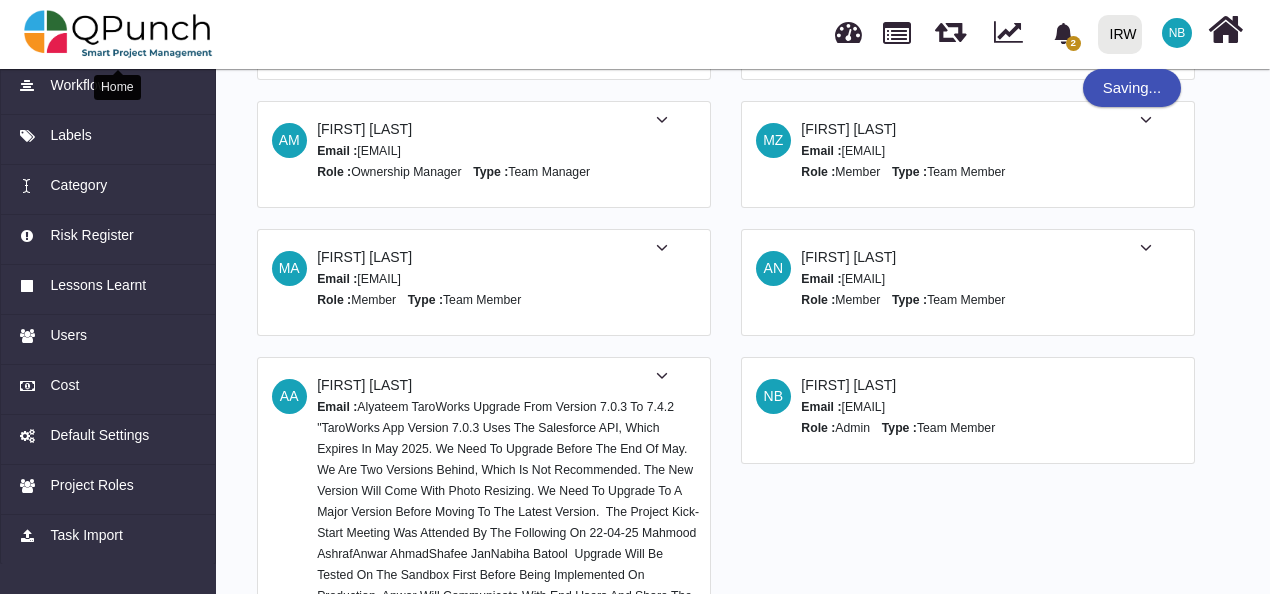 click at bounding box center [118, 34] 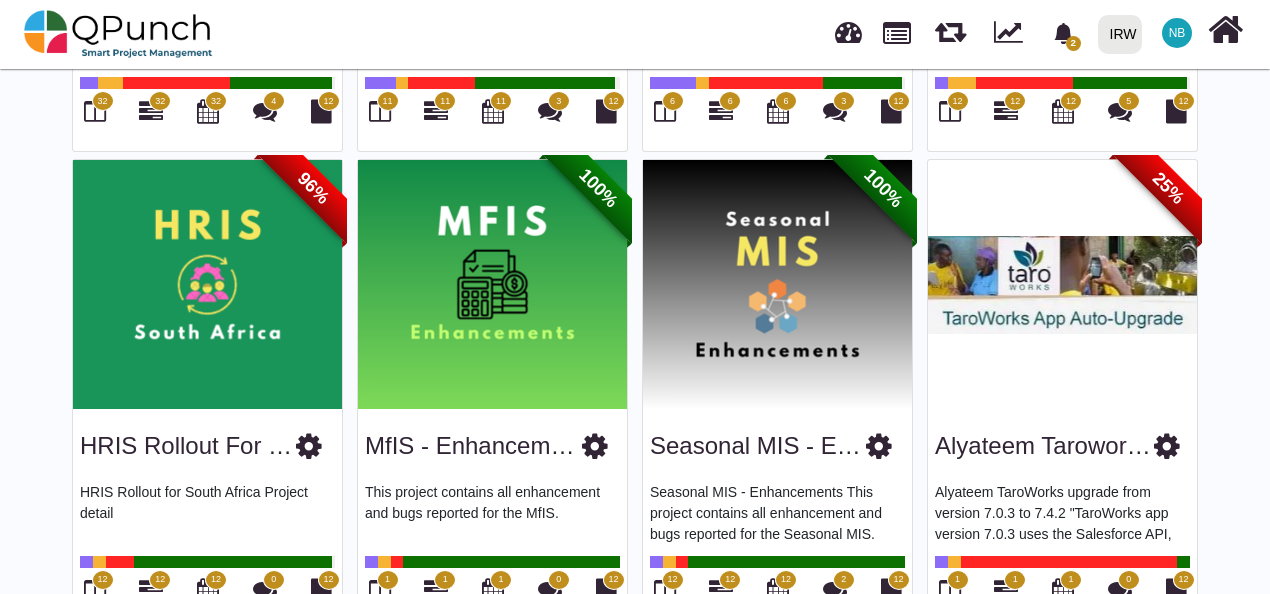 scroll, scrollTop: 1057, scrollLeft: 0, axis: vertical 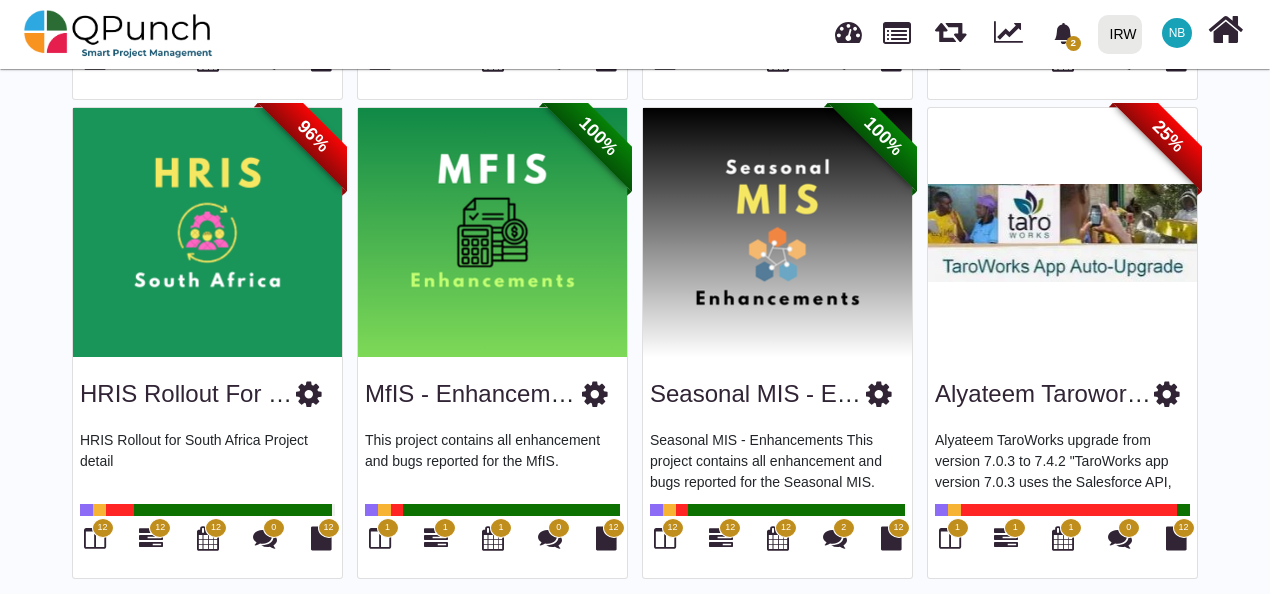 click at bounding box center [595, 394] 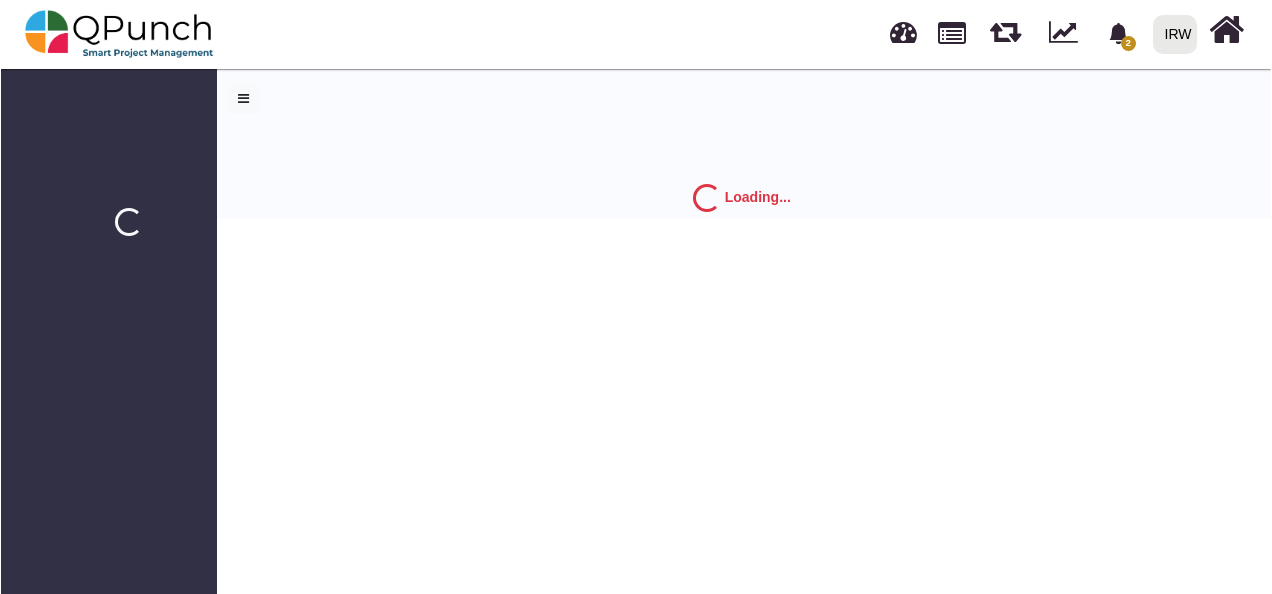 scroll, scrollTop: 0, scrollLeft: 0, axis: both 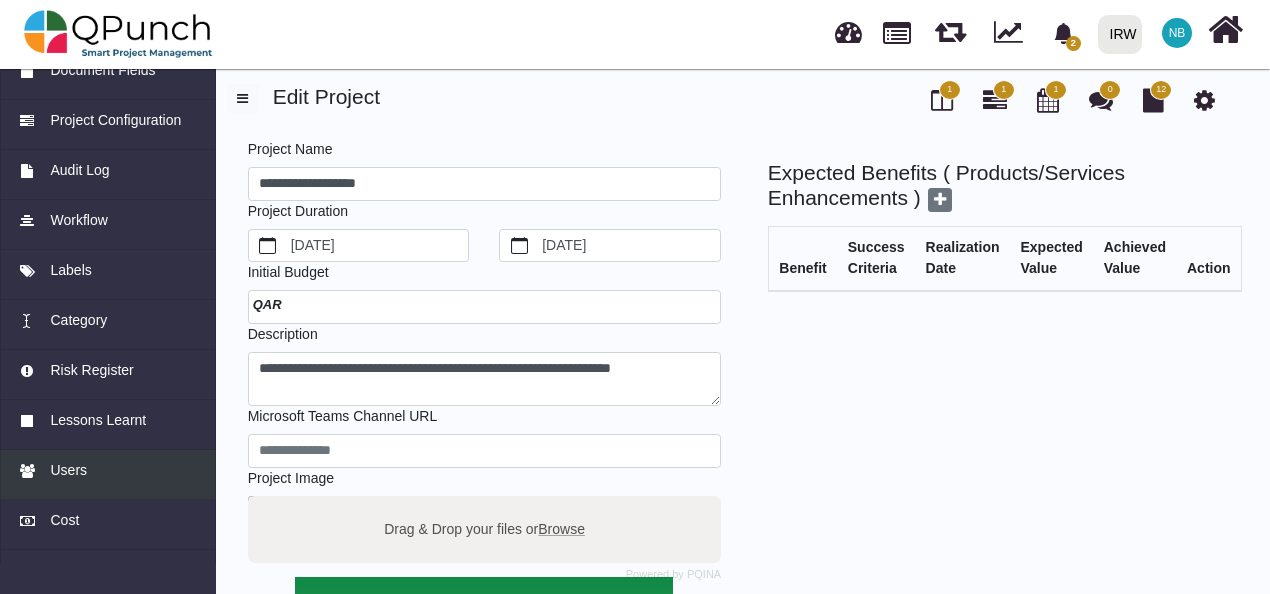 click on "Users" at bounding box center [108, 470] 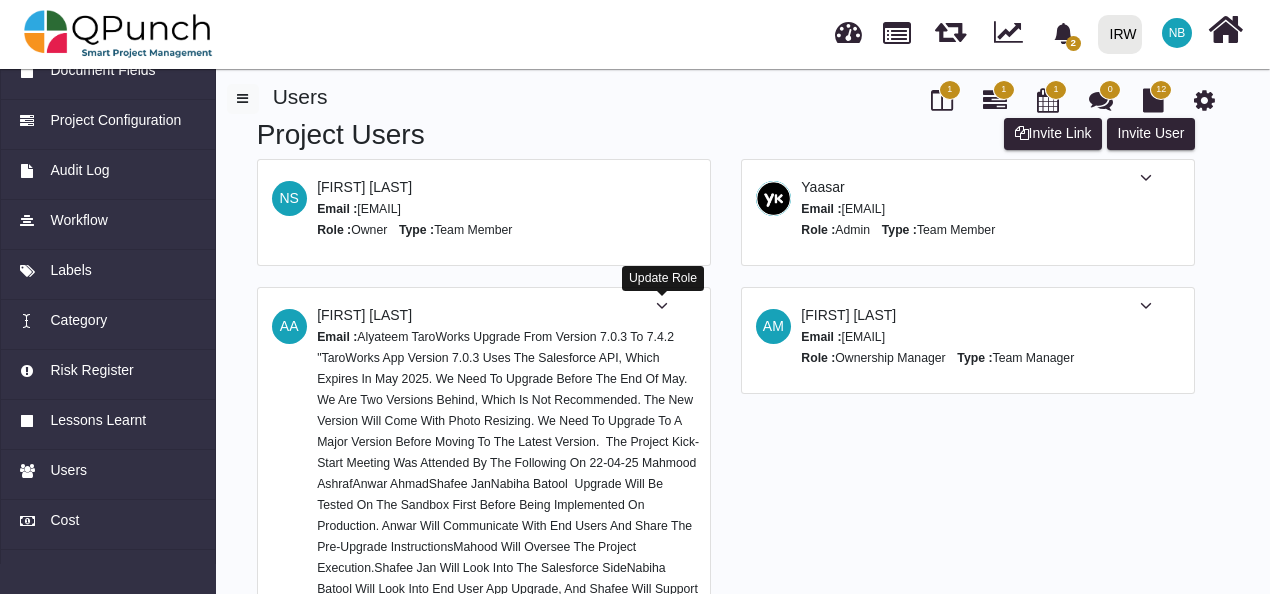 click at bounding box center (662, 306) 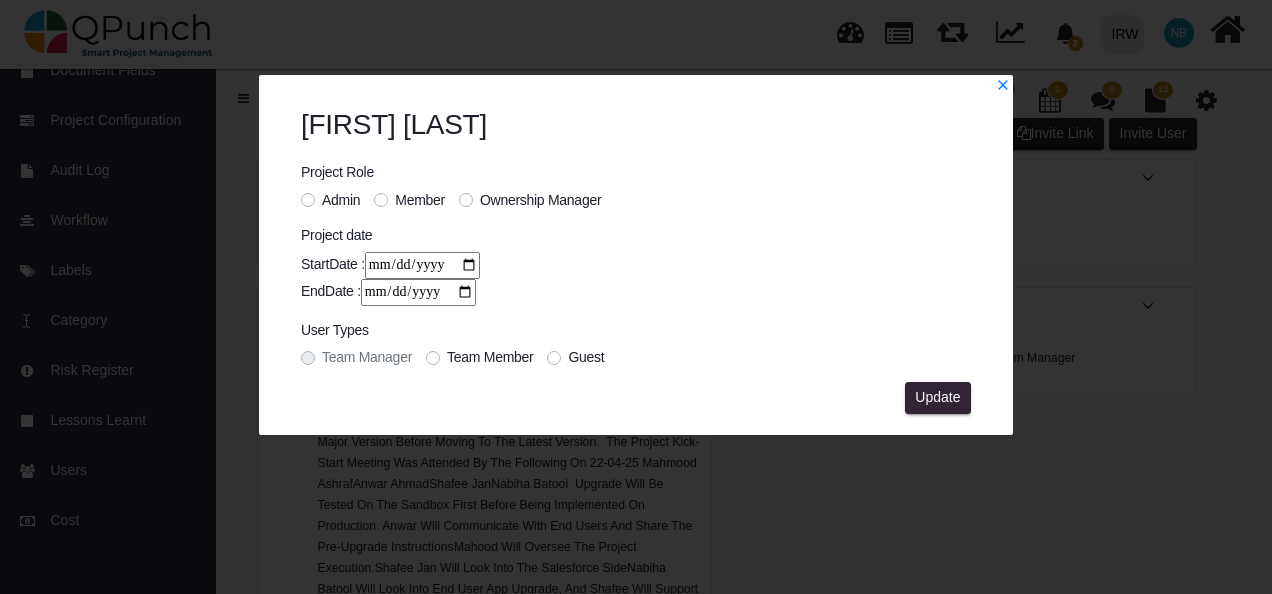 click on "Admin" at bounding box center [341, 200] 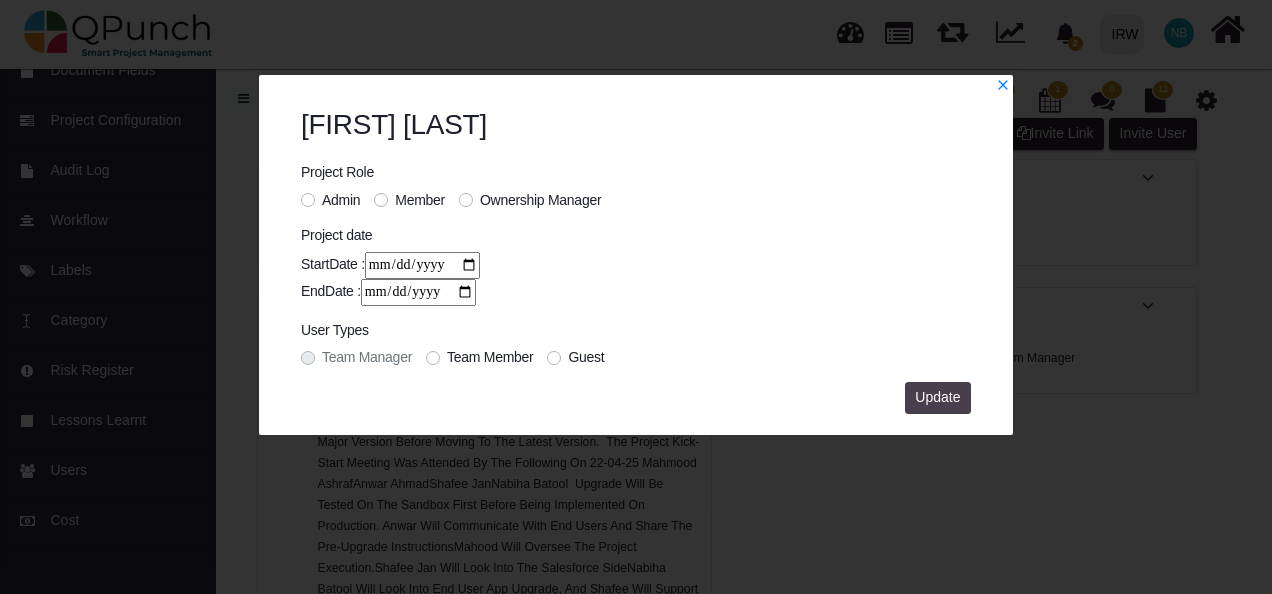click on "Update" at bounding box center [937, 397] 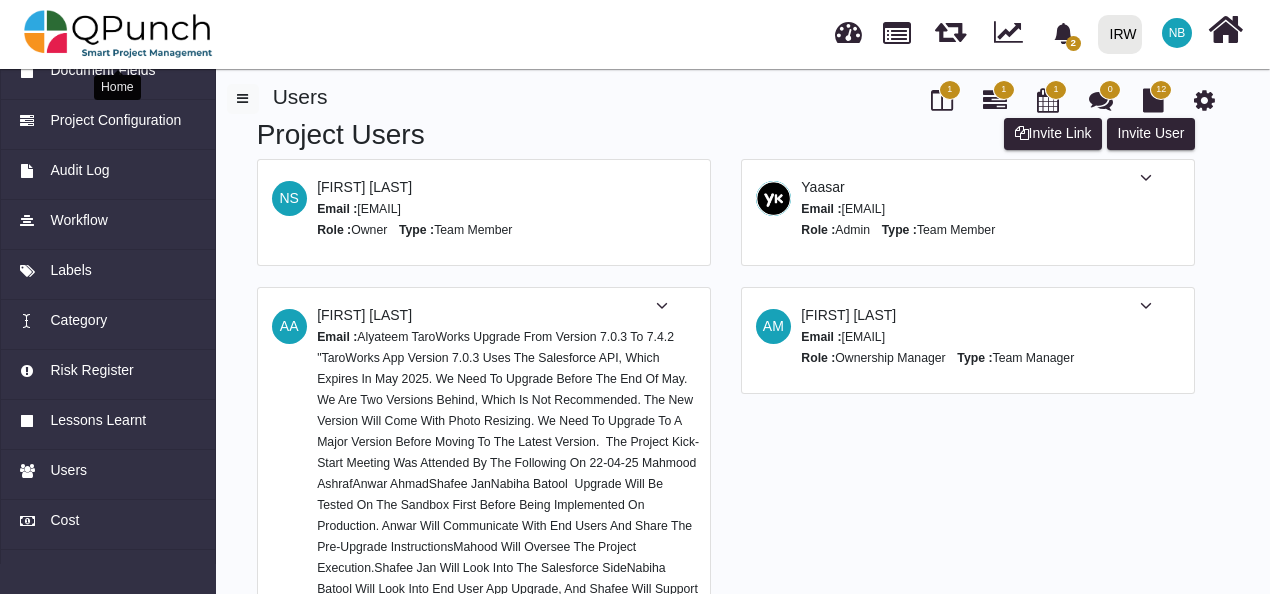 click at bounding box center [118, 34] 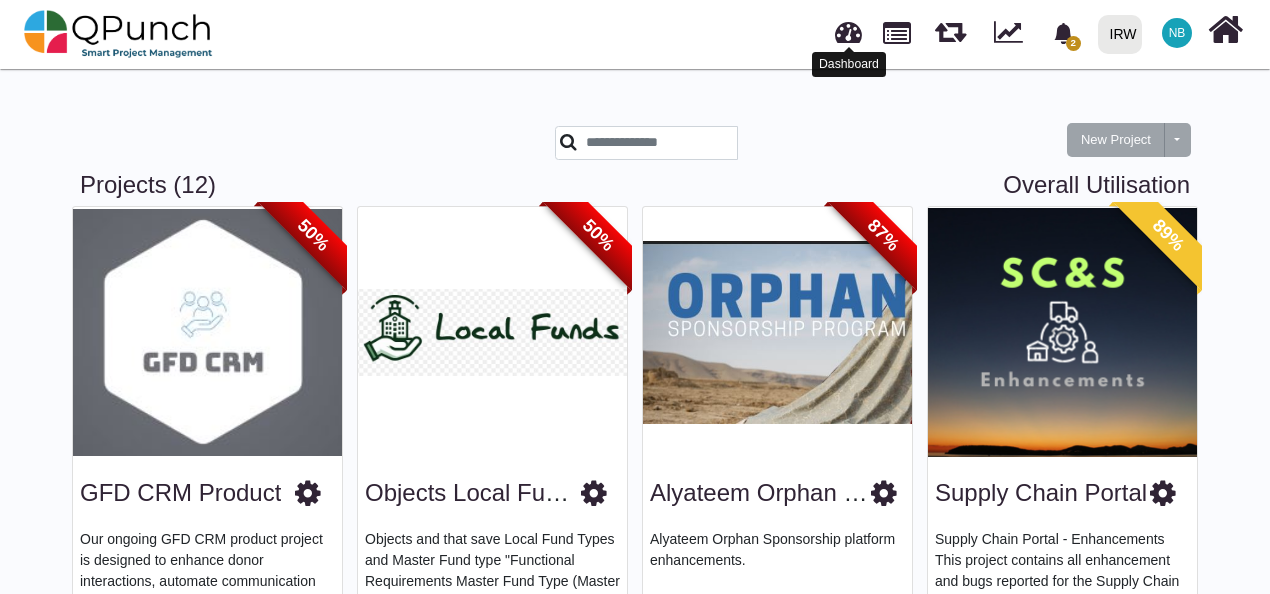 click on "Dashboard" at bounding box center (849, 64) 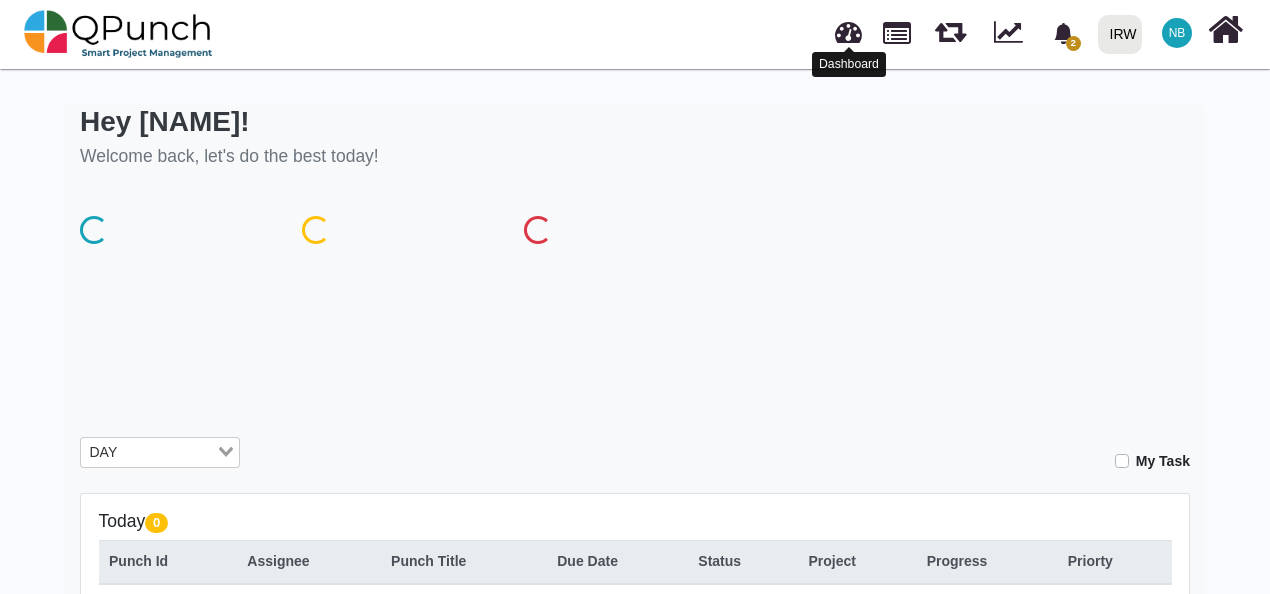 click at bounding box center (848, 29) 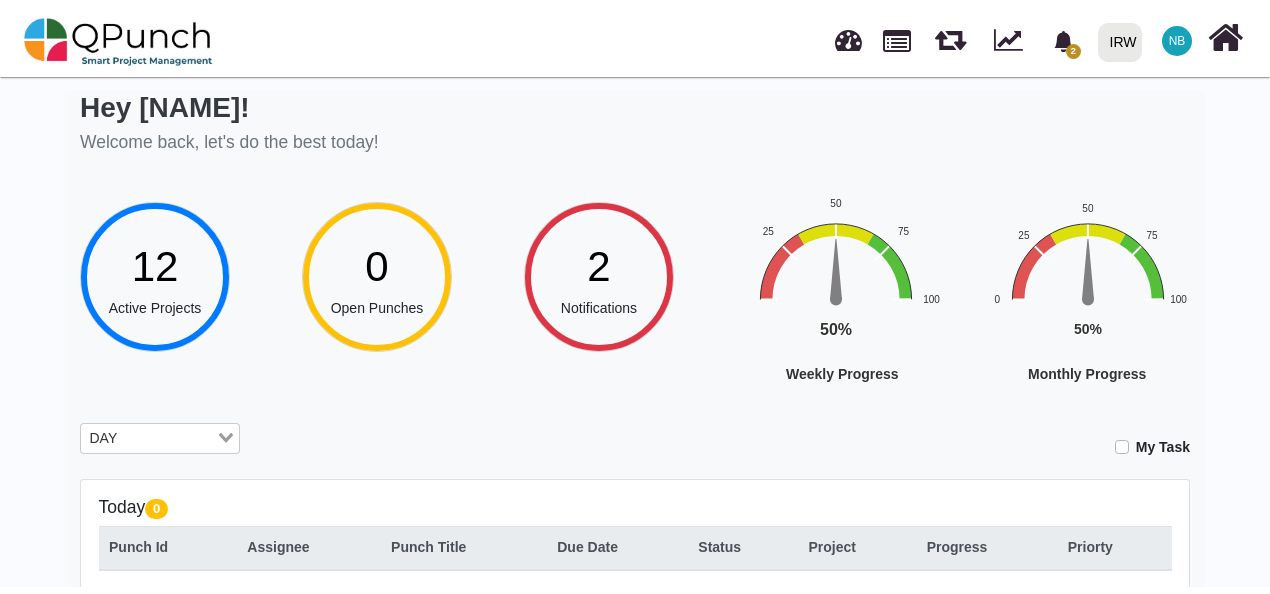 scroll, scrollTop: 0, scrollLeft: 0, axis: both 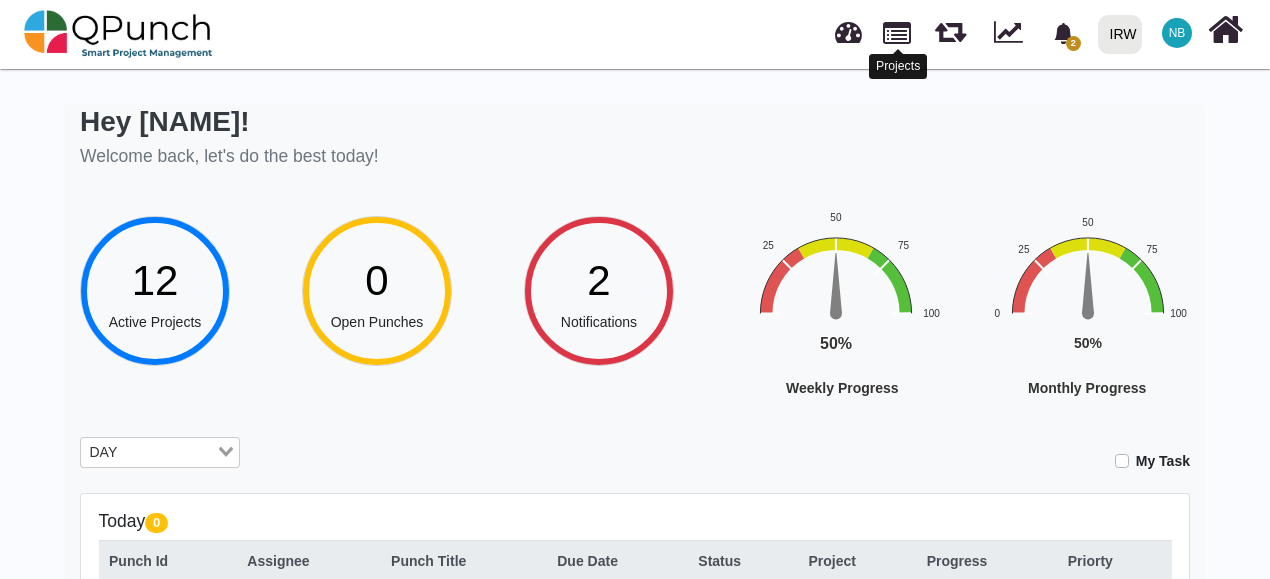 click at bounding box center (897, 31) 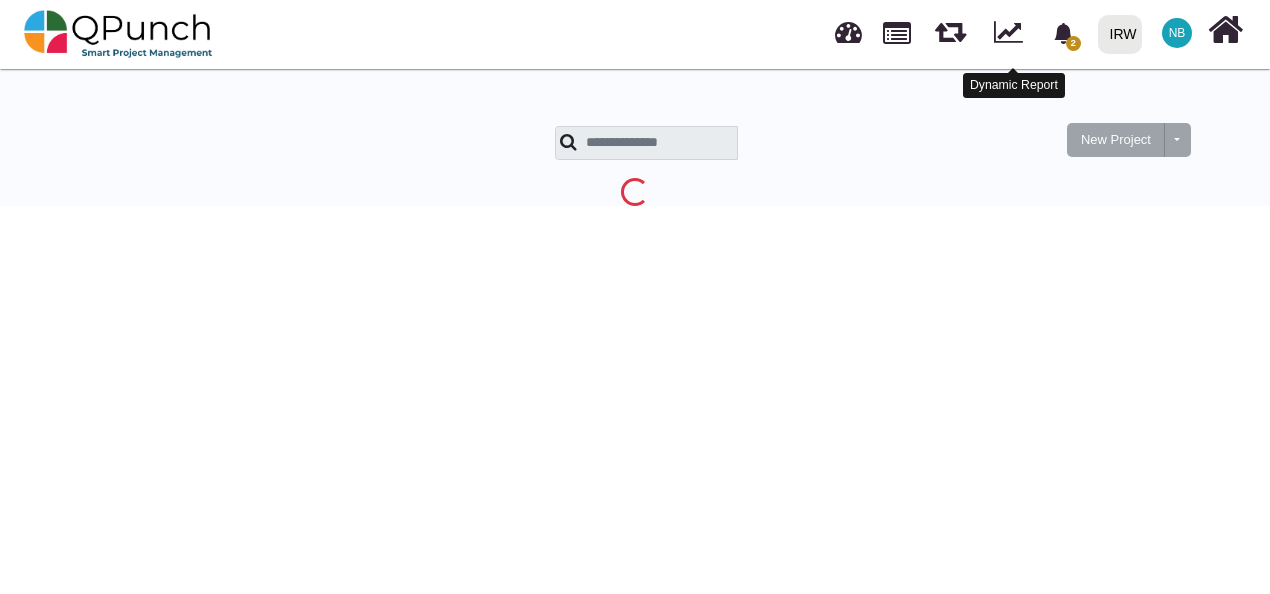 click at bounding box center (1008, 29) 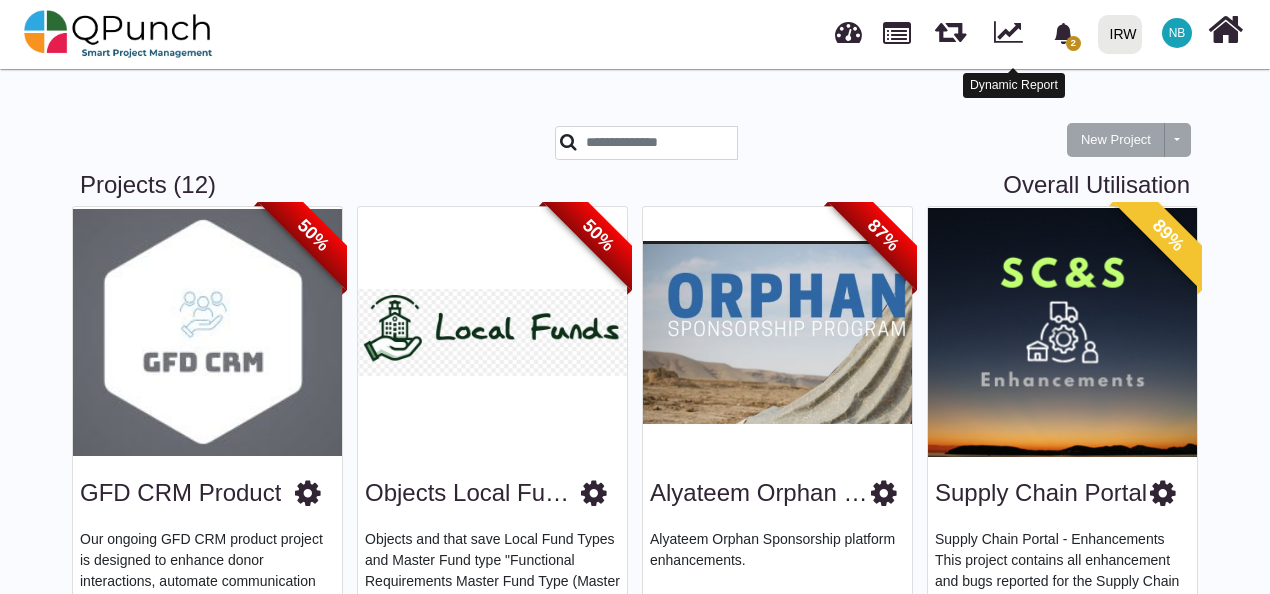 click at bounding box center (1008, 29) 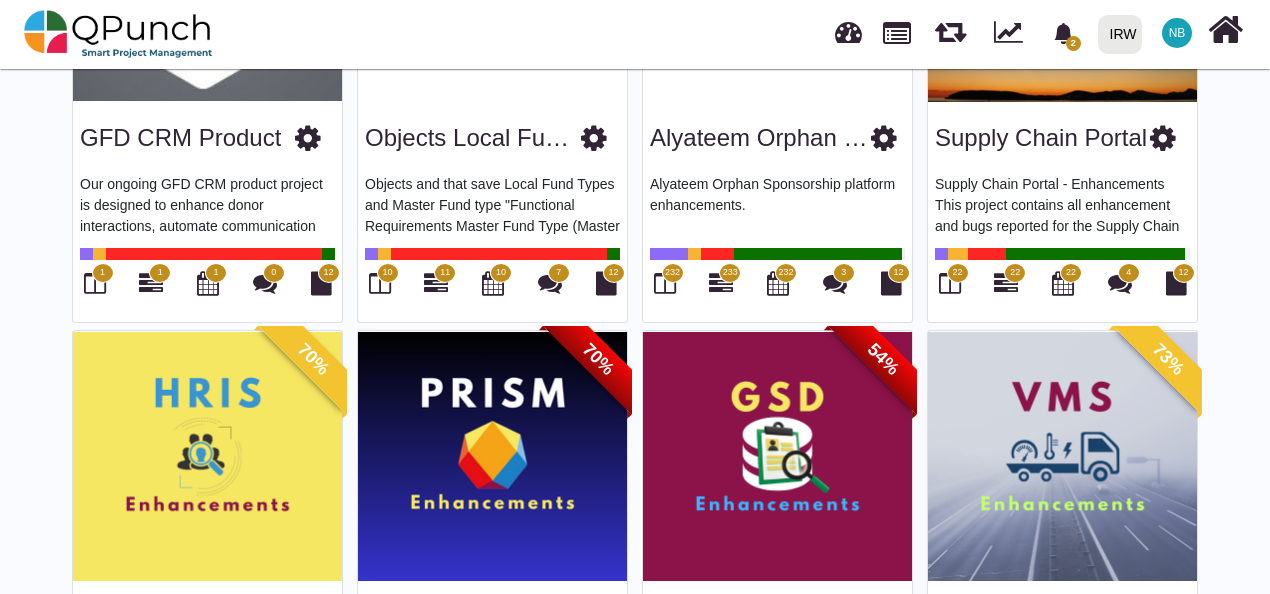 scroll, scrollTop: 356, scrollLeft: 0, axis: vertical 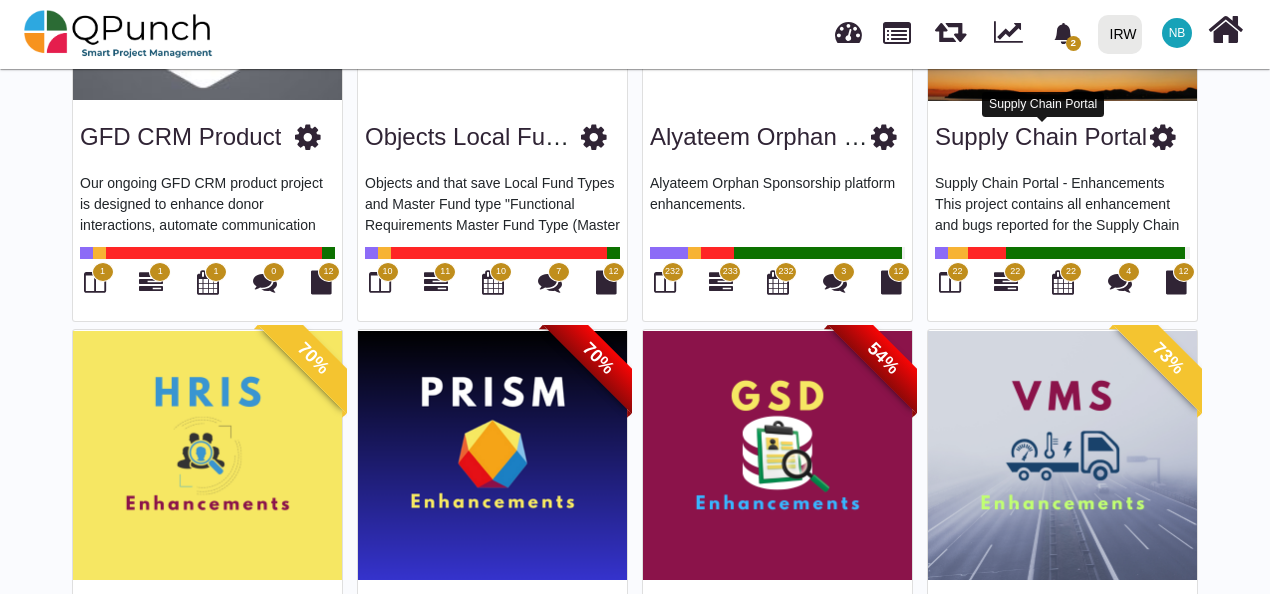 click on "Supply Chain Portal" at bounding box center (1041, 136) 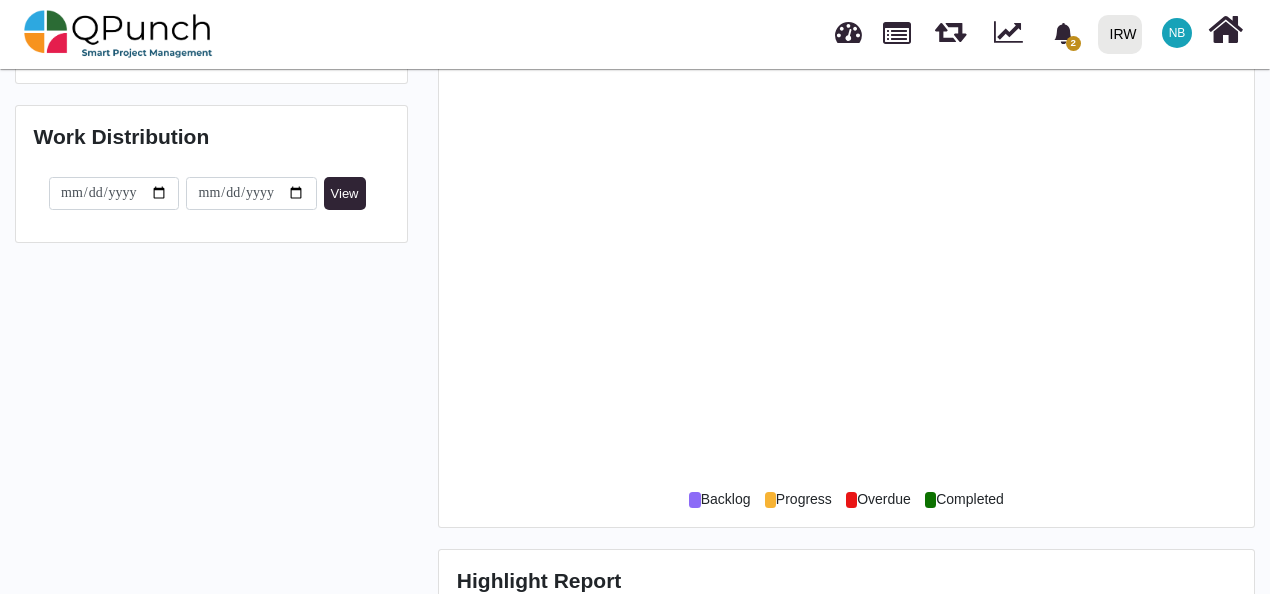 scroll, scrollTop: 0, scrollLeft: 0, axis: both 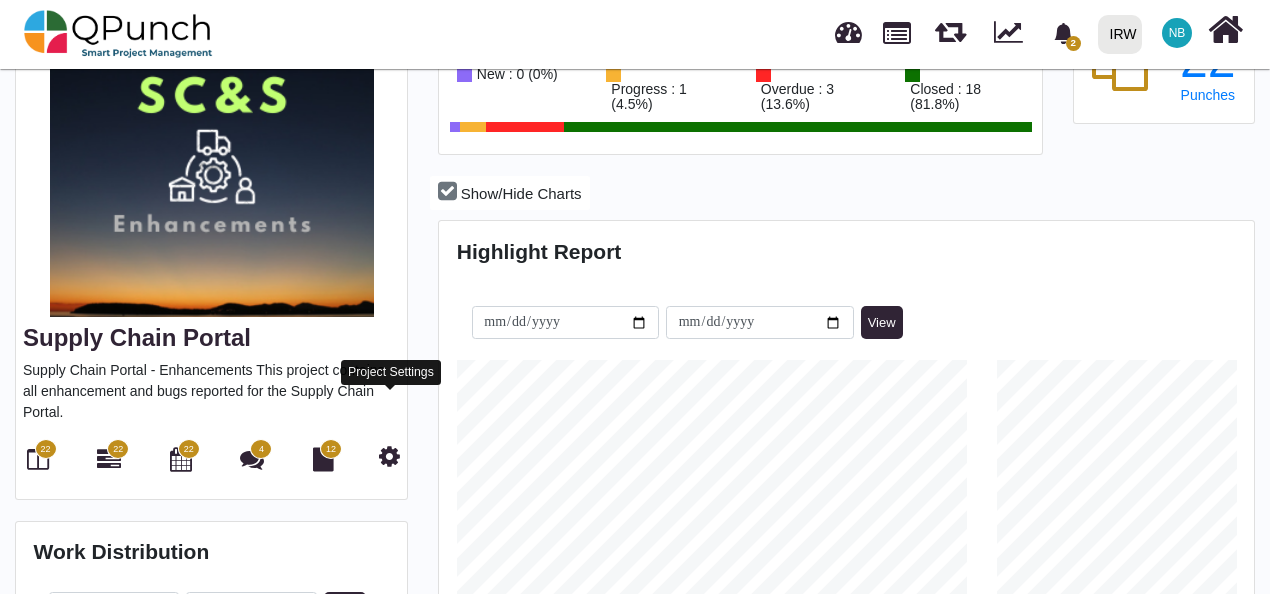 click at bounding box center (389, 456) 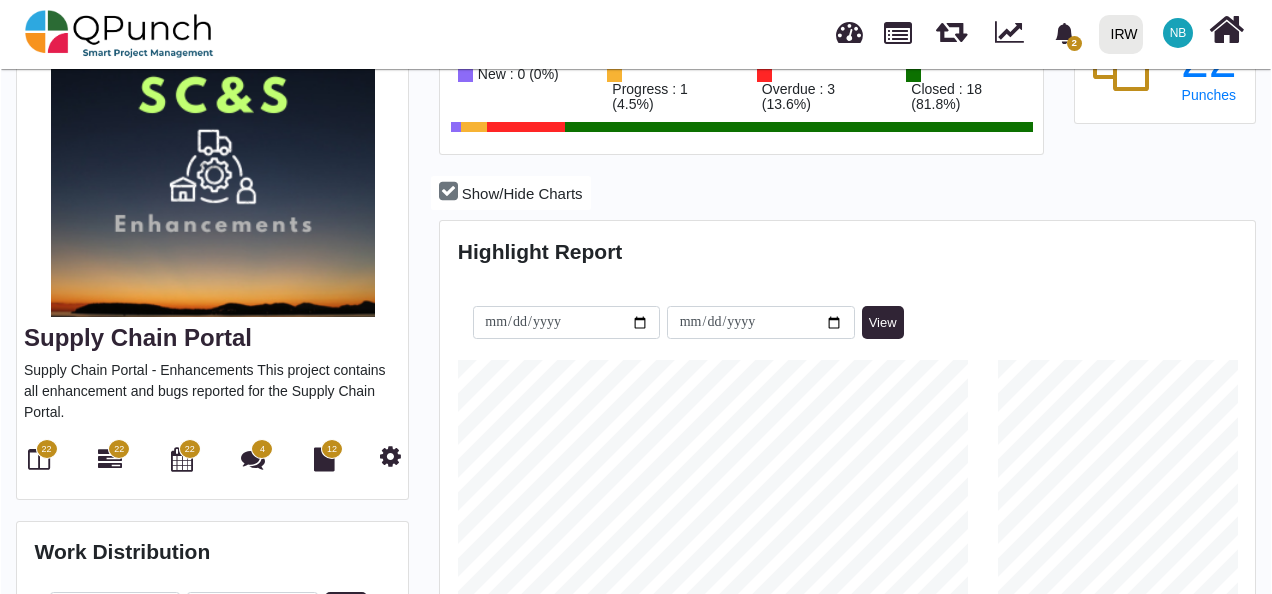 scroll, scrollTop: 0, scrollLeft: 0, axis: both 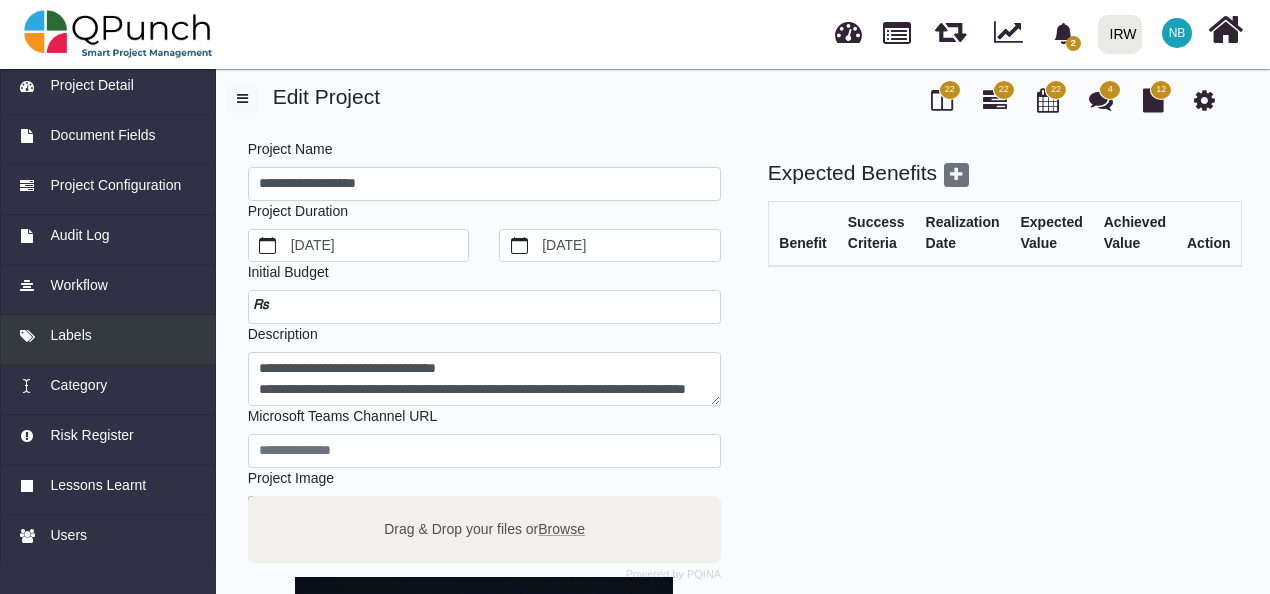 click on "Labels" at bounding box center [108, 335] 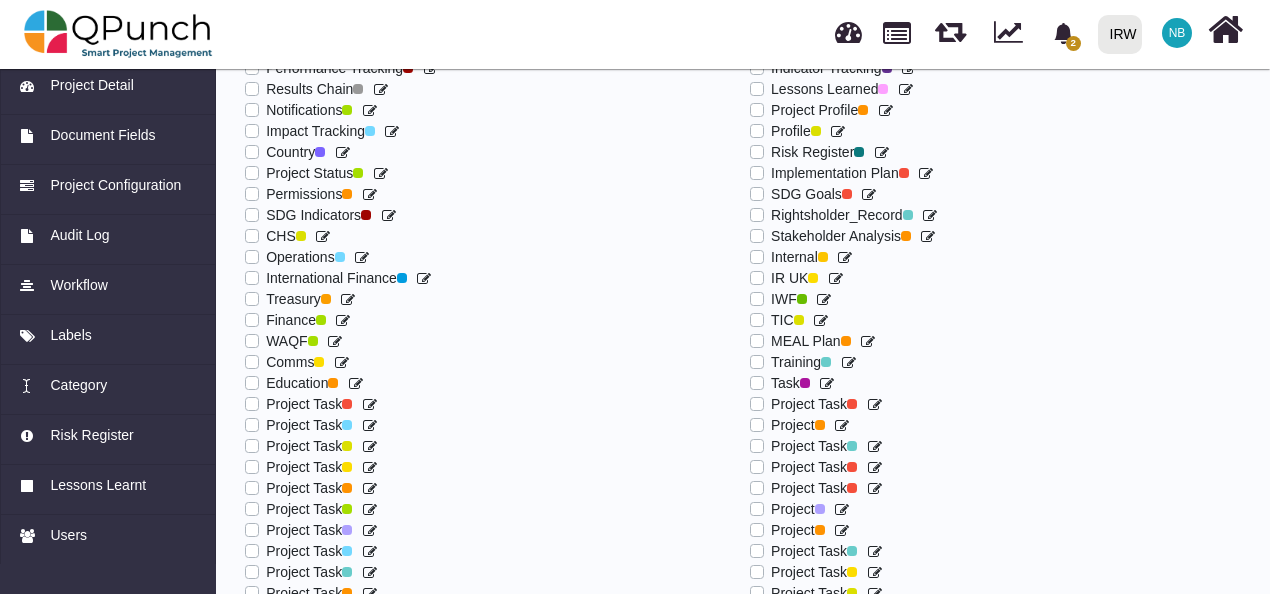 scroll, scrollTop: 453, scrollLeft: 0, axis: vertical 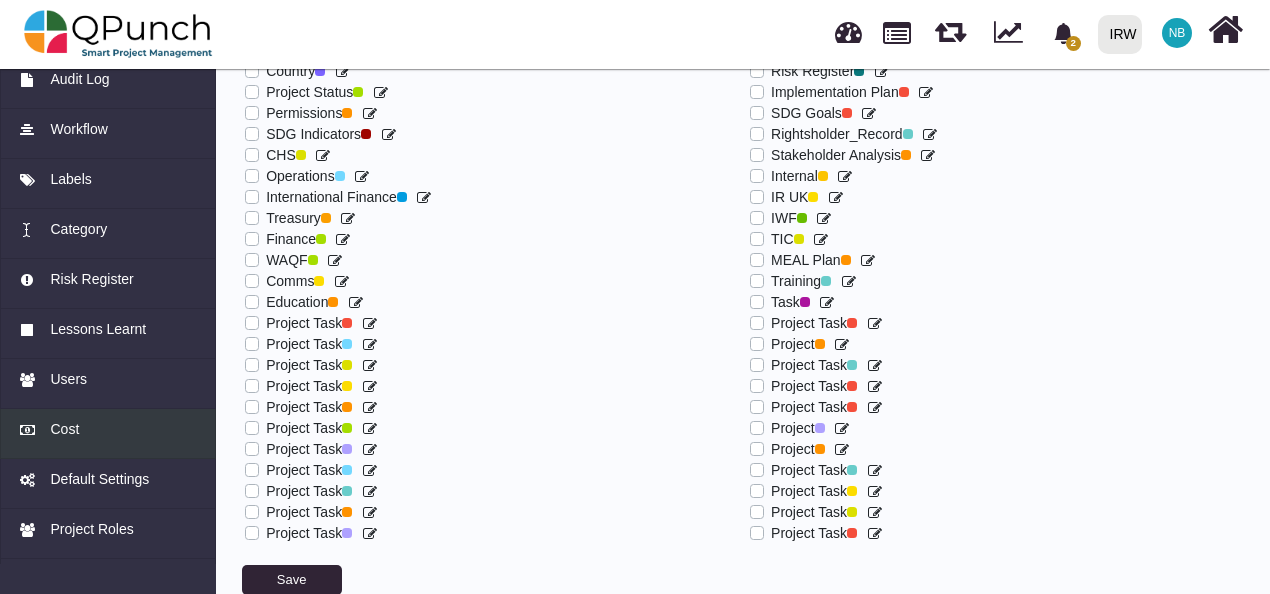 click on "Cost" at bounding box center [108, 429] 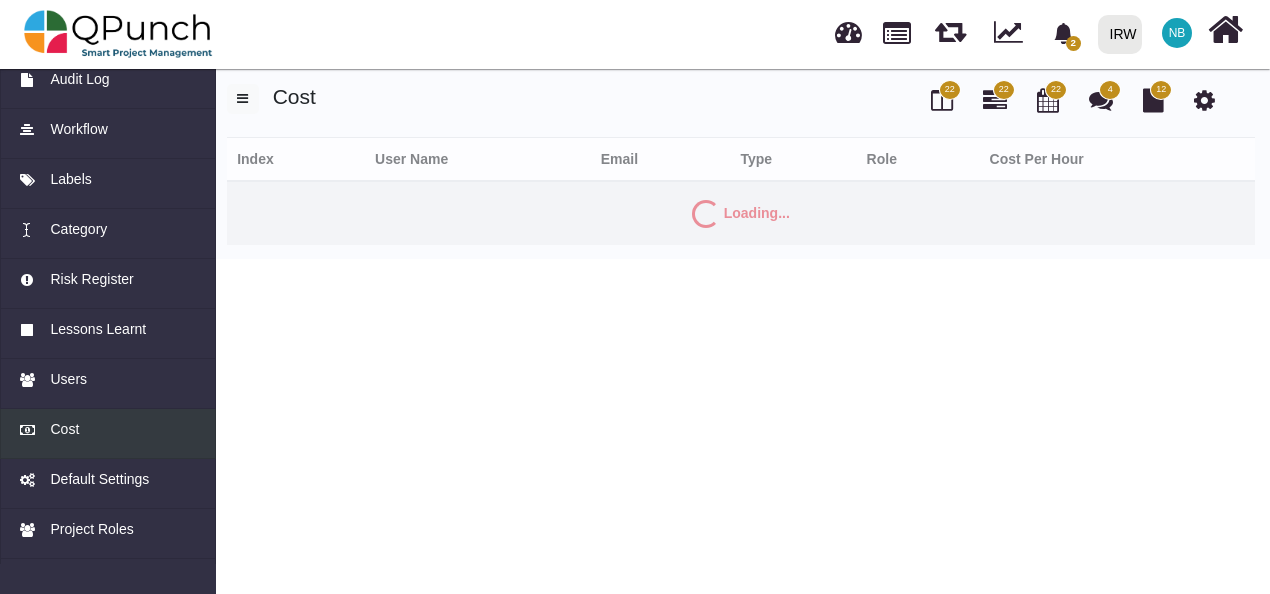 scroll, scrollTop: 0, scrollLeft: 0, axis: both 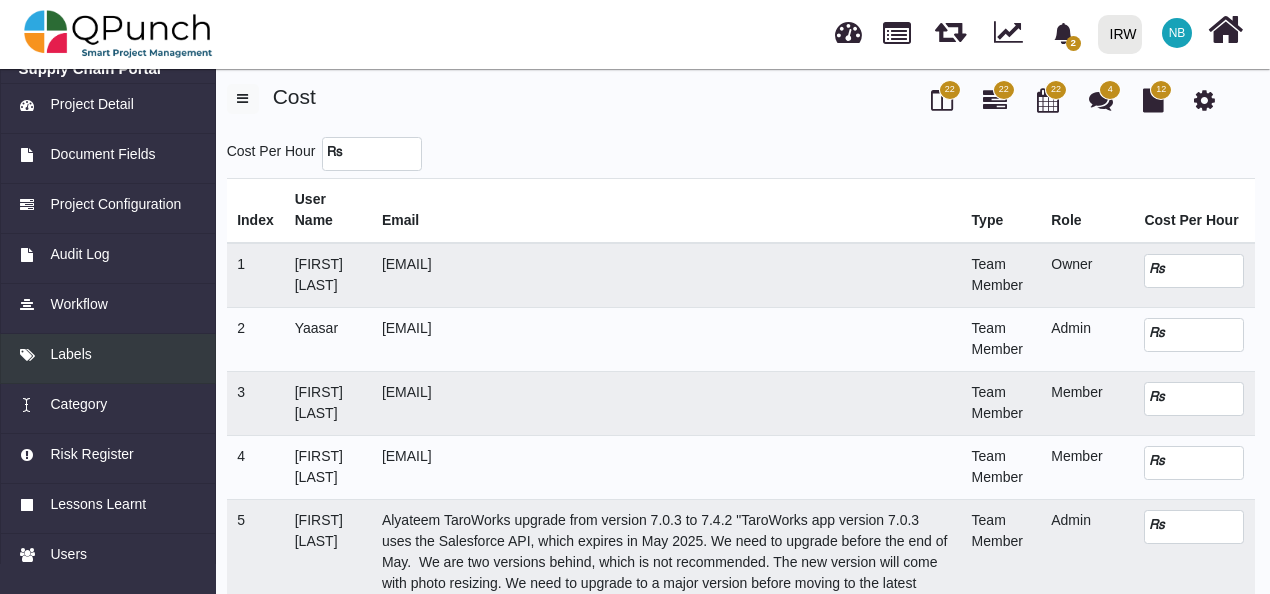 click on "Project Configuration" at bounding box center [115, 204] 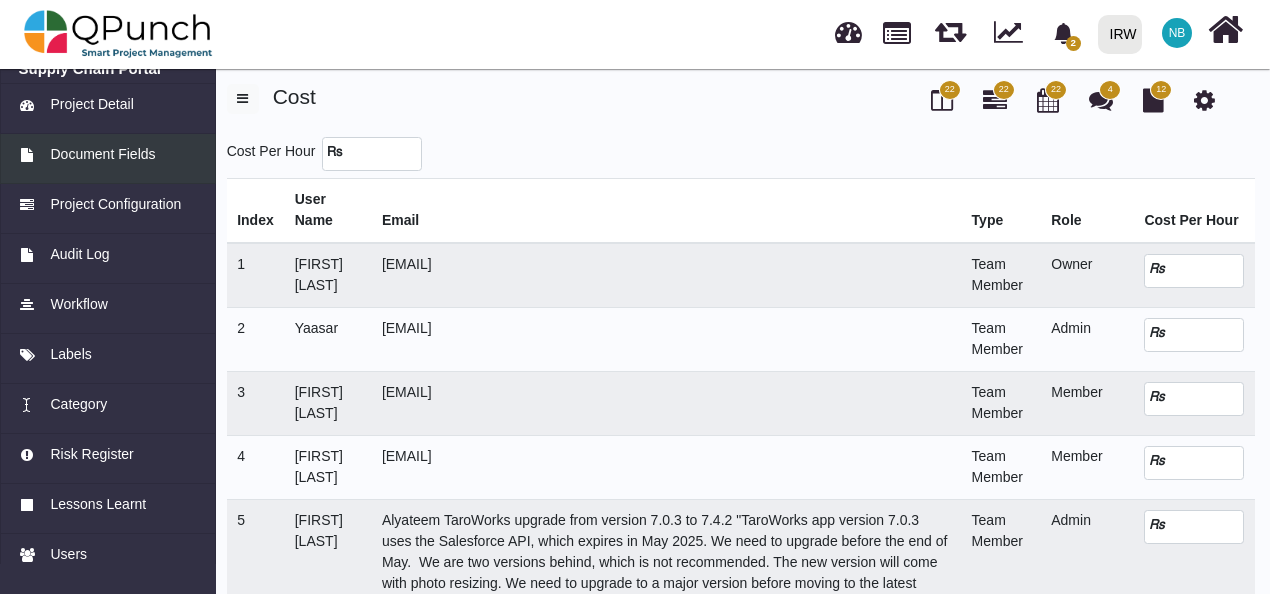 click on "Document Fields" at bounding box center [102, 154] 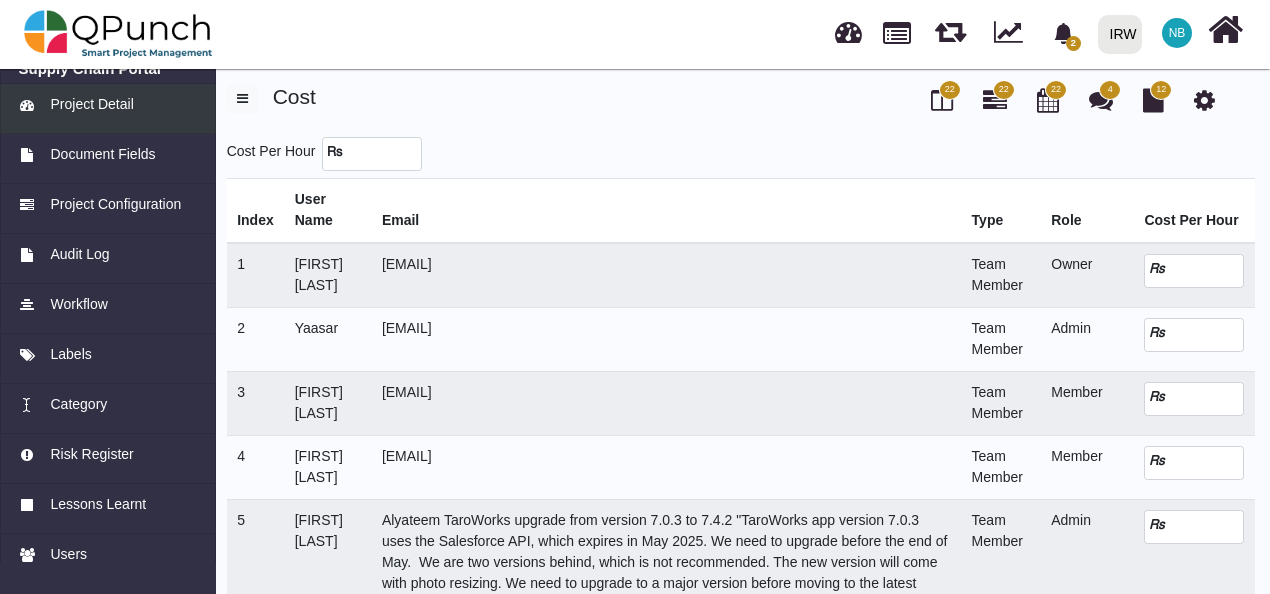 click on "Project Detail" at bounding box center (91, 104) 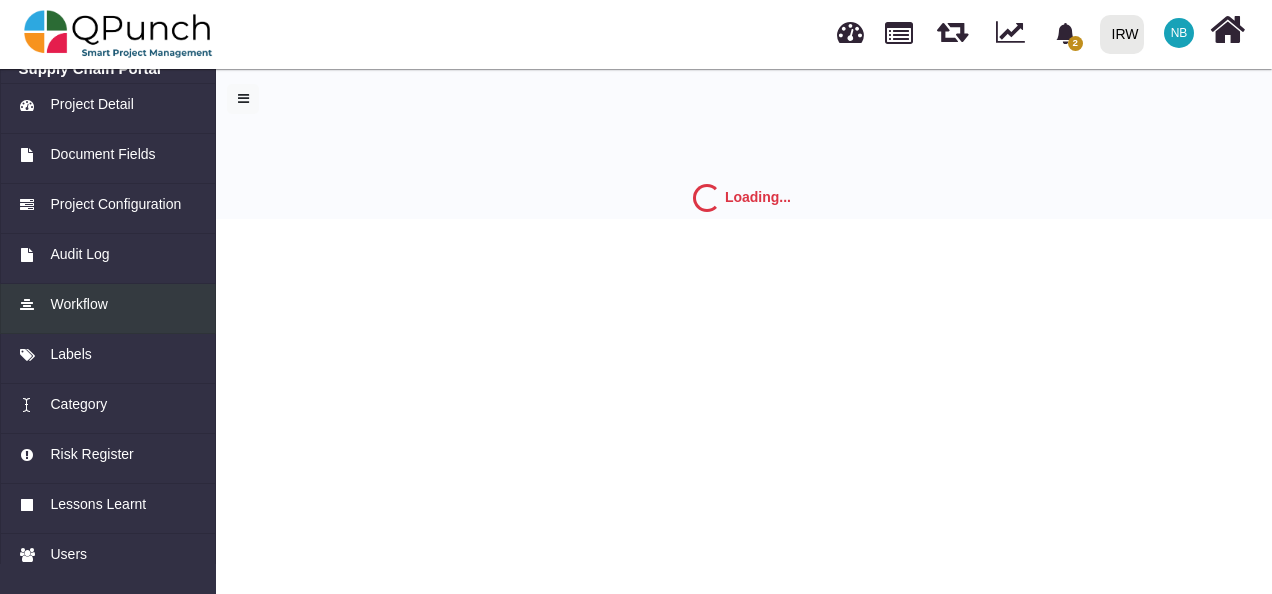 click on "Workflow" at bounding box center [108, 304] 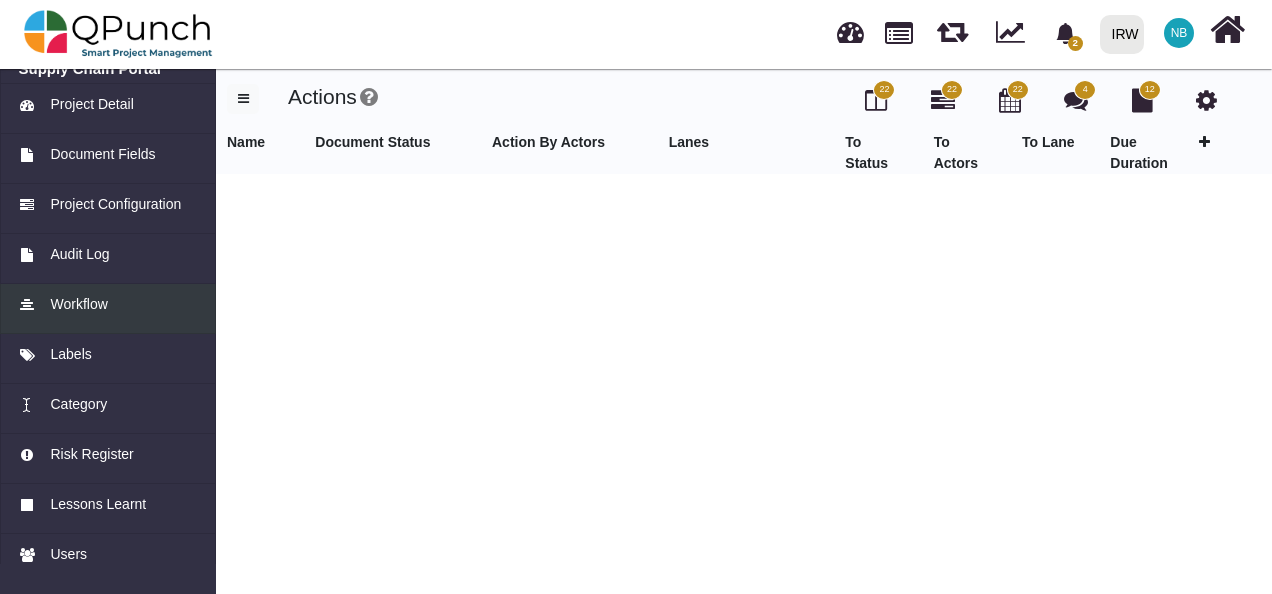click on "Workflow" at bounding box center [108, 304] 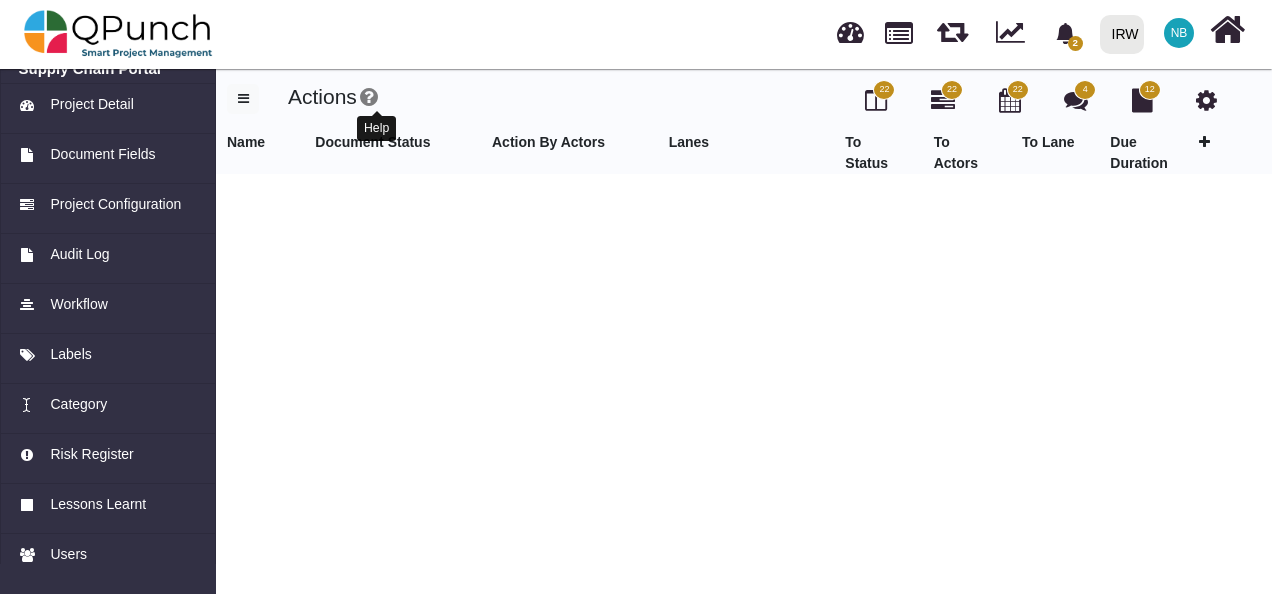 click at bounding box center [369, 96] 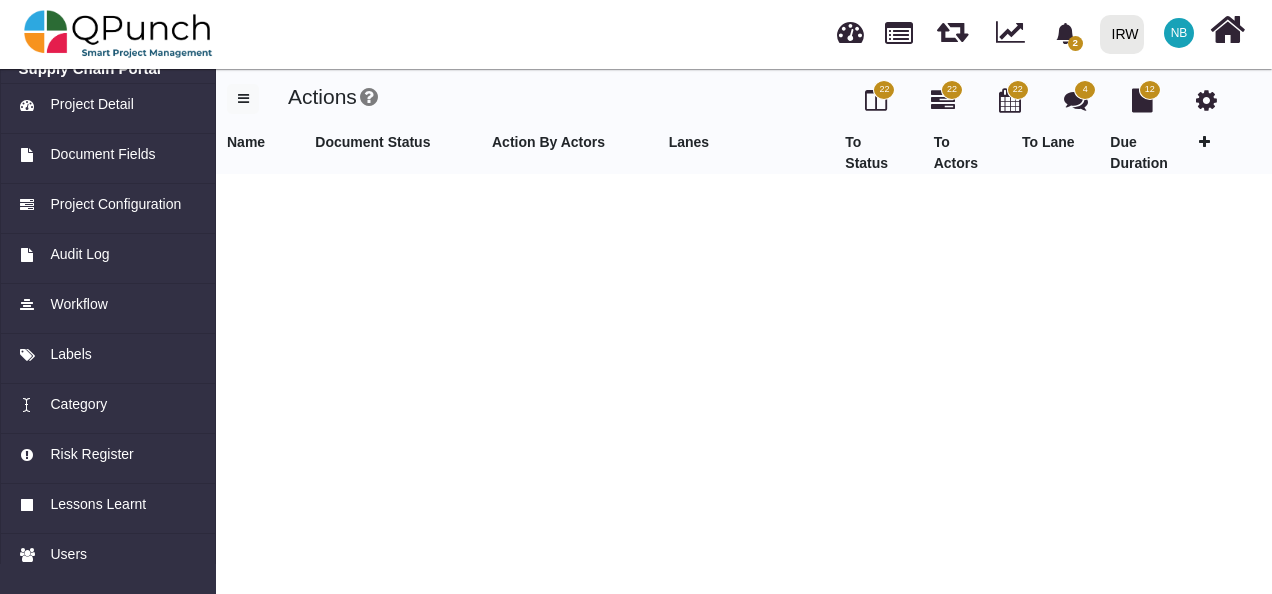 click at bounding box center (1204, 142) 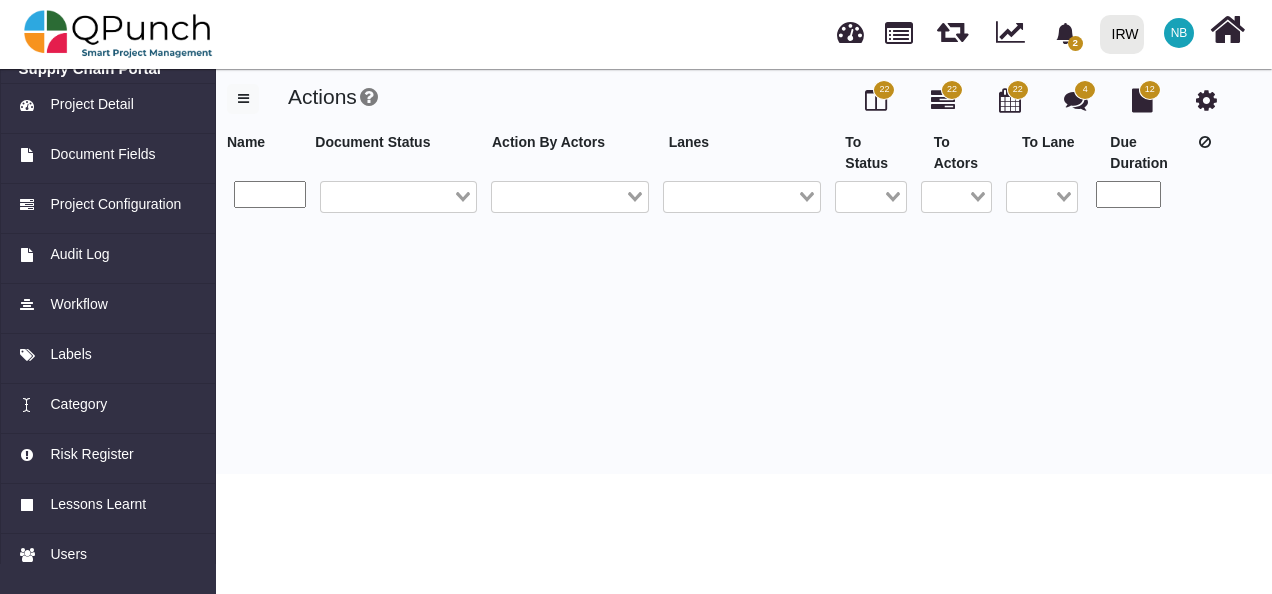 click at bounding box center (270, 194) 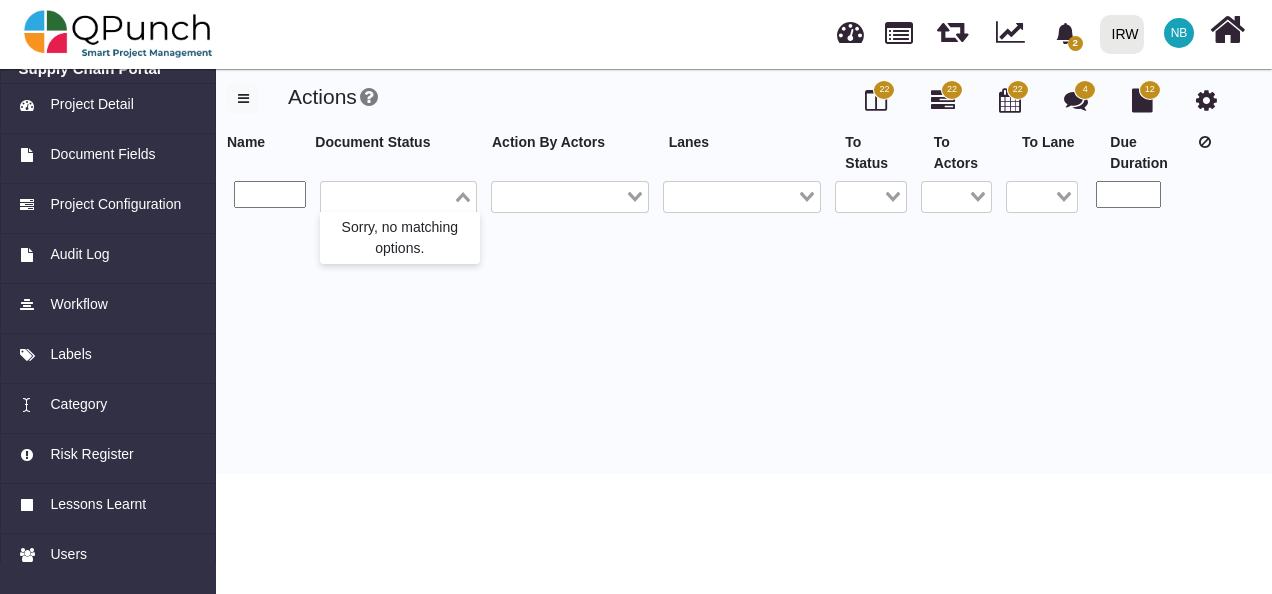 click on "Loading..." at bounding box center (464, 195) 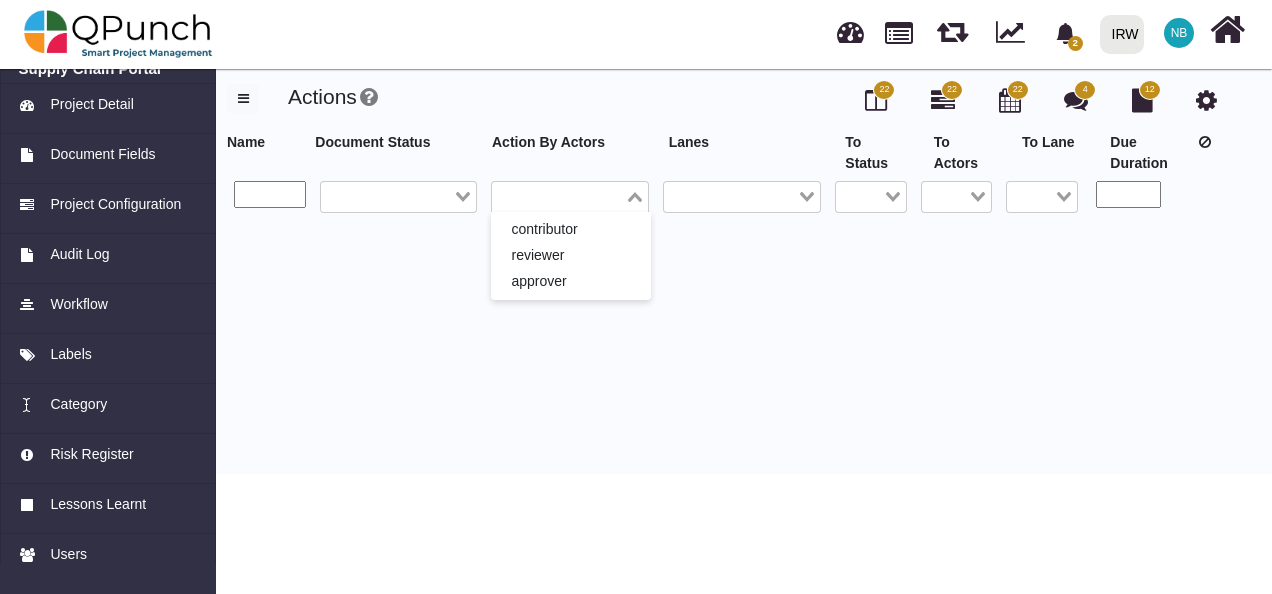 click 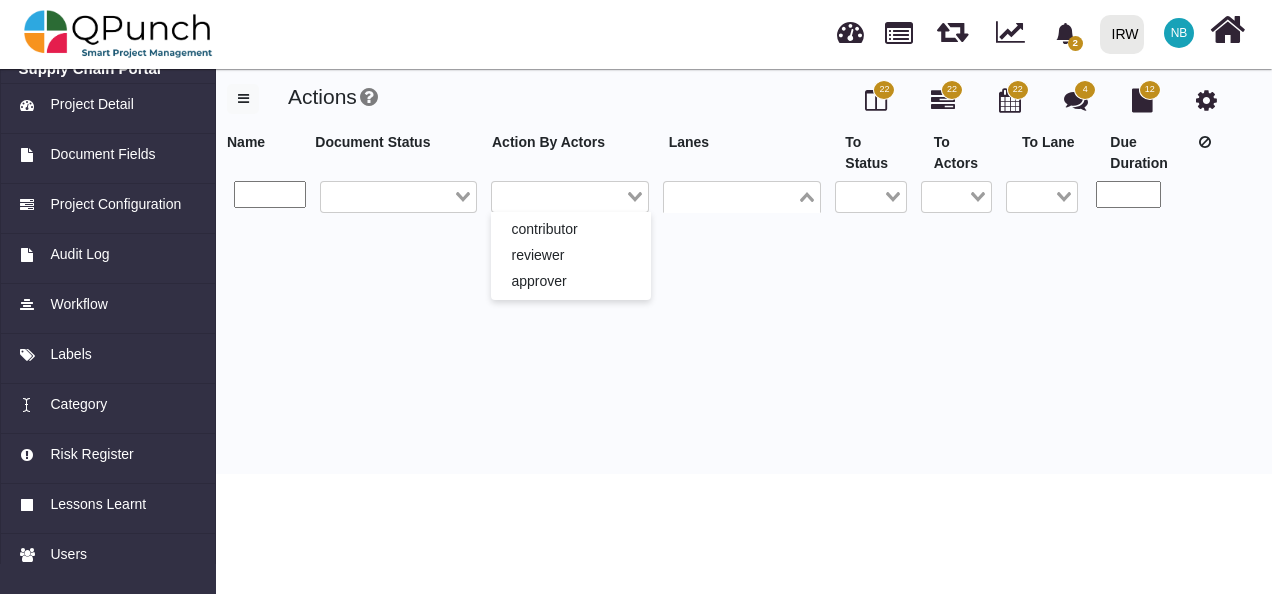 click on "Loading..." at bounding box center (808, 195) 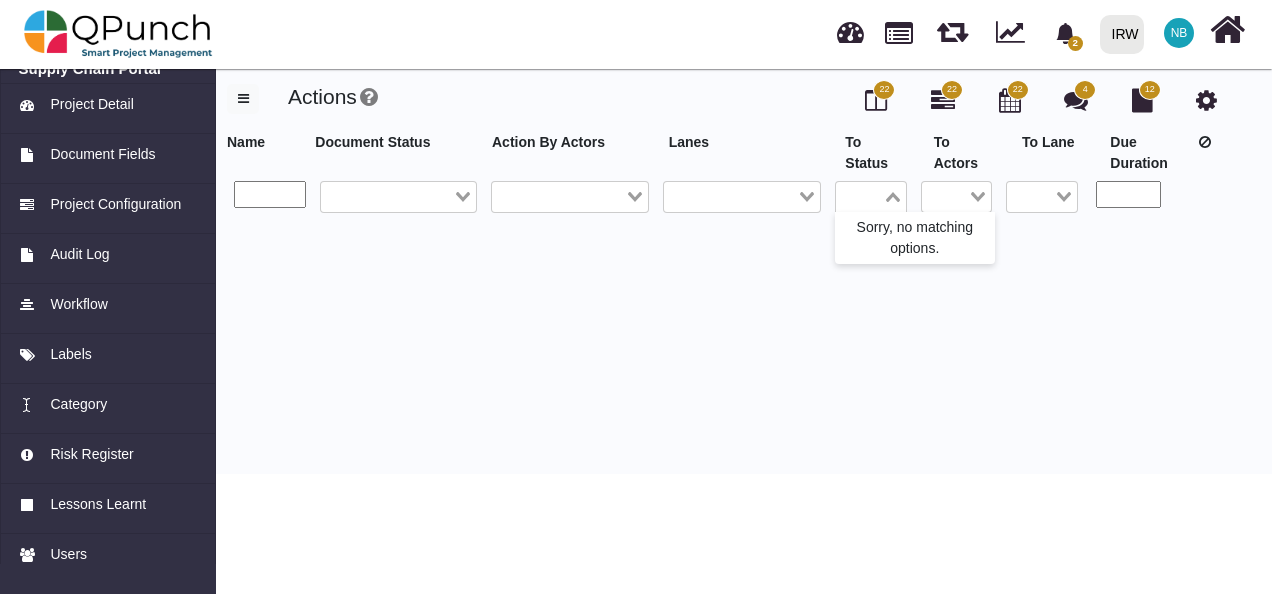 click 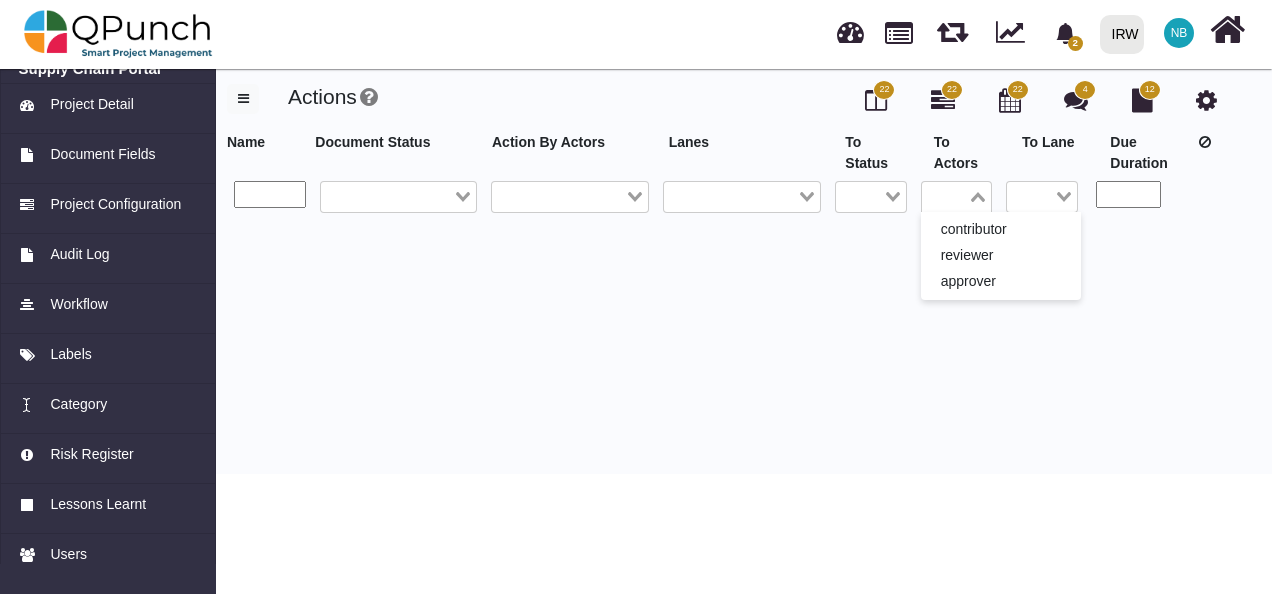 click on "Loading..." at bounding box center (979, 195) 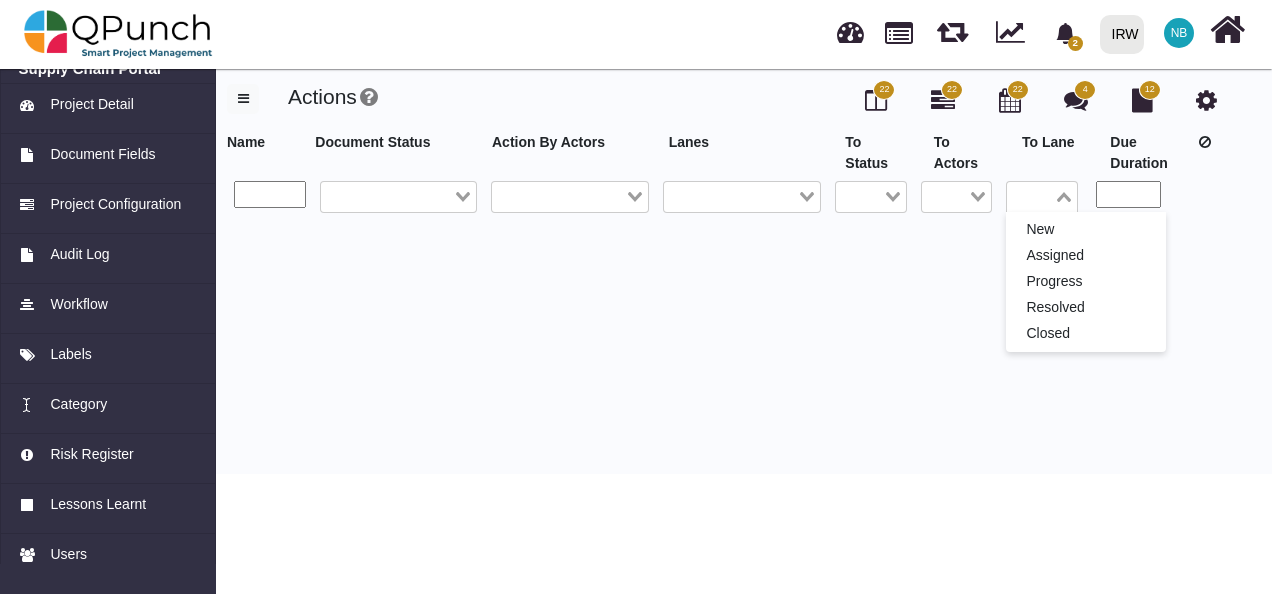 click on "Loading..." at bounding box center [1065, 195] 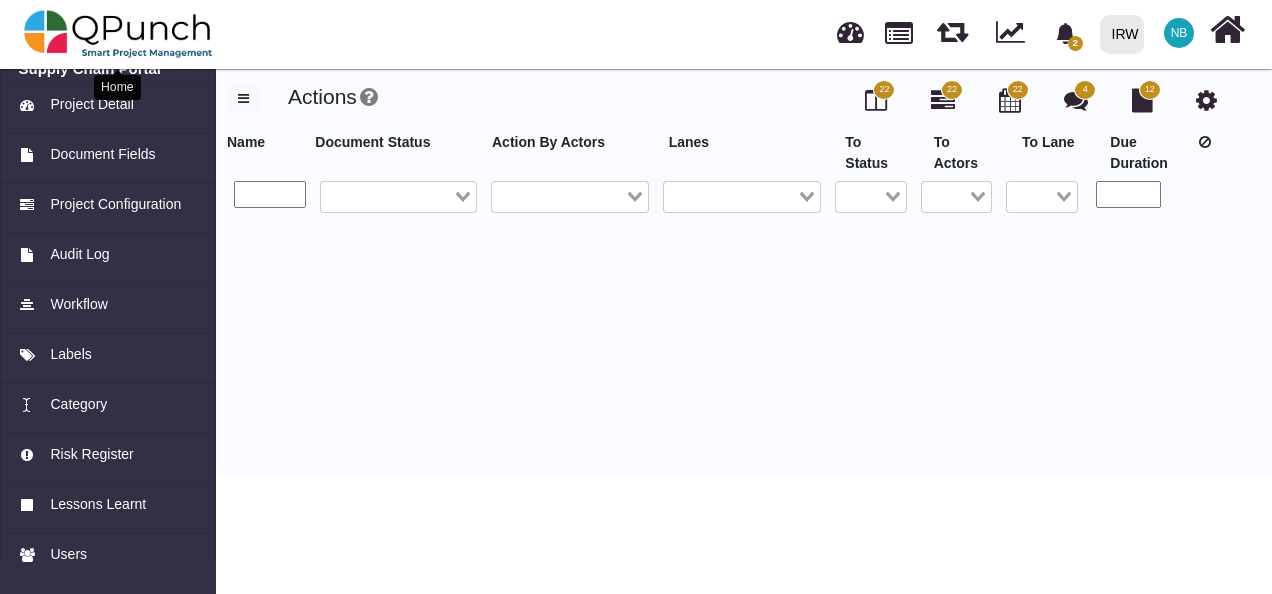 click at bounding box center [118, 34] 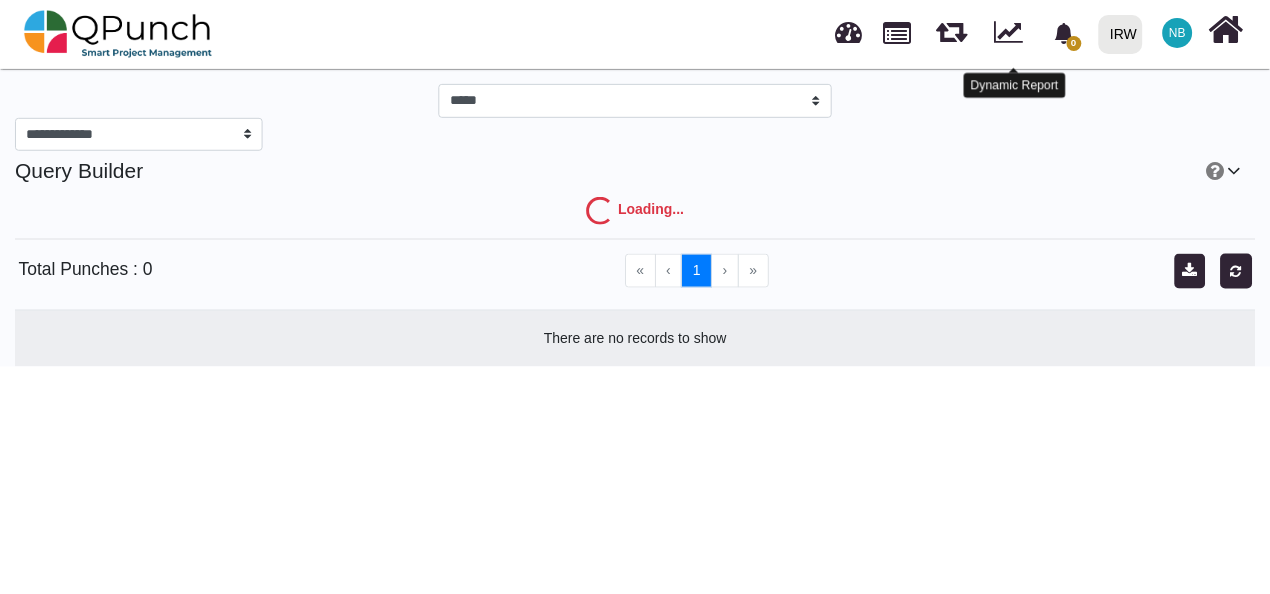 scroll, scrollTop: 0, scrollLeft: 0, axis: both 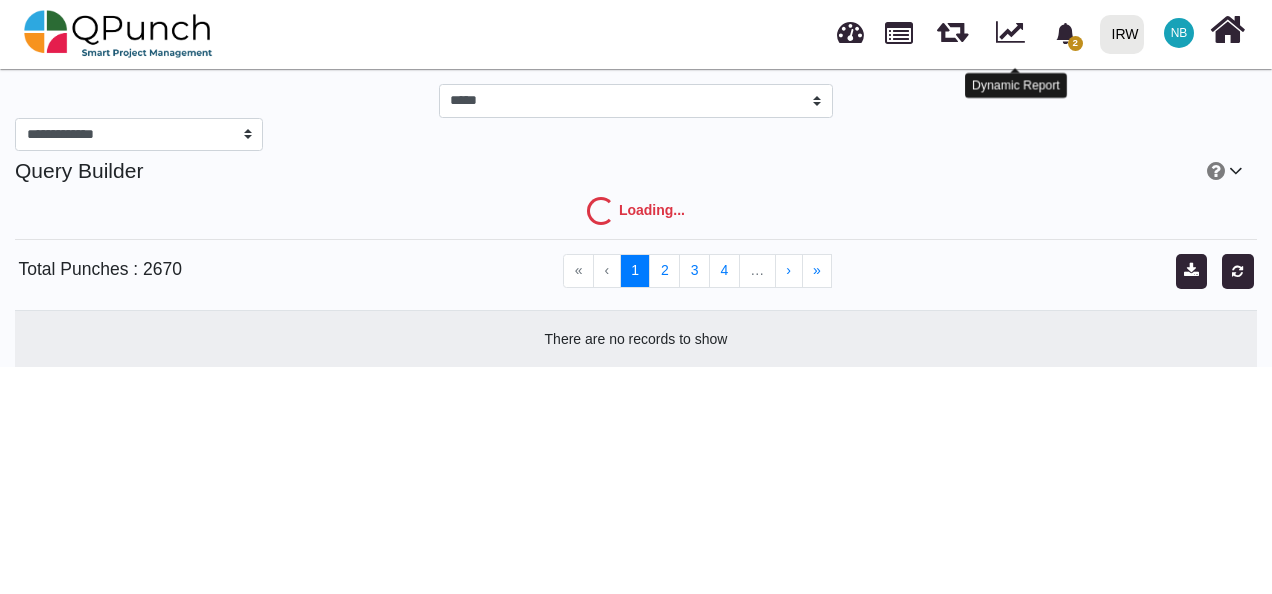 select on "***" 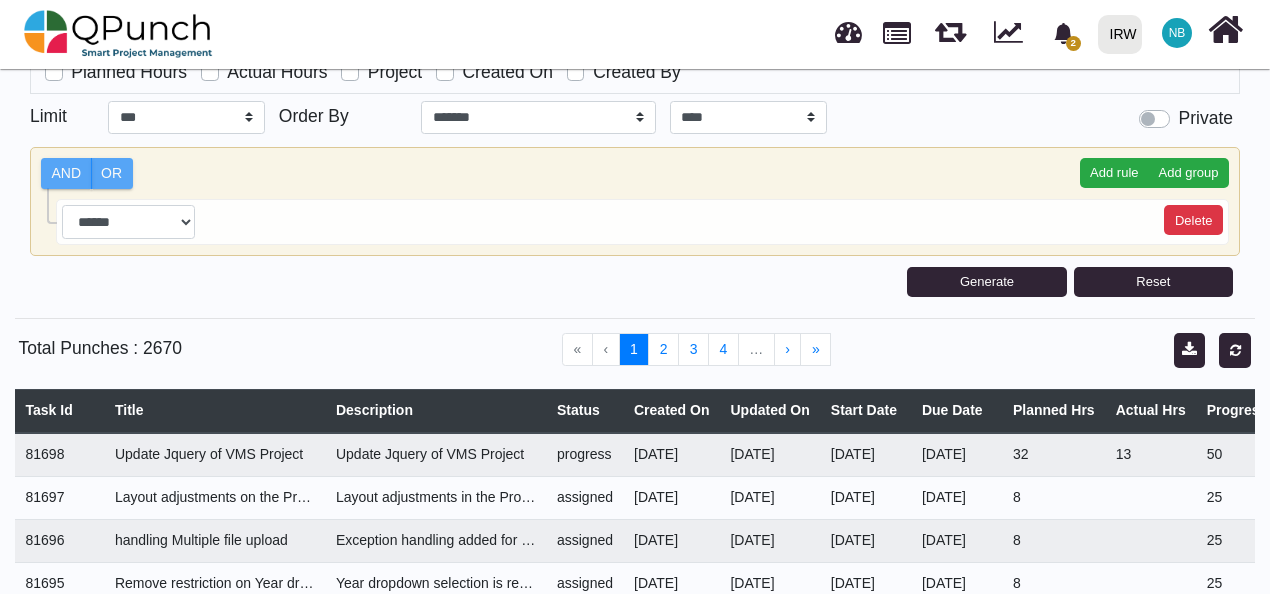 scroll, scrollTop: 167, scrollLeft: 0, axis: vertical 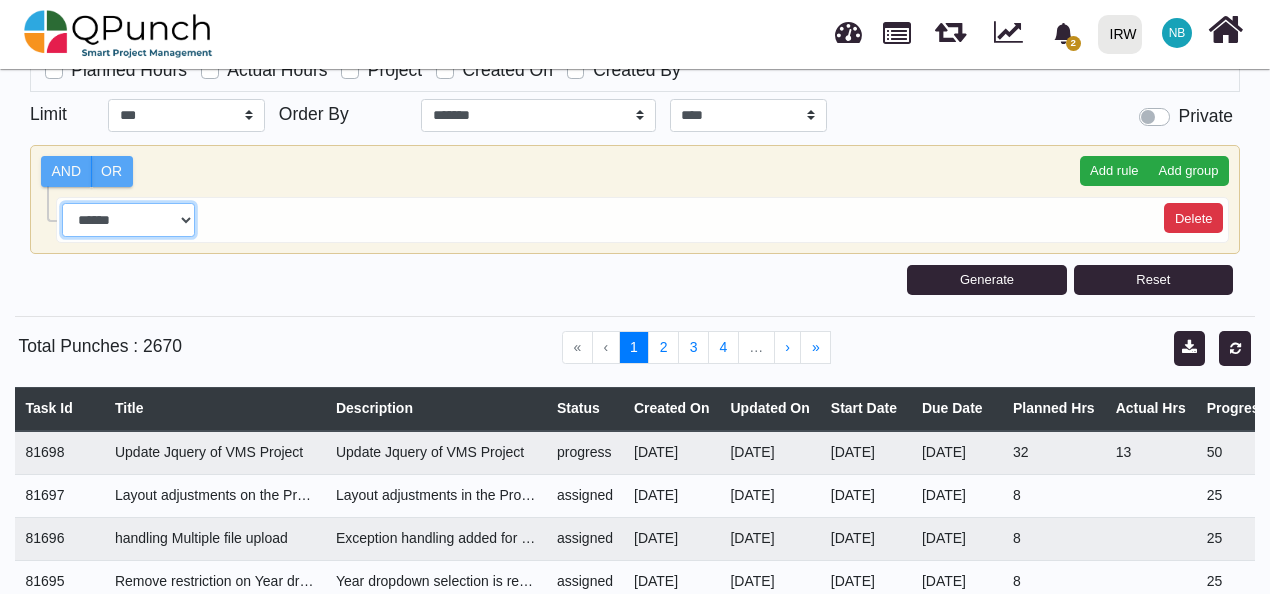 click on "**********" at bounding box center (128, 220) 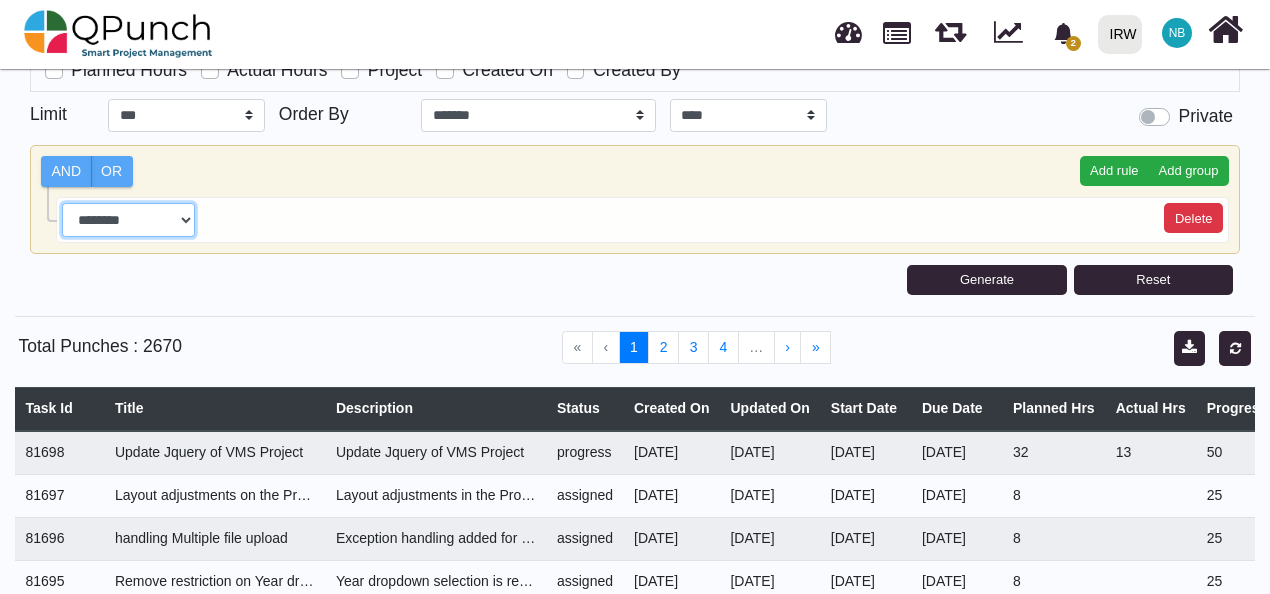 click on "**********" at bounding box center [128, 220] 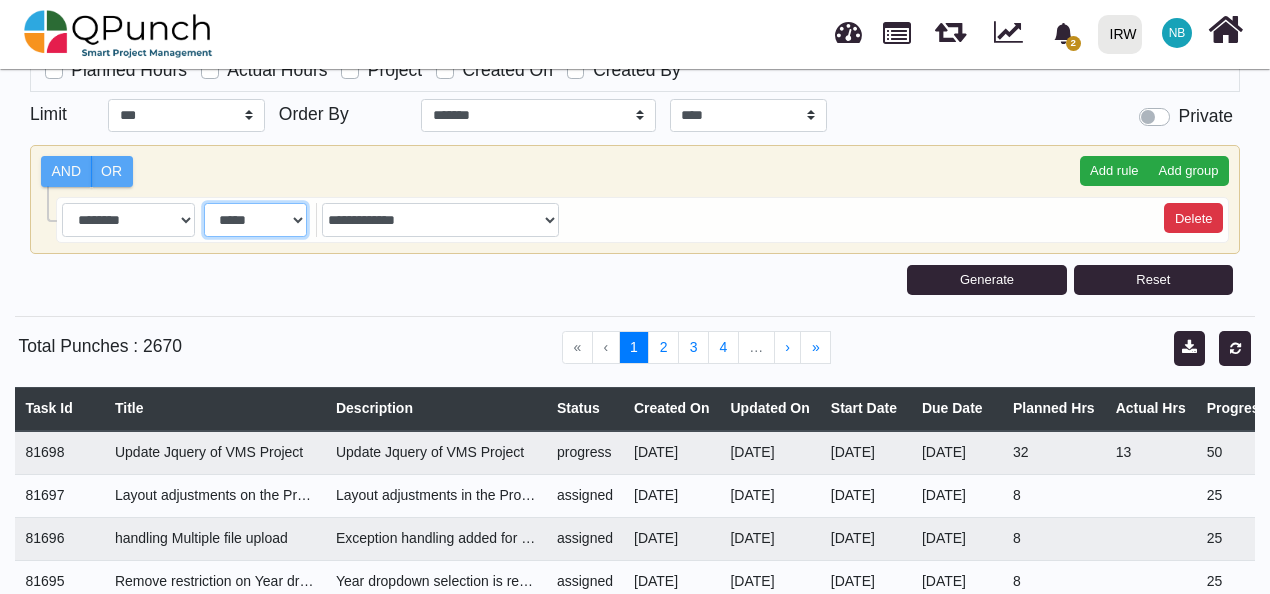 click on "**********" at bounding box center [255, 220] 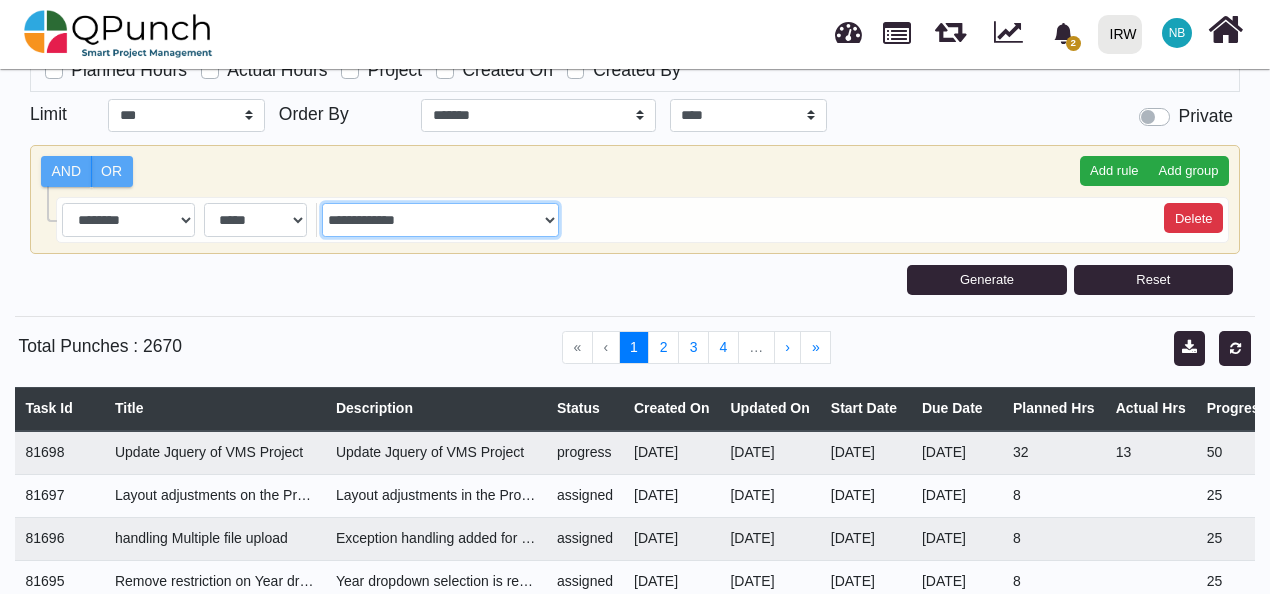 click on "**********" at bounding box center [440, 220] 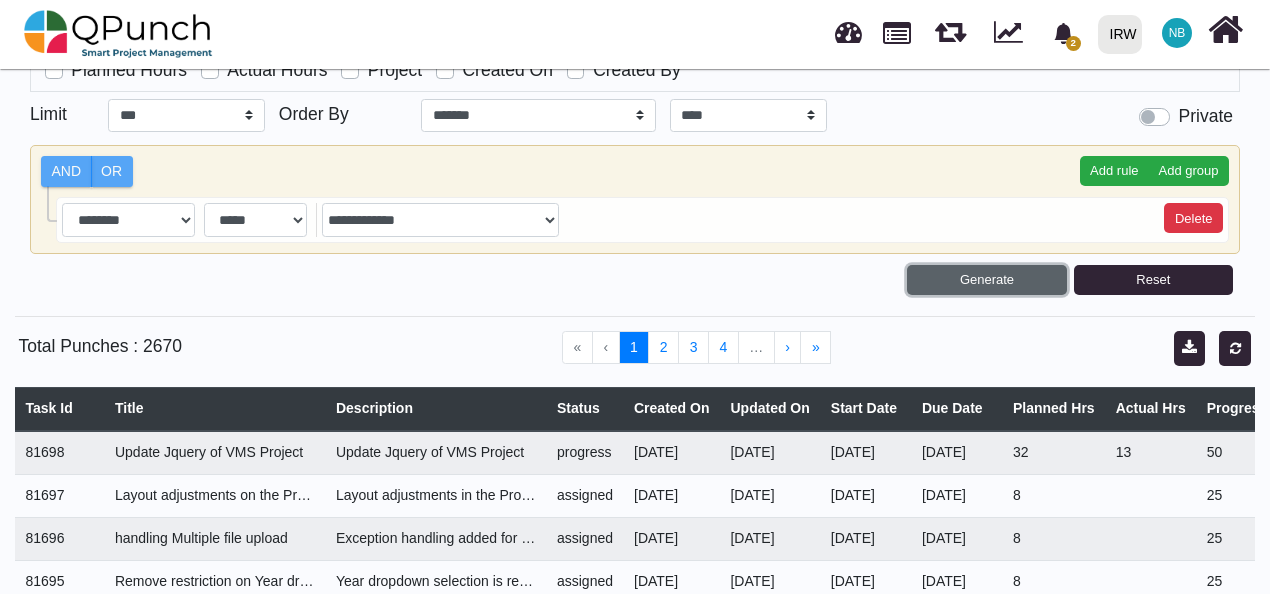 click on "Generate" at bounding box center (986, 280) 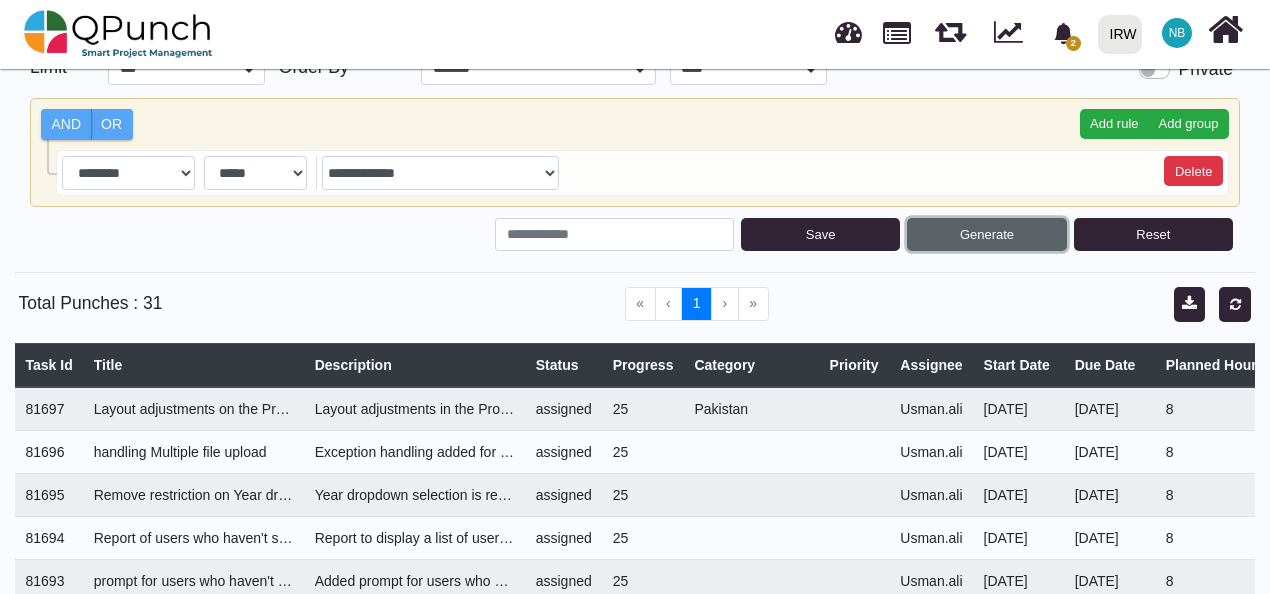 scroll, scrollTop: 247, scrollLeft: 0, axis: vertical 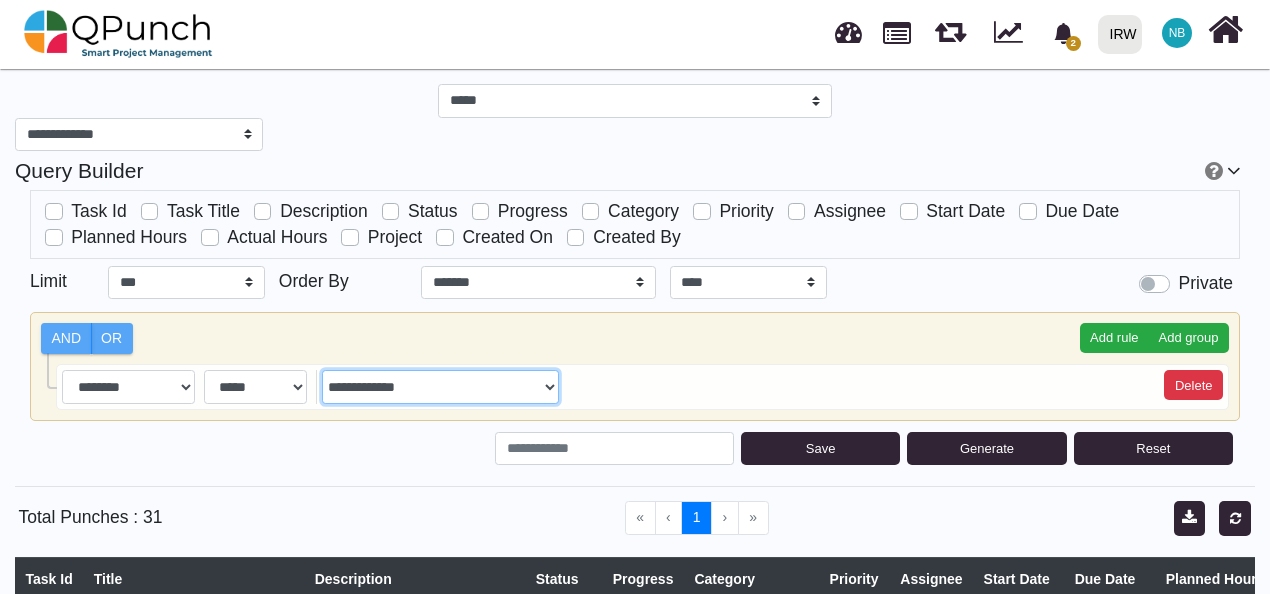 click on "**********" at bounding box center (440, 387) 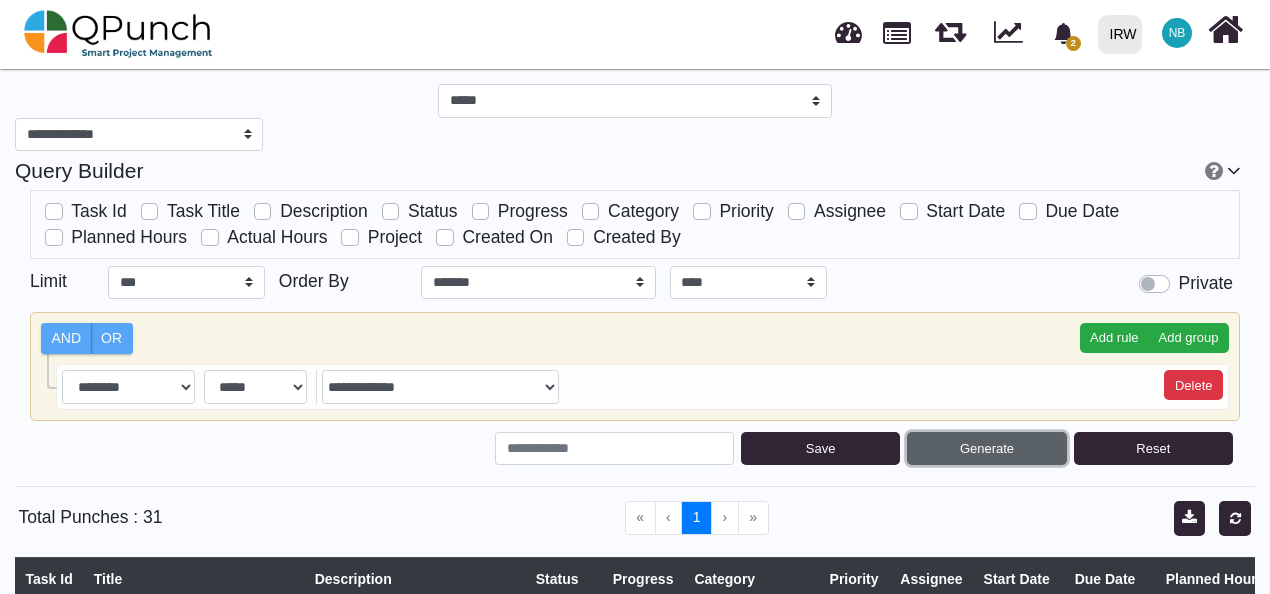 click on "Generate" at bounding box center (986, 449) 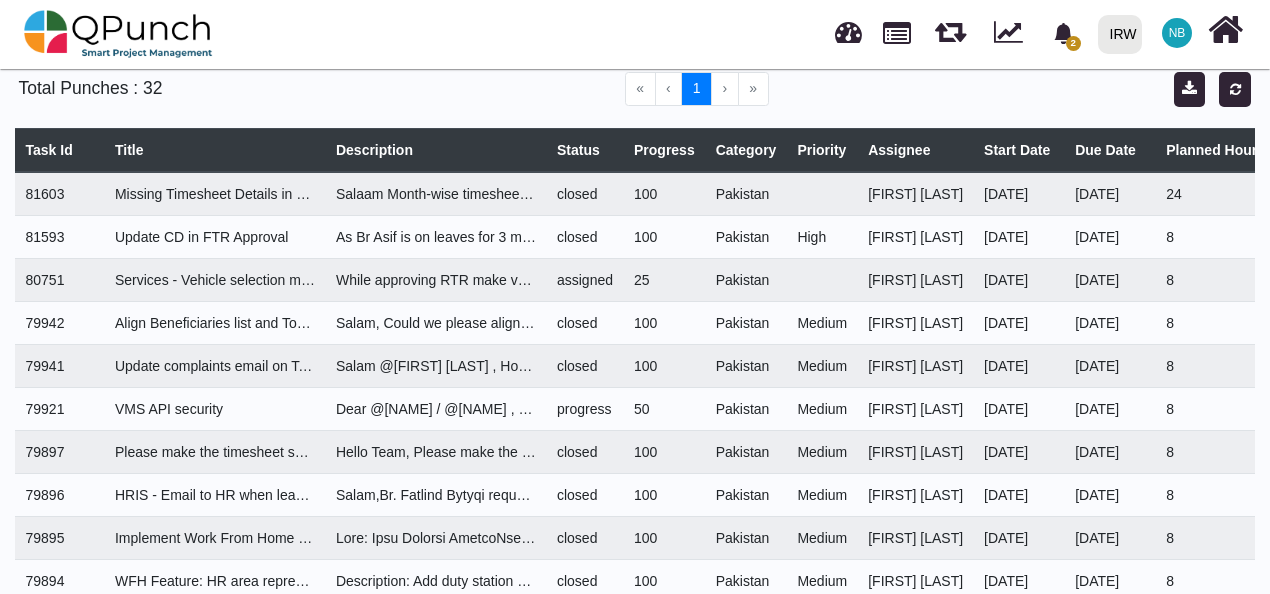 scroll, scrollTop: 430, scrollLeft: 0, axis: vertical 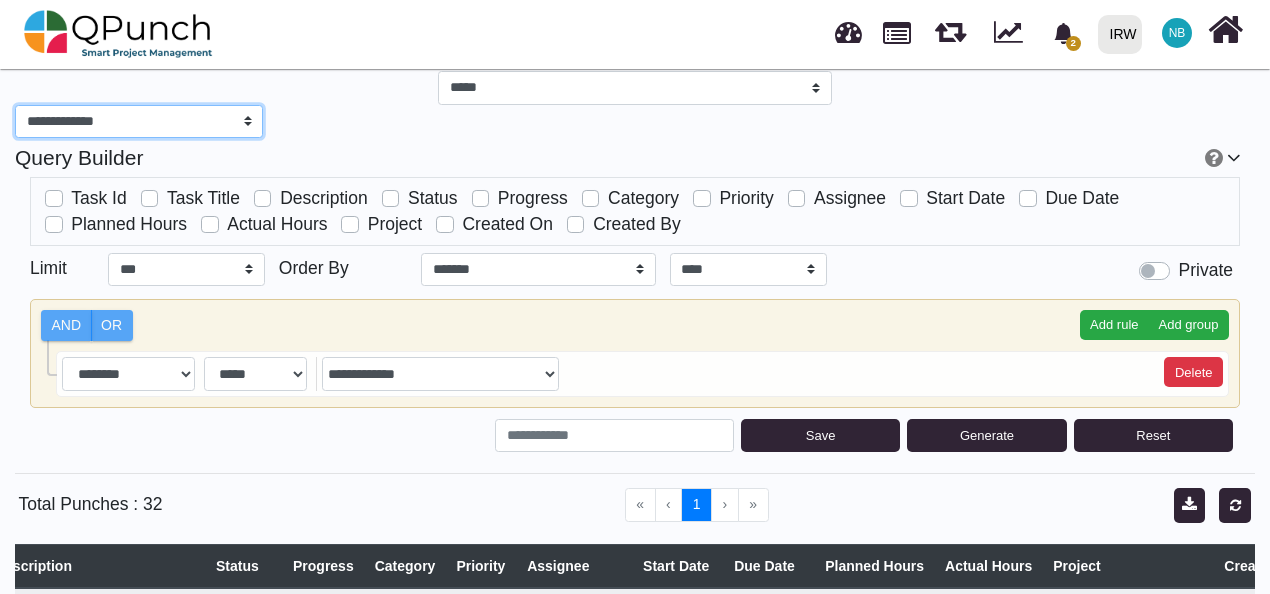 click on "**********" at bounding box center (139, 122) 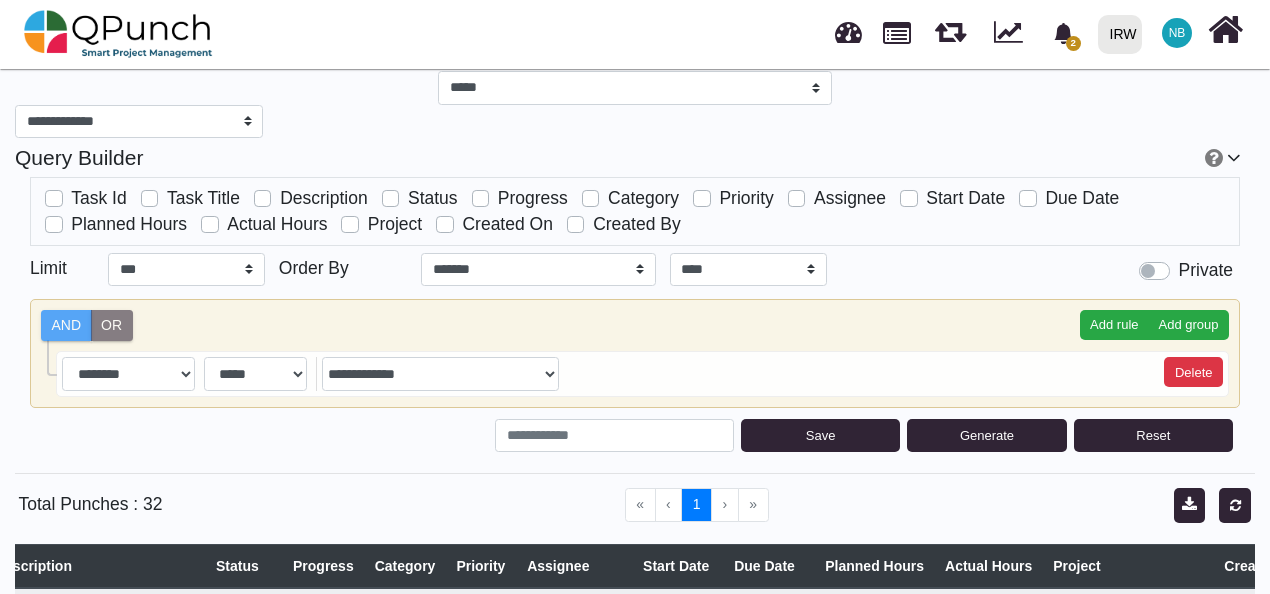 click on "OR" at bounding box center [112, 326] 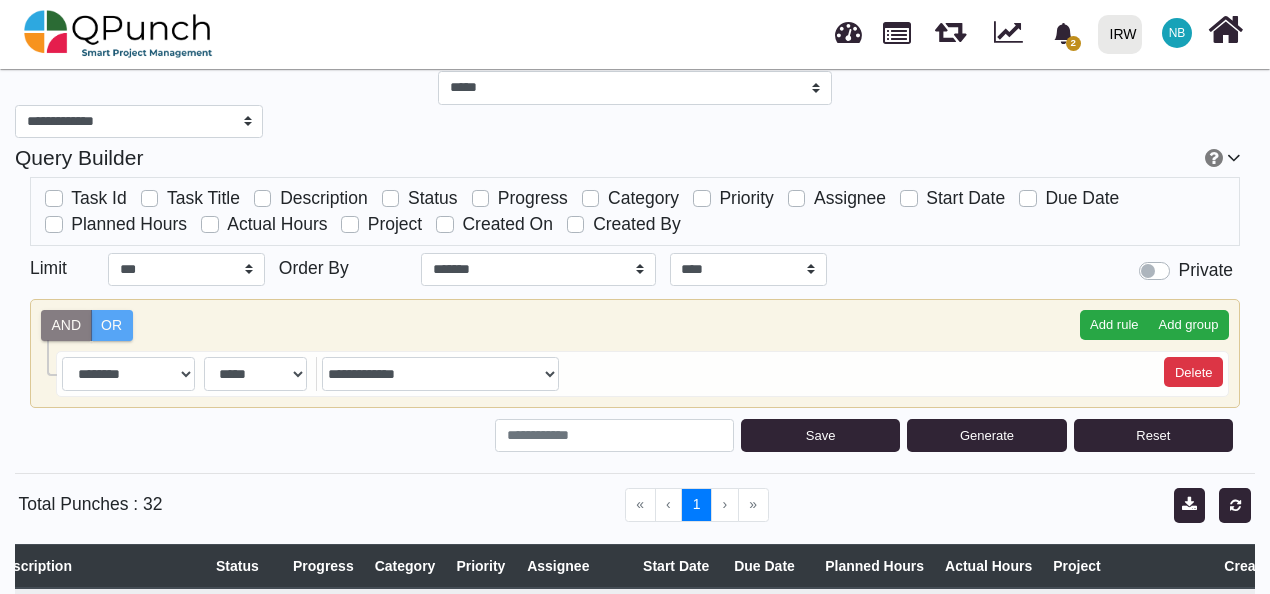 click on "AND" at bounding box center [66, 326] 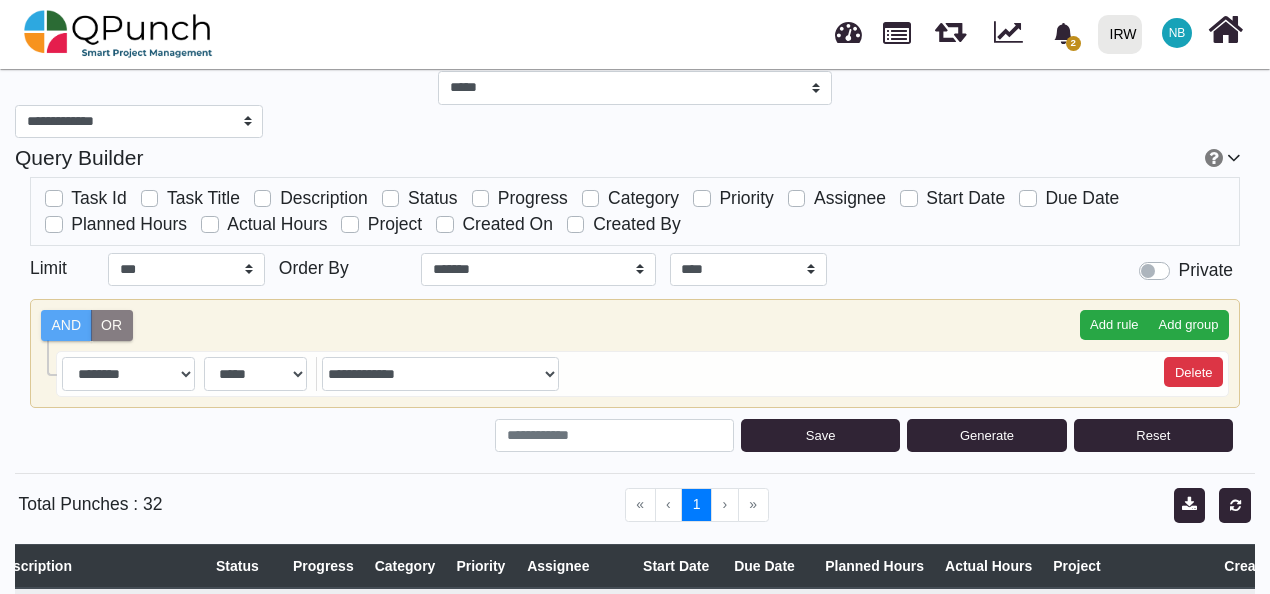 click on "OR" at bounding box center (112, 326) 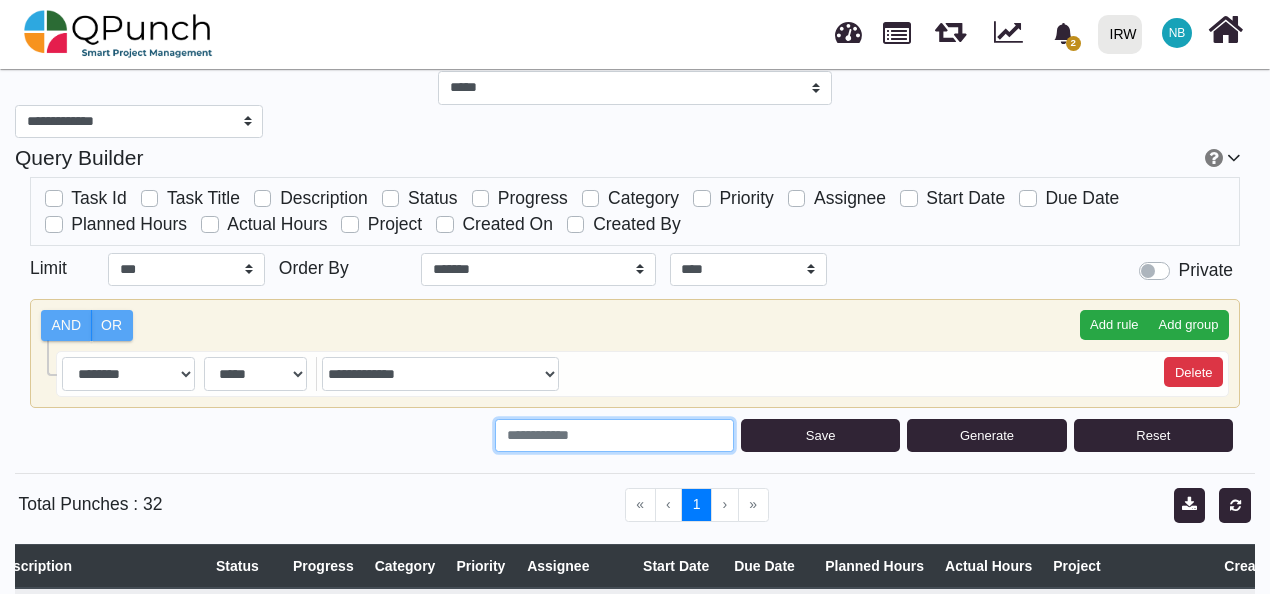 click at bounding box center (614, 436) 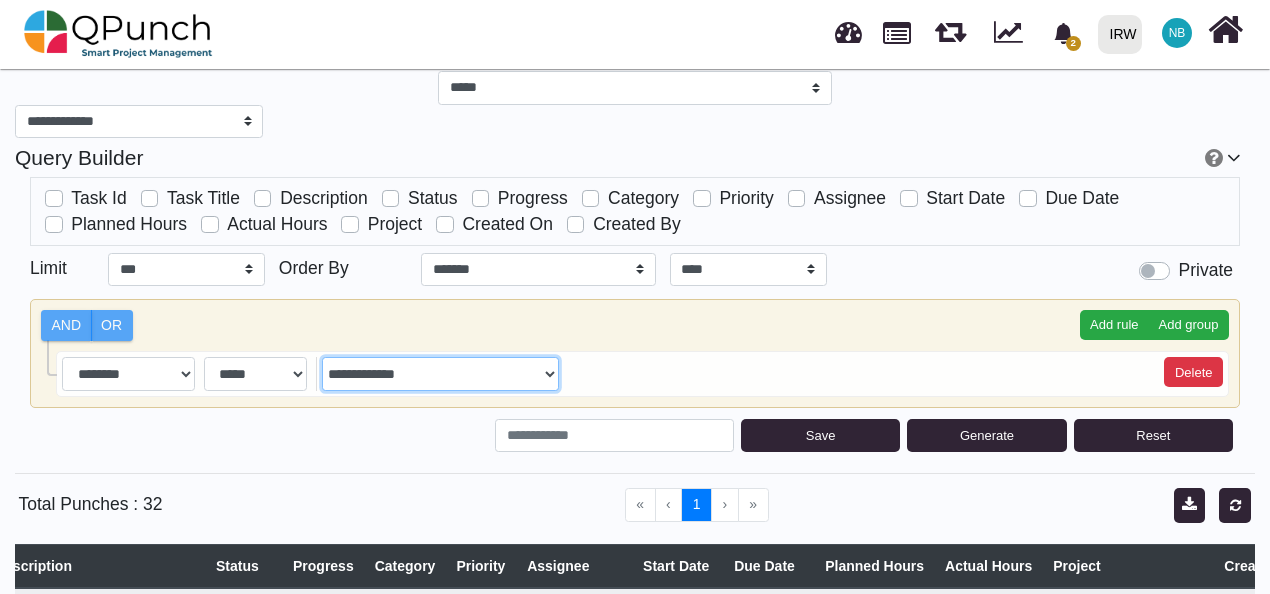 click on "**********" at bounding box center [440, 374] 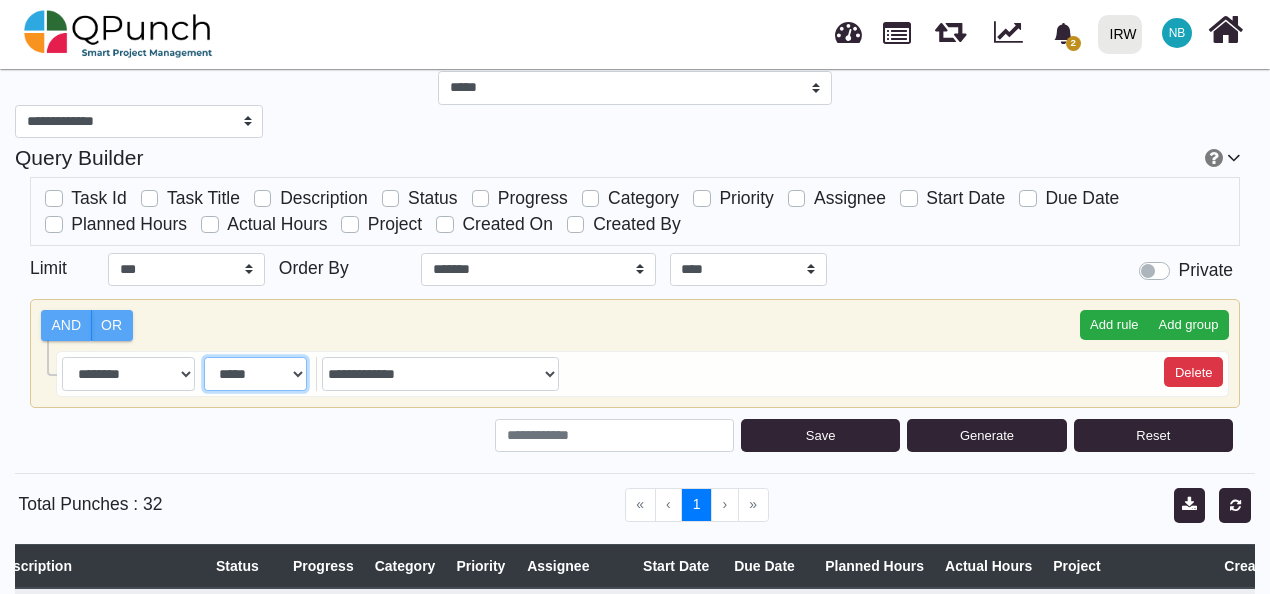 click on "**********" at bounding box center [255, 374] 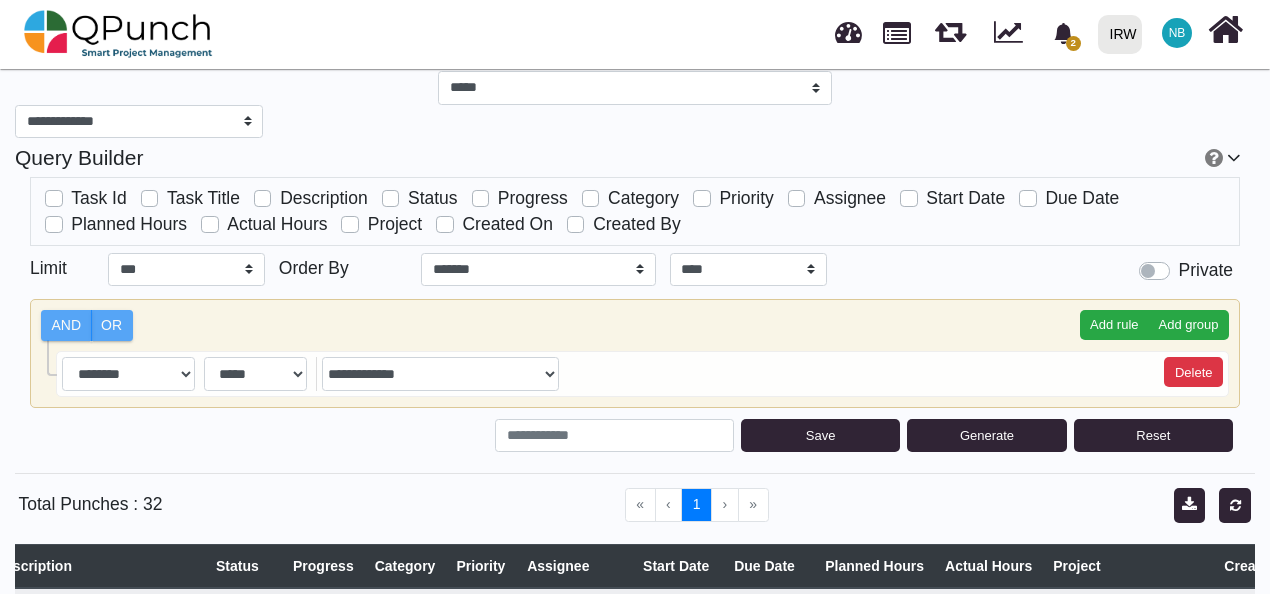 click on "**********" at bounding box center (642, 374) 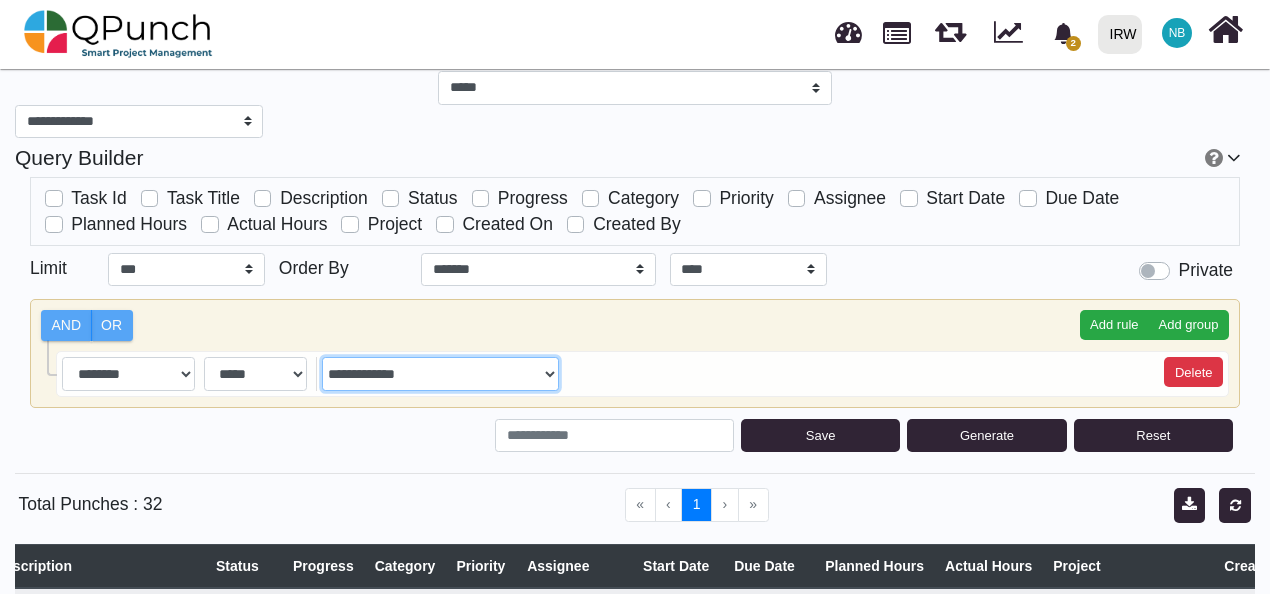 click on "**********" at bounding box center (440, 374) 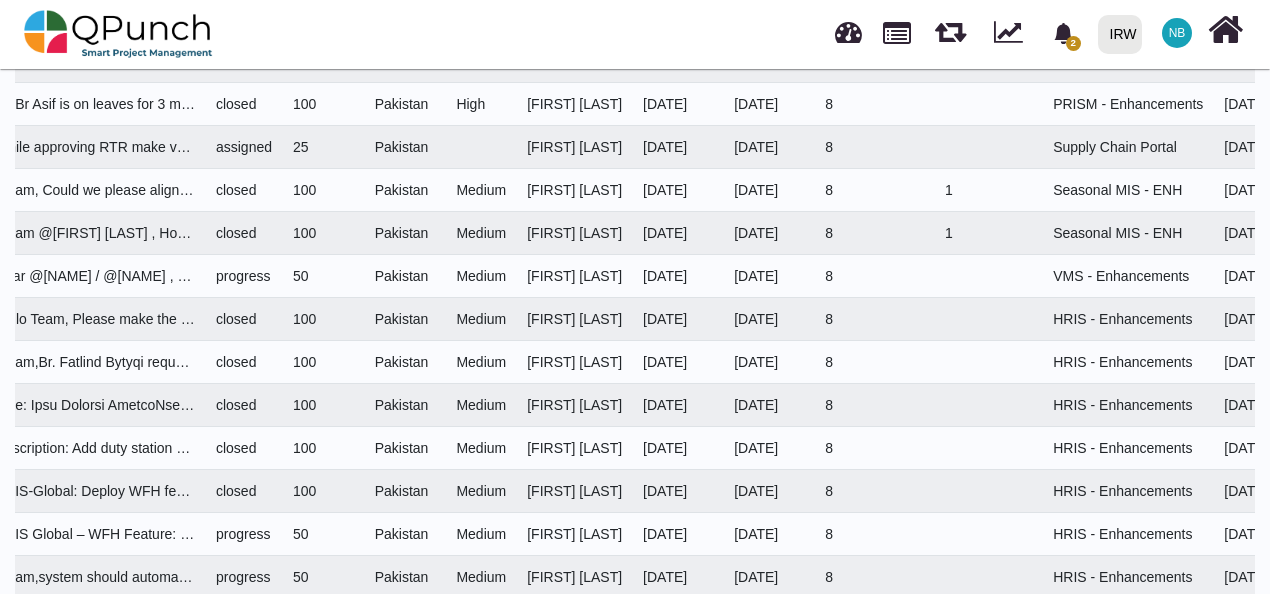 scroll, scrollTop: 593, scrollLeft: 0, axis: vertical 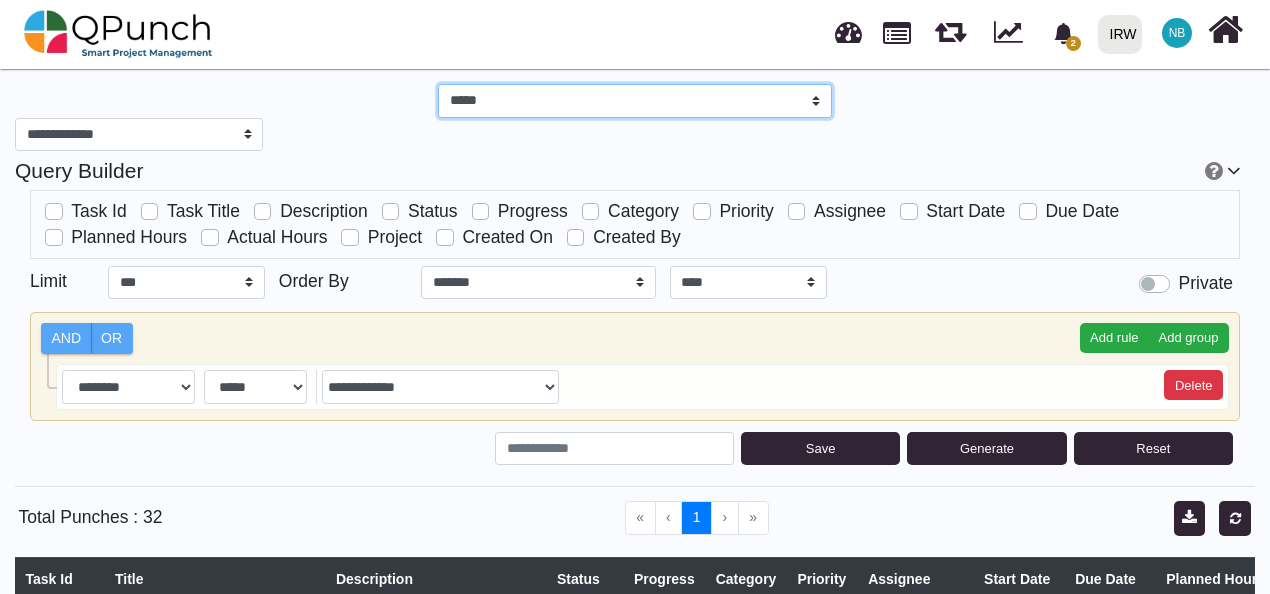 click on "*****" at bounding box center [634, 101] 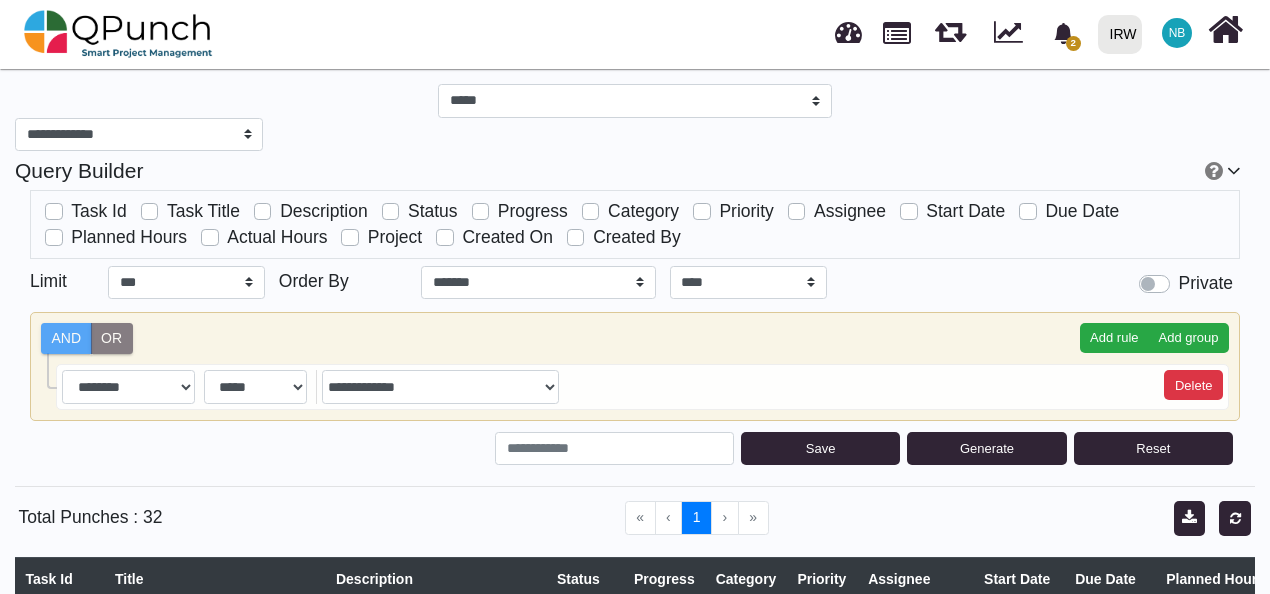 click on "OR" at bounding box center [112, 339] 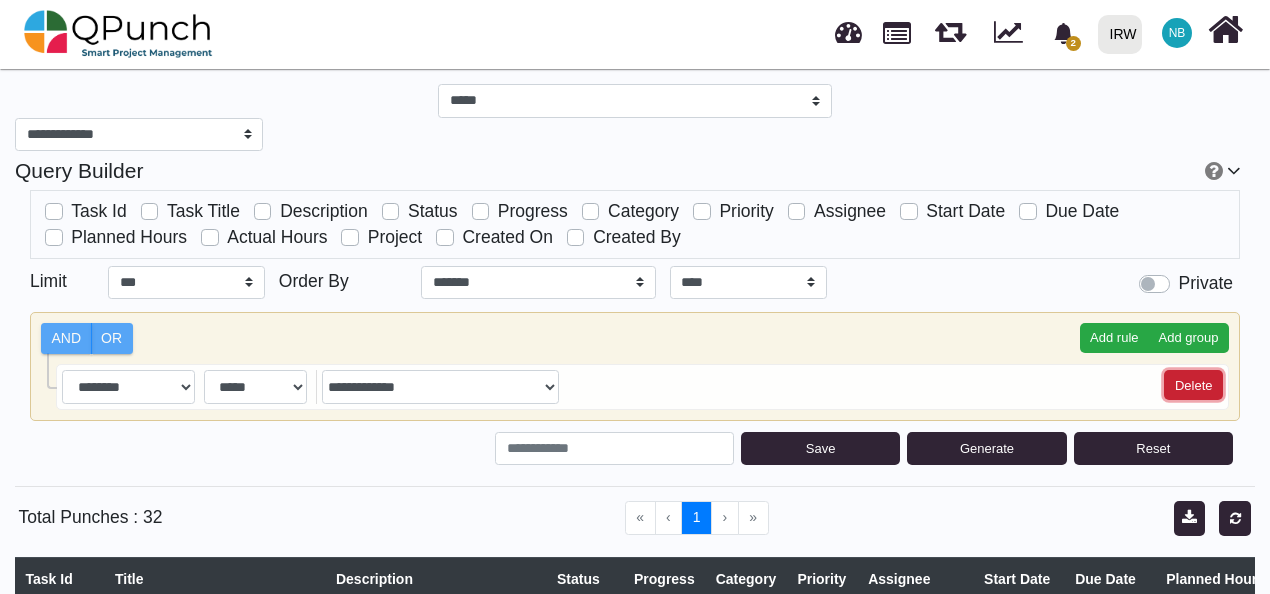 click on "Delete" at bounding box center (1193, 385) 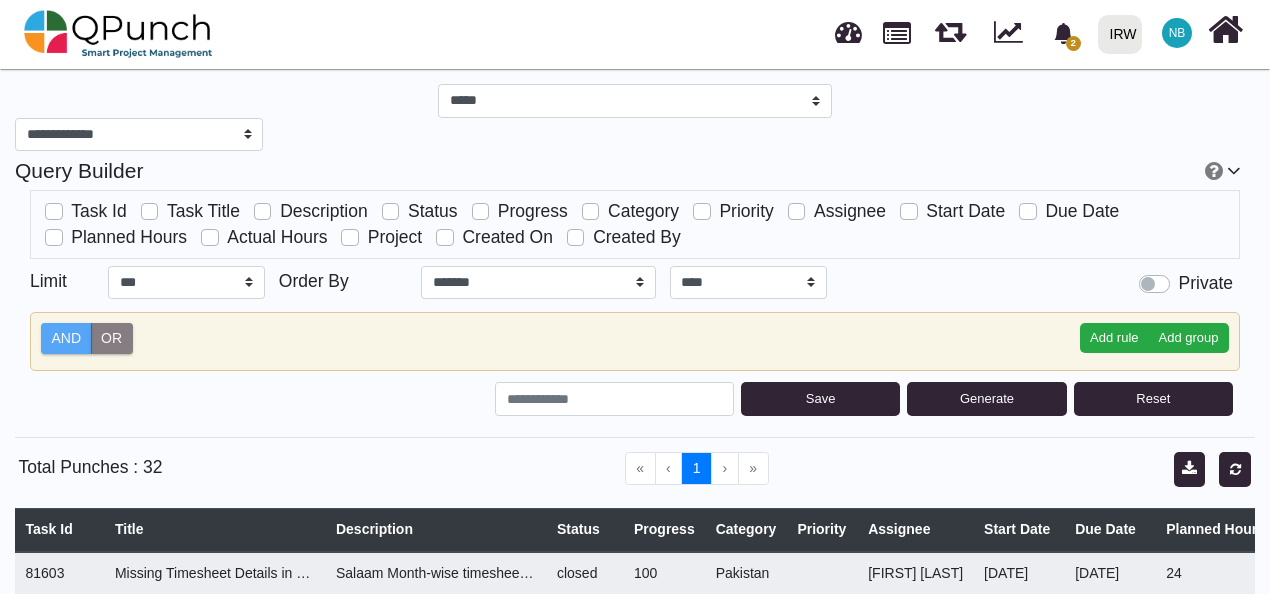 click on "OR" at bounding box center (112, 339) 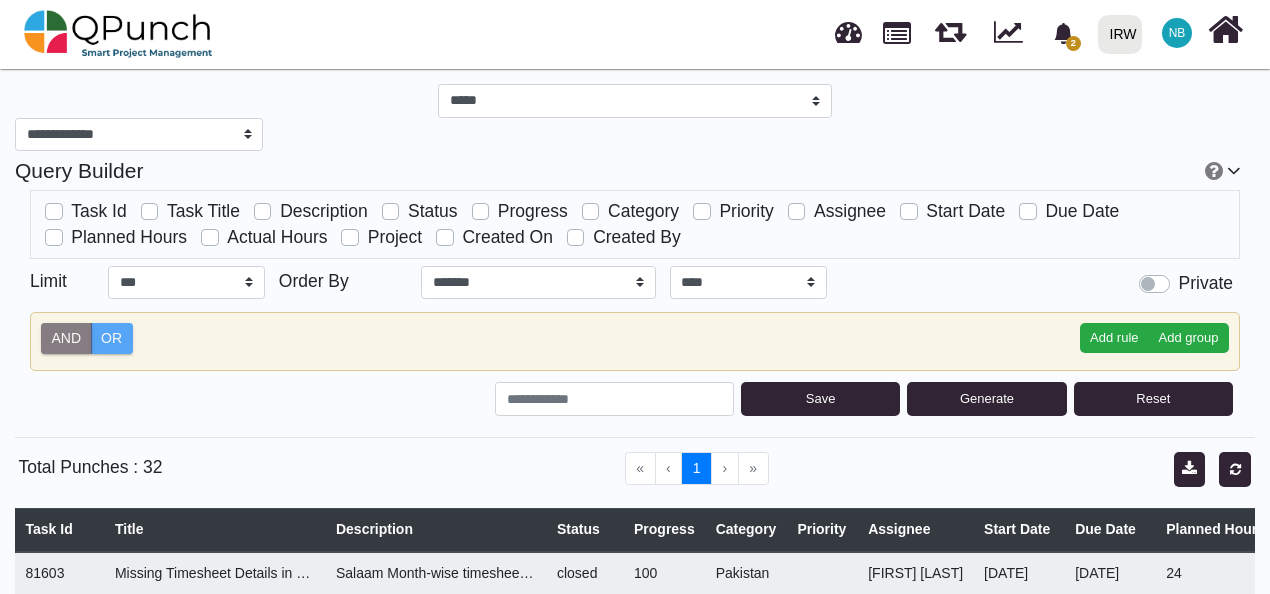click on "AND" at bounding box center [66, 339] 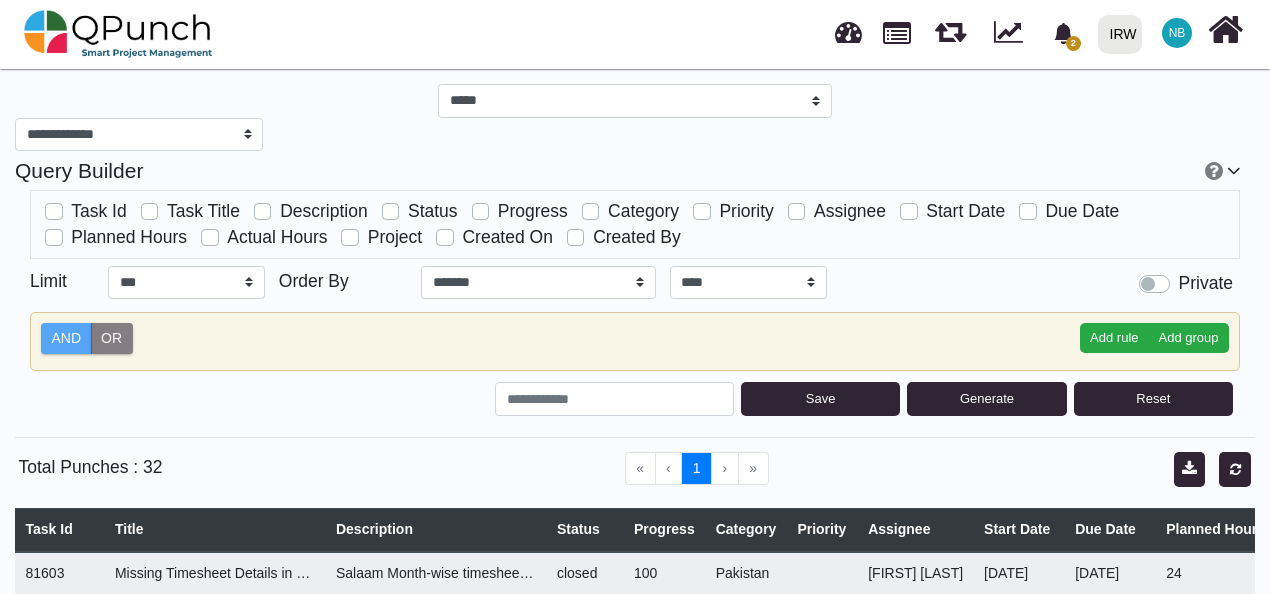click on "OR" at bounding box center (112, 339) 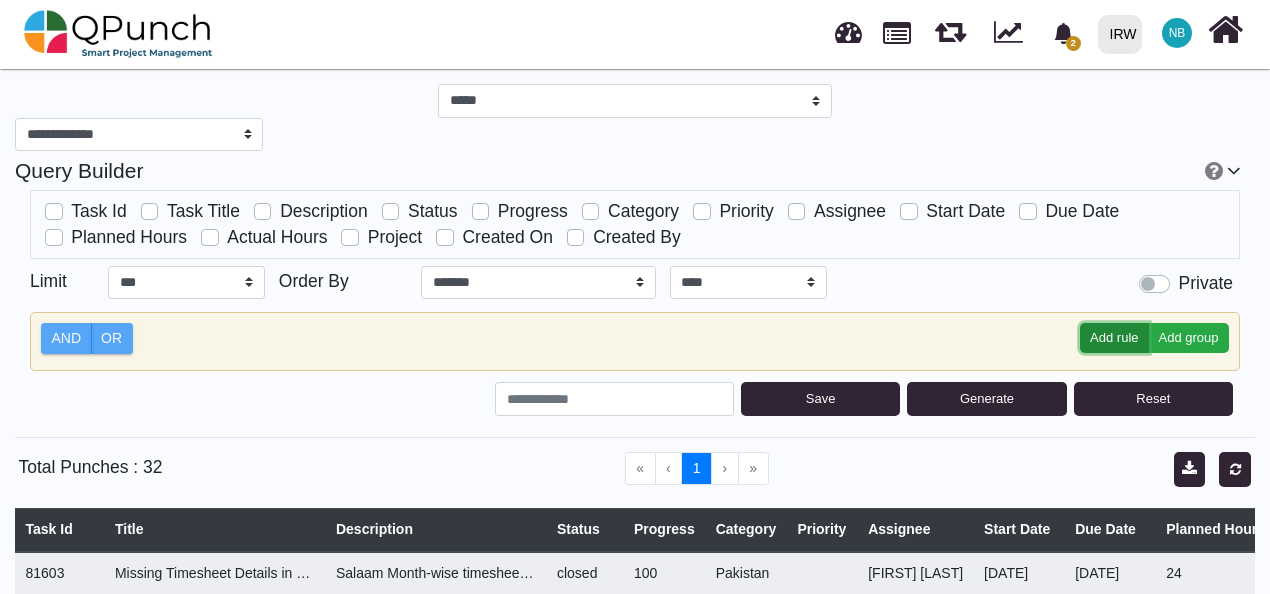 click on "Add rule" at bounding box center [1114, 338] 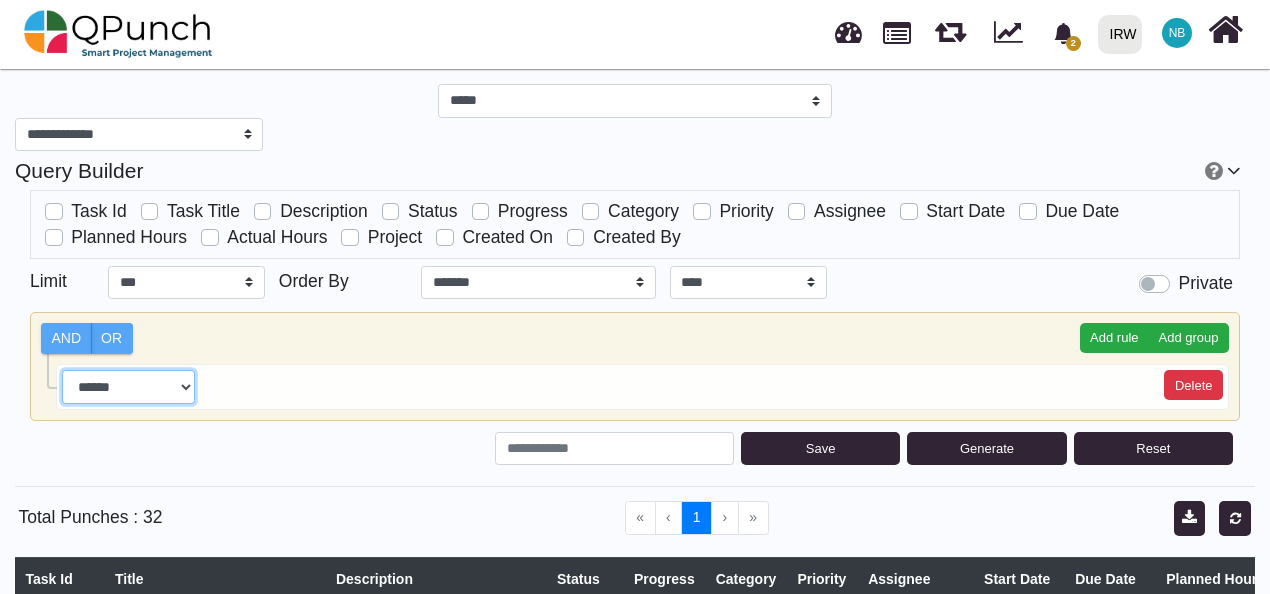click on "**********" at bounding box center [128, 387] 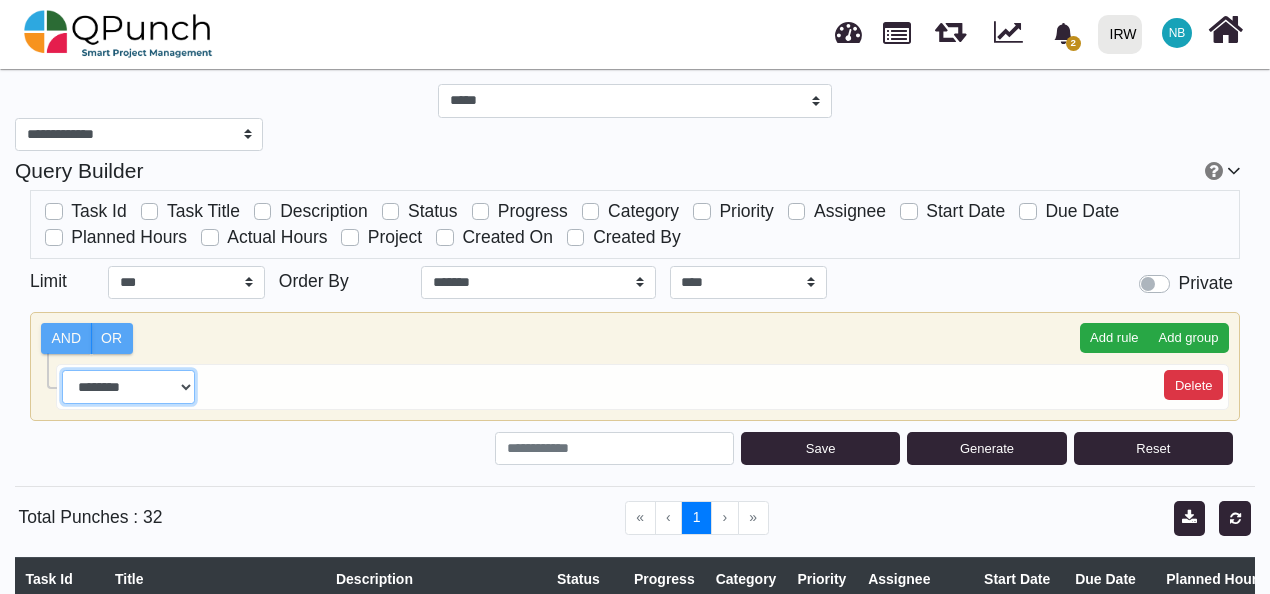 click on "**********" at bounding box center (128, 387) 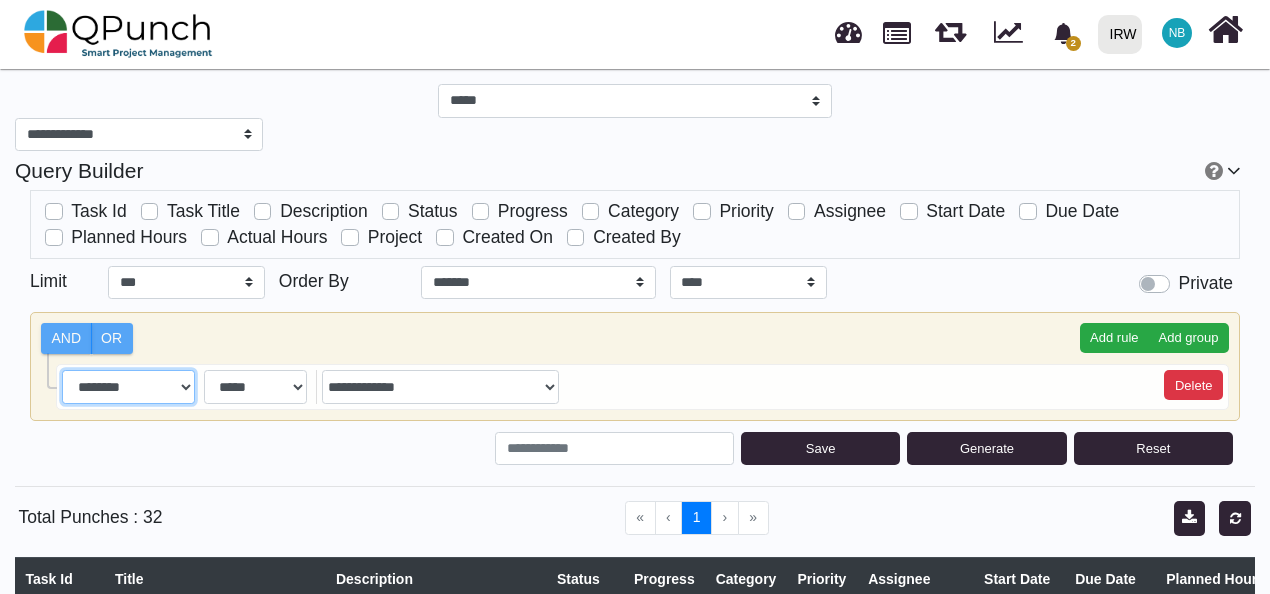 click on "**********" at bounding box center [128, 387] 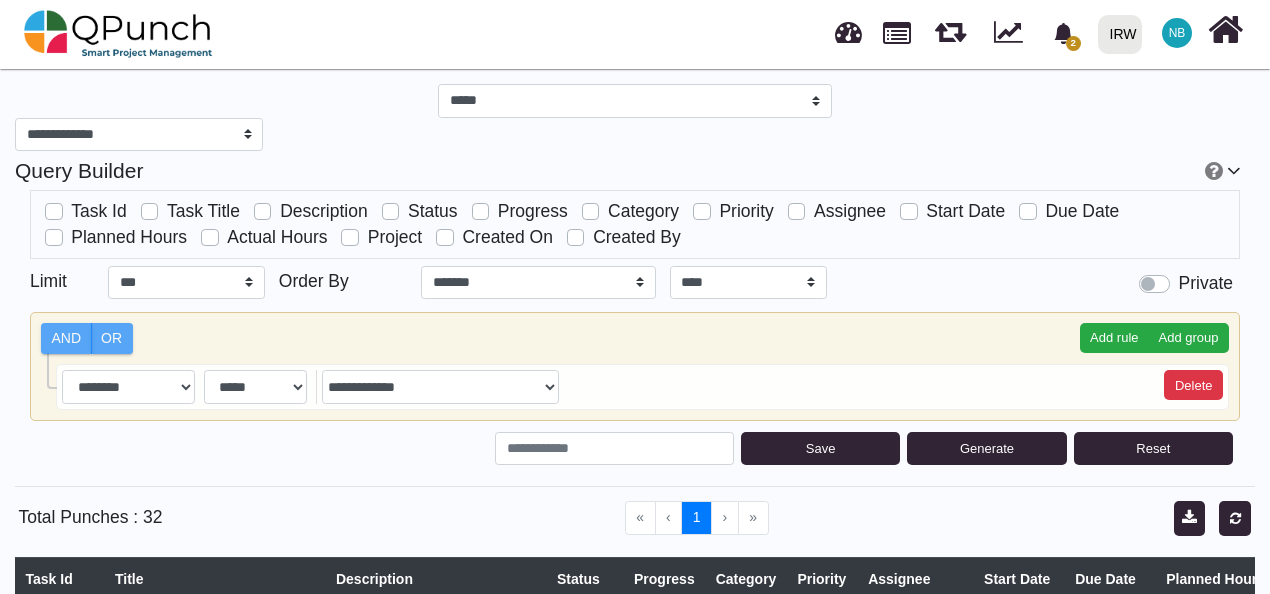 click on "Add rule                                      Add group                                                                  AND                                        OR" at bounding box center [635, 339] 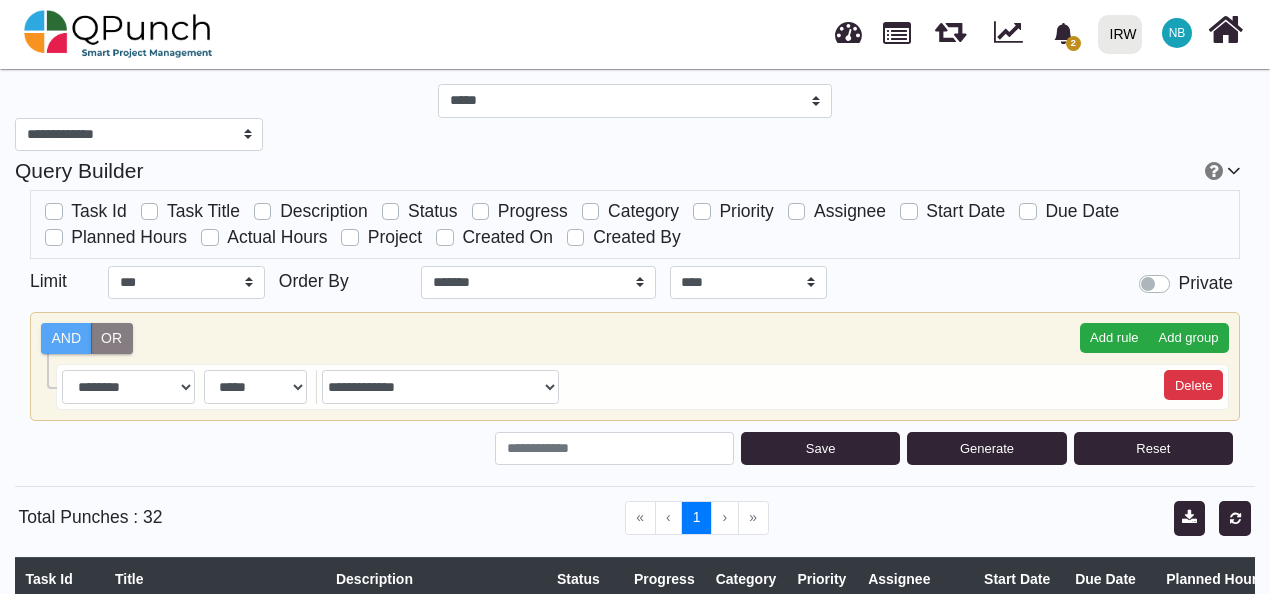 click on "OR" at bounding box center [112, 339] 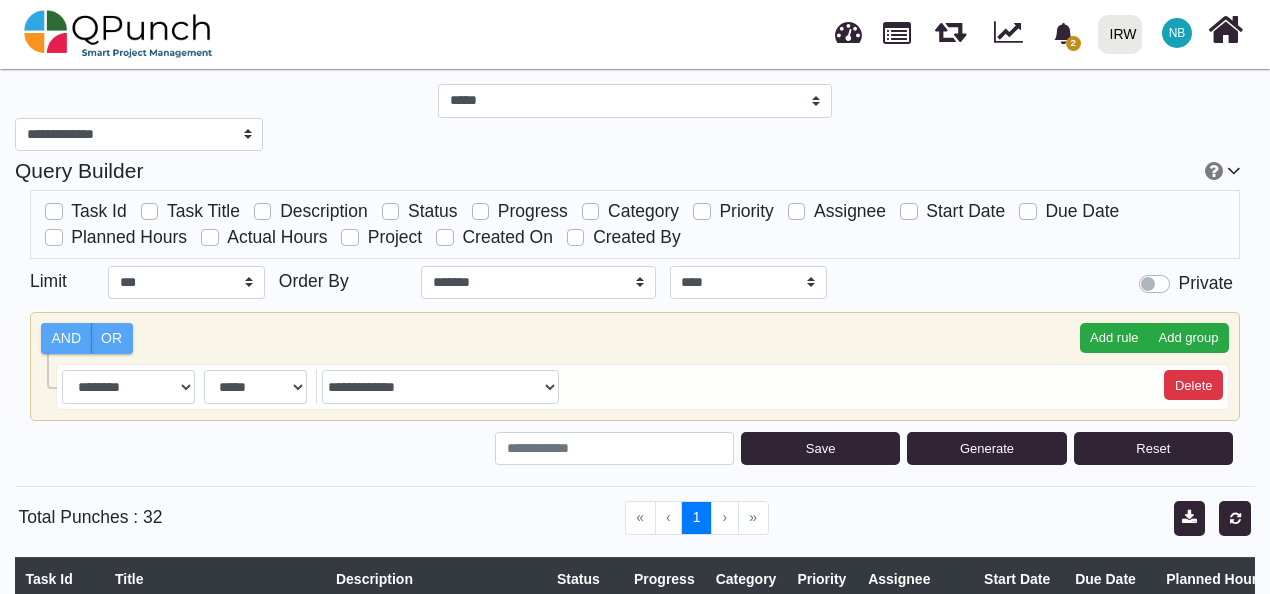 click on "**********" at bounding box center [642, 387] 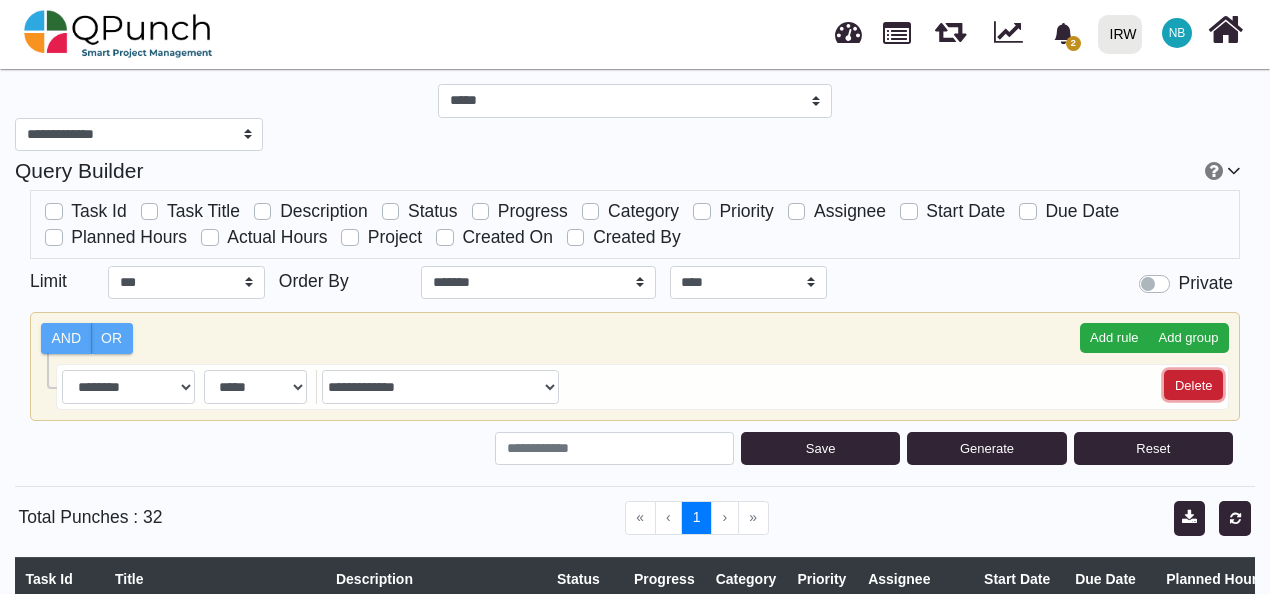 click on "Delete" at bounding box center (1193, 385) 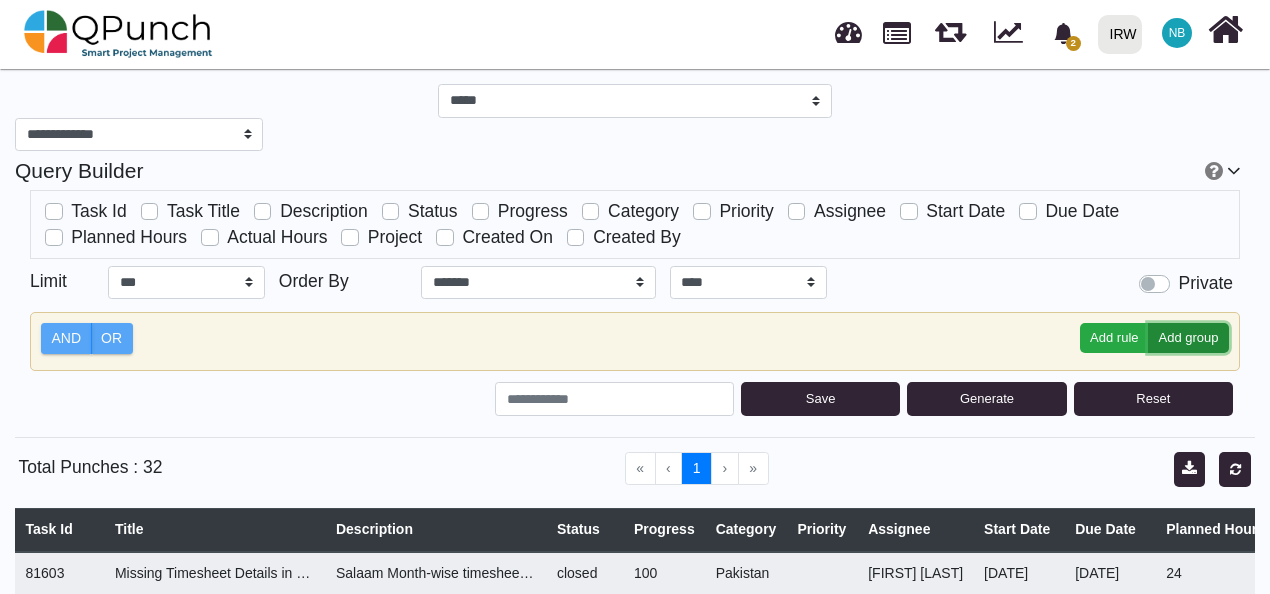 click on "Add group" at bounding box center (1188, 338) 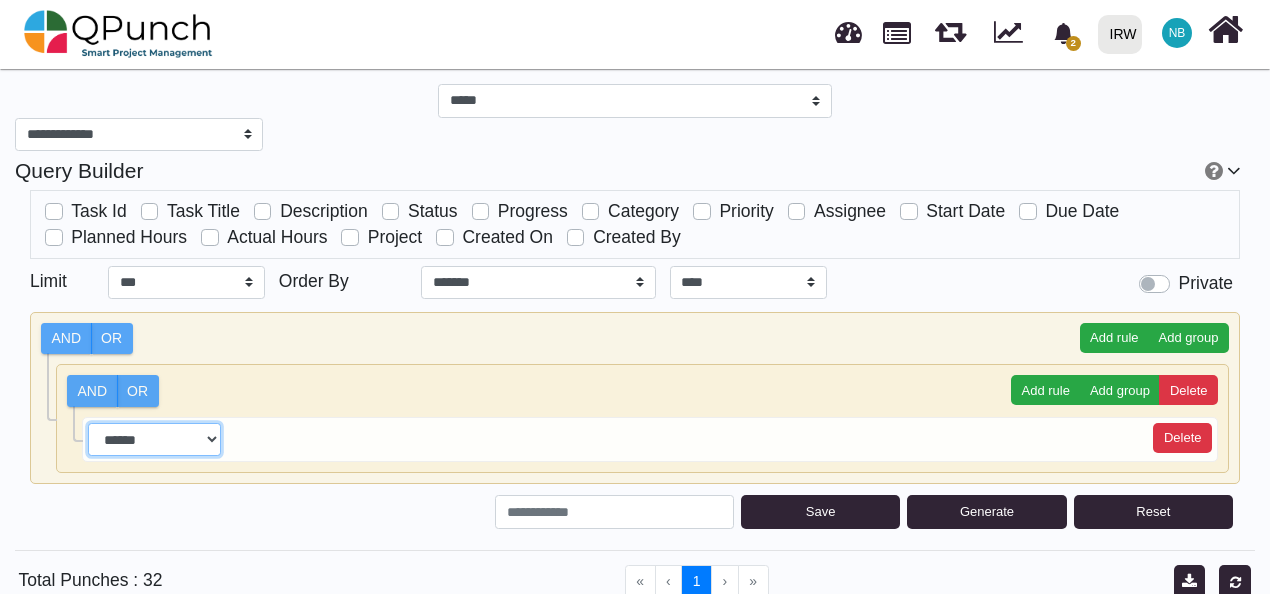 click on "**********" at bounding box center [154, 440] 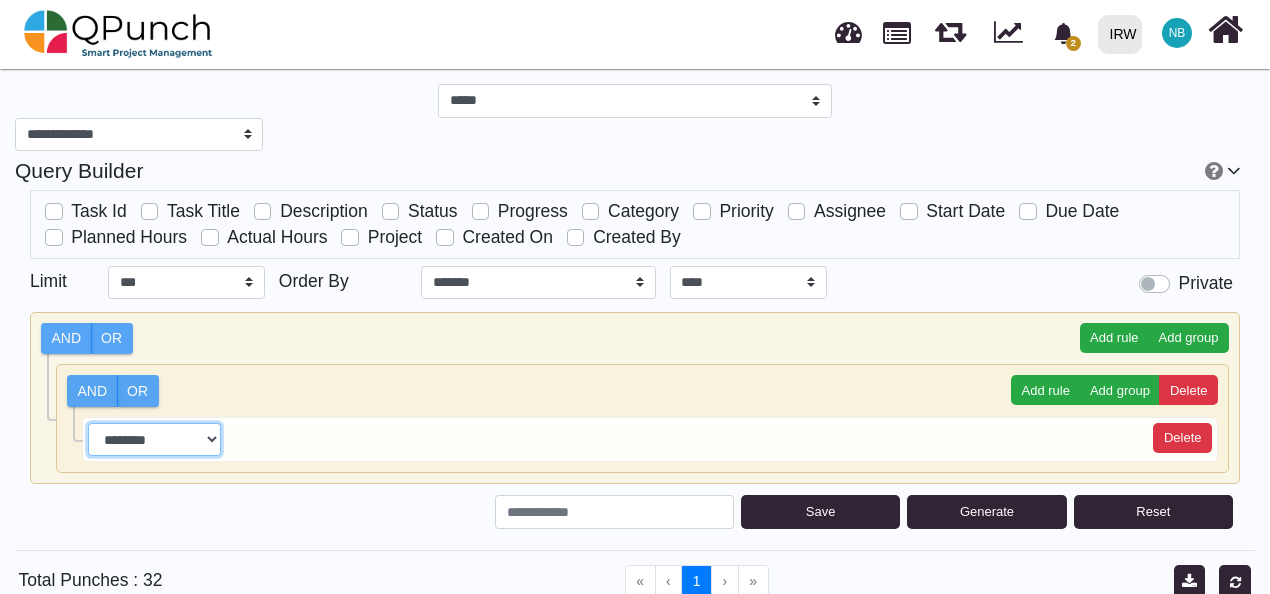 click on "**********" at bounding box center [154, 440] 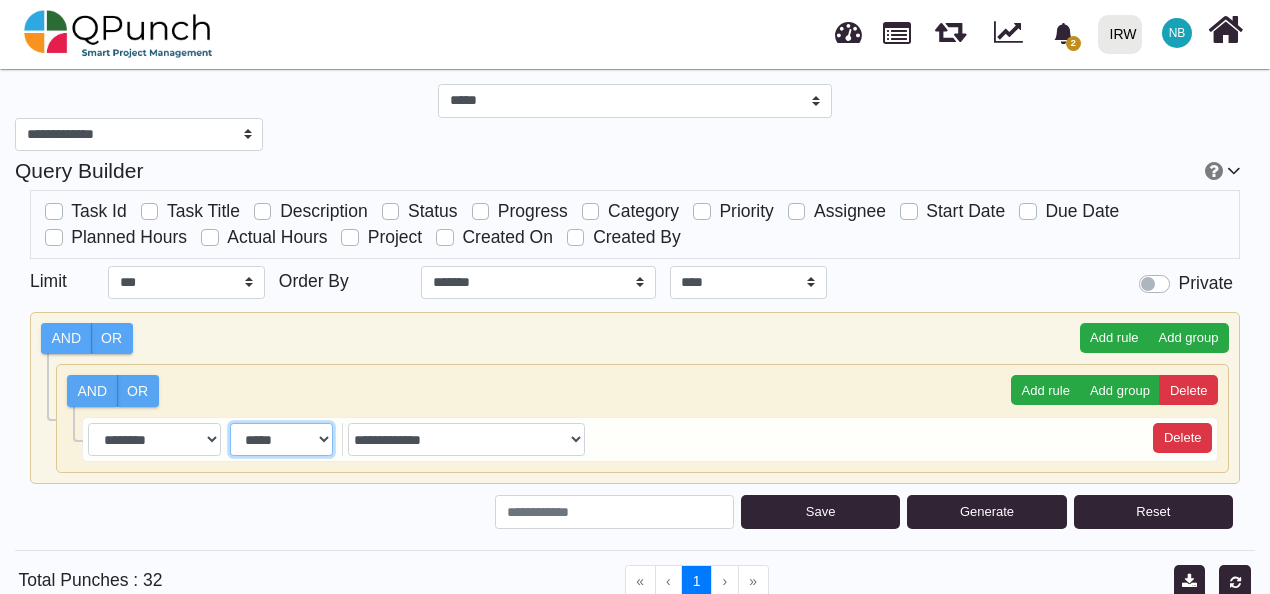 click on "**********" at bounding box center (281, 440) 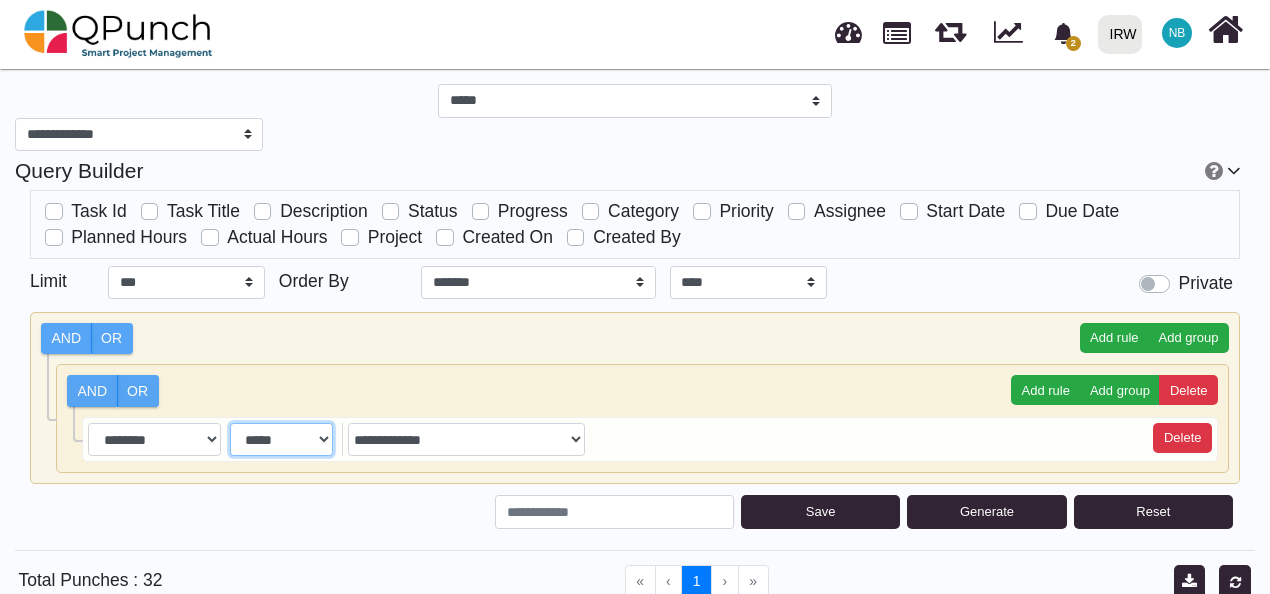 click on "**********" at bounding box center (281, 440) 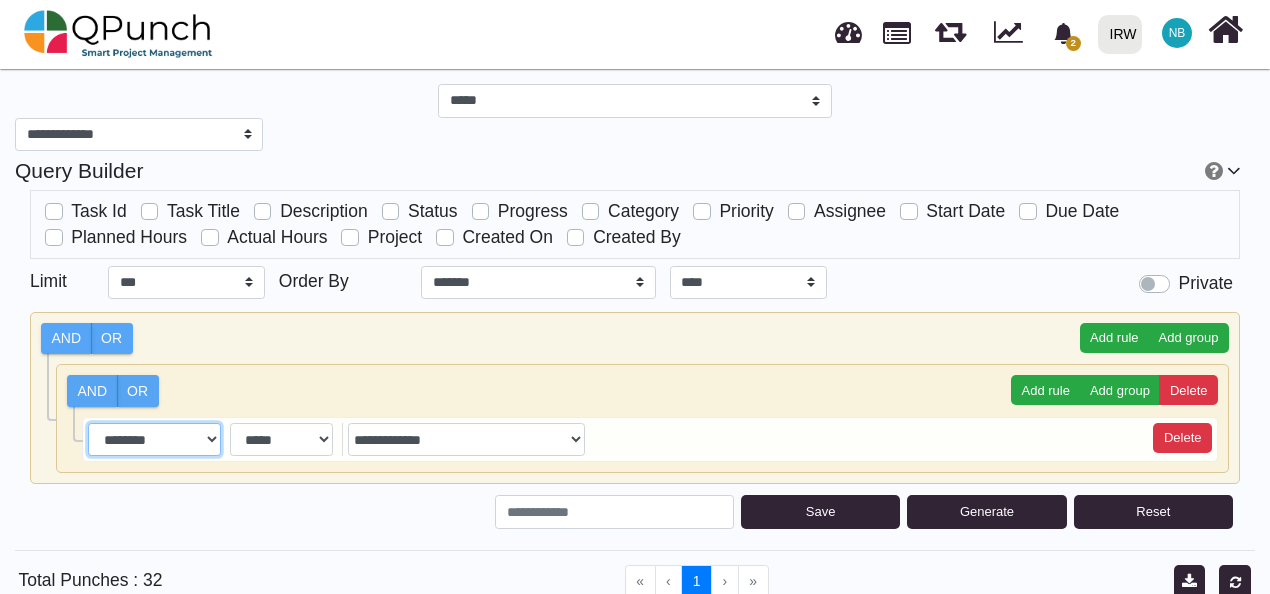 click on "**********" at bounding box center (154, 440) 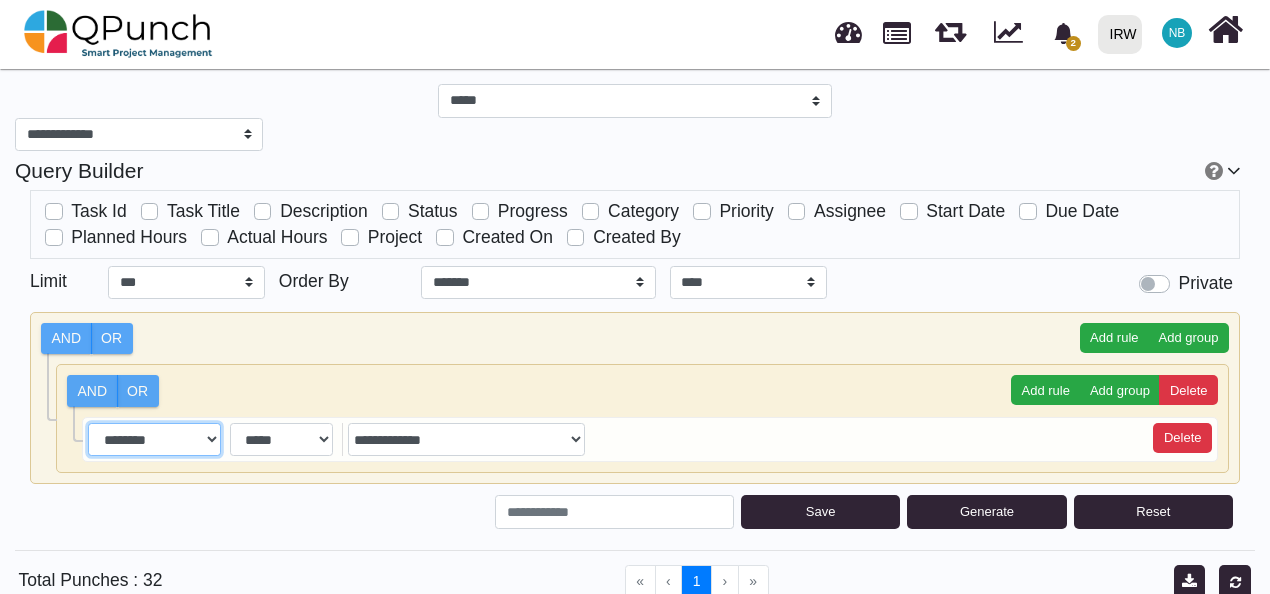 select on "**********" 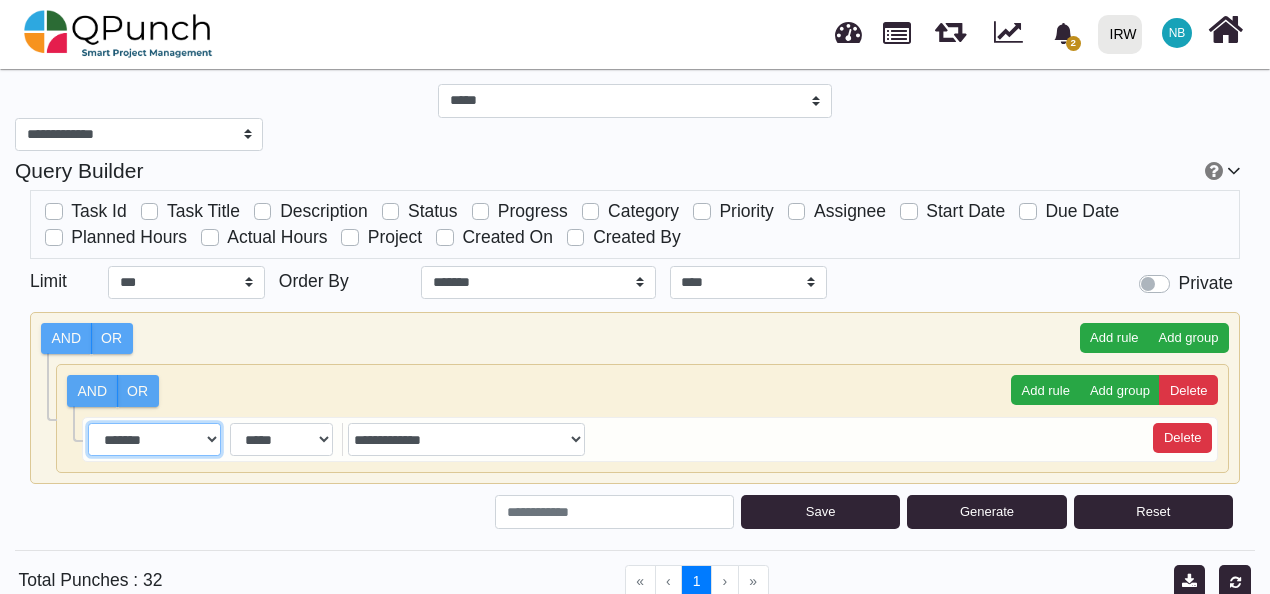 click on "**********" at bounding box center (154, 440) 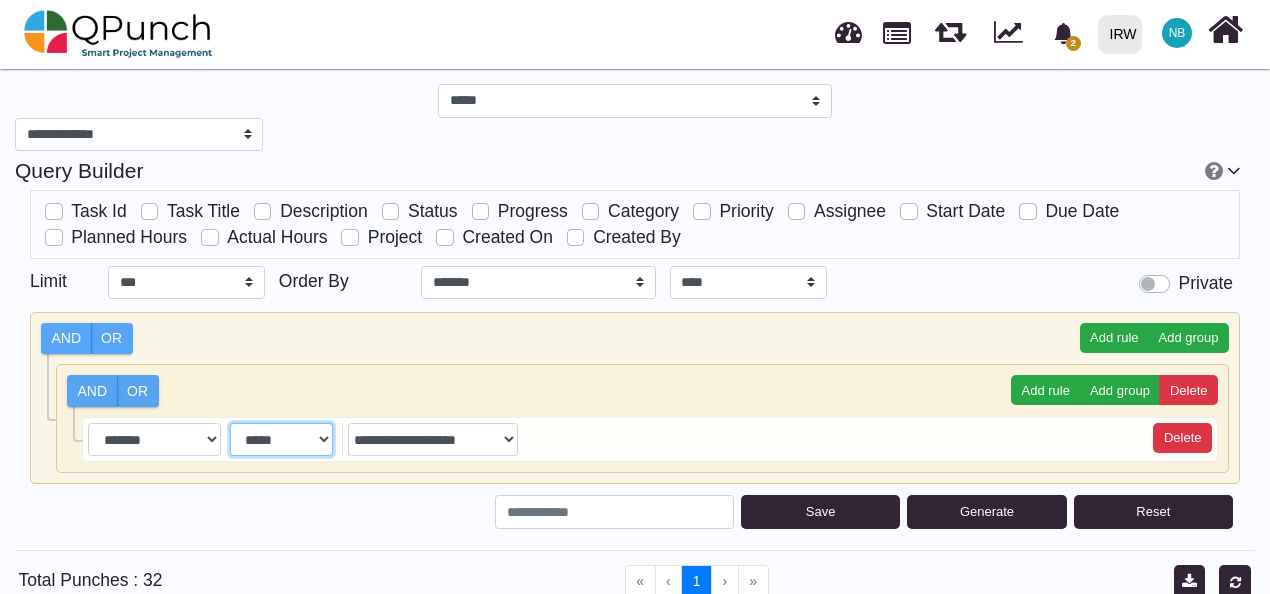 click on "**********" at bounding box center [281, 440] 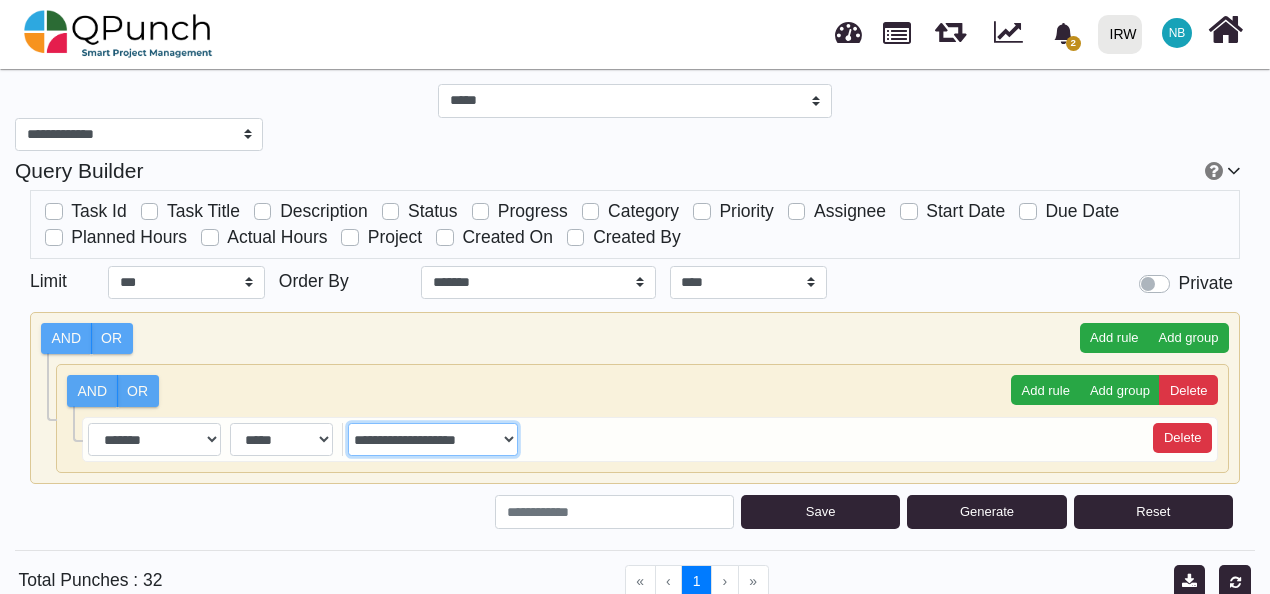 click on "**********" at bounding box center [433, 440] 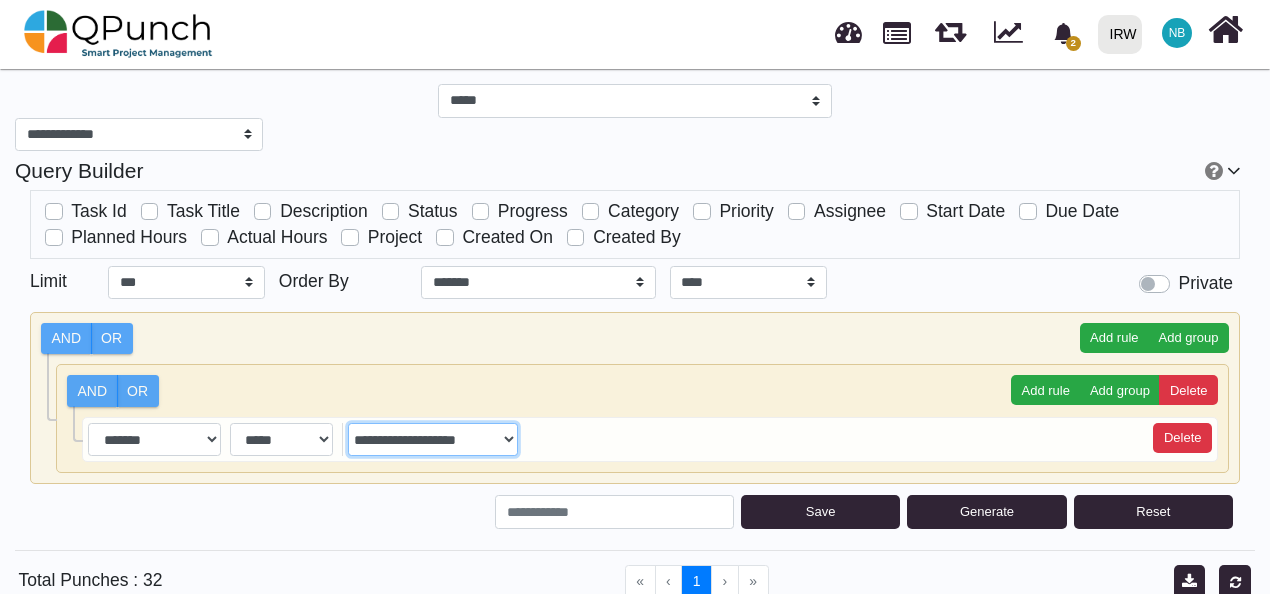 select on "****" 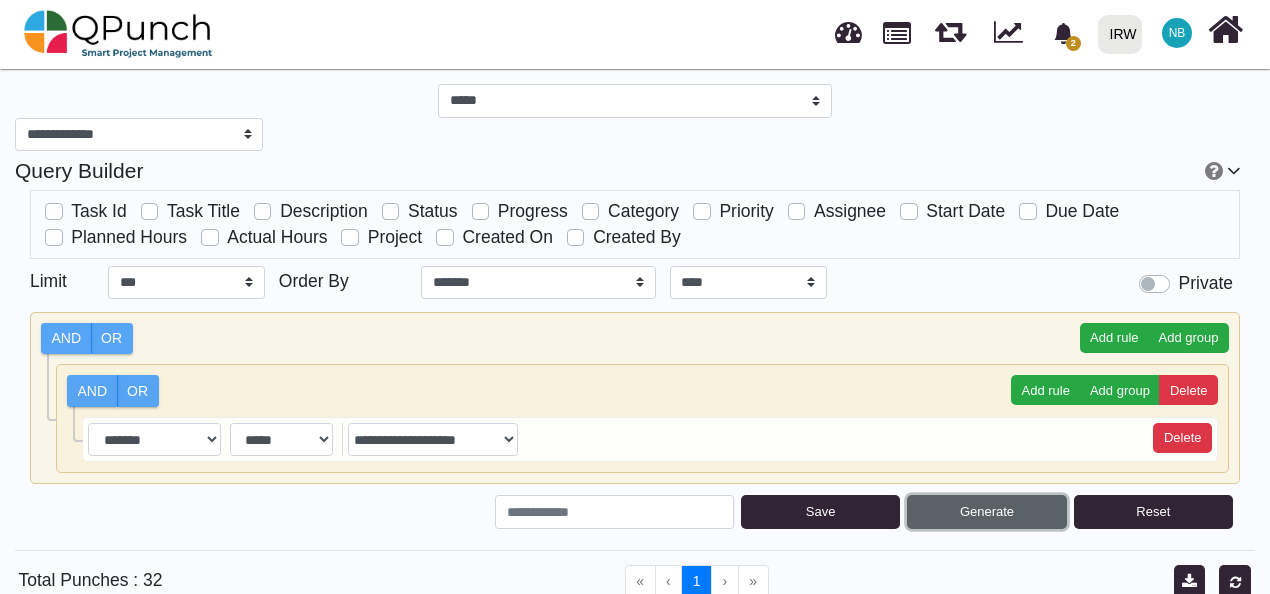 click on "Generate" at bounding box center (986, 512) 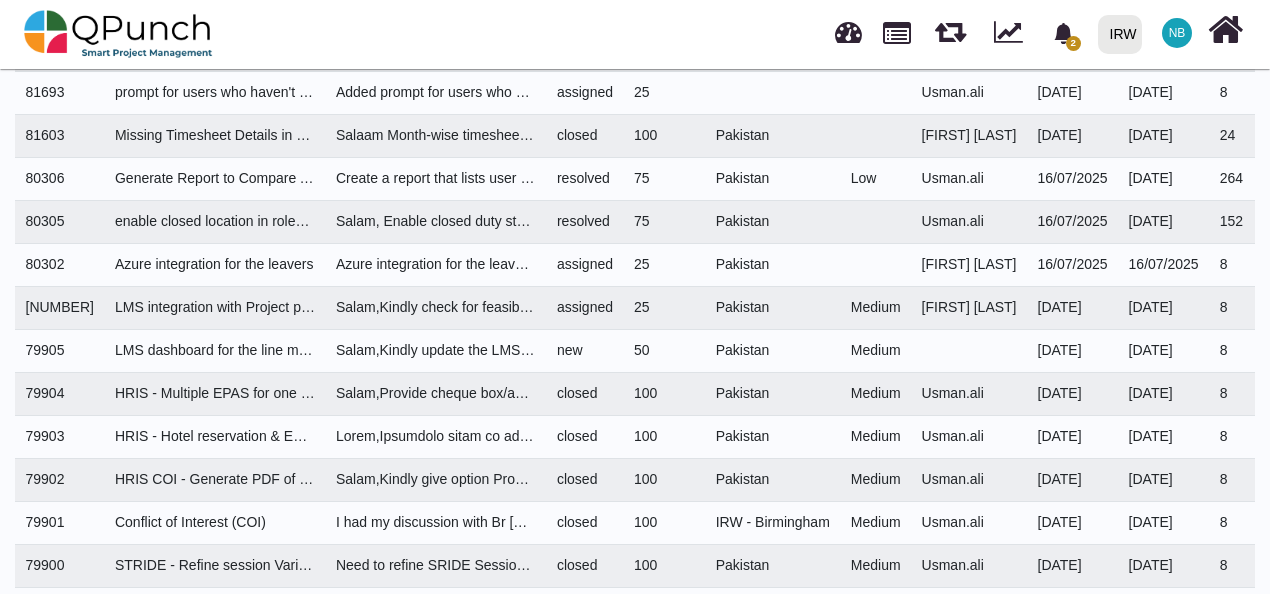 scroll, scrollTop: 639, scrollLeft: 0, axis: vertical 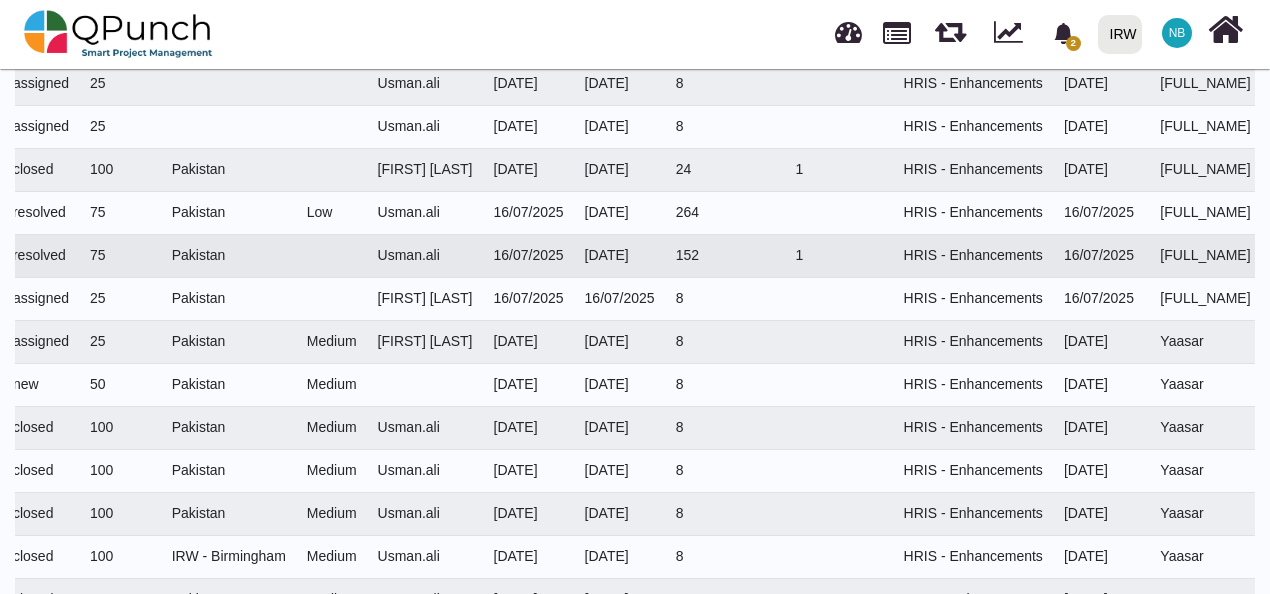 drag, startPoint x: 807, startPoint y: 238, endPoint x: 720, endPoint y: 231, distance: 87.28116 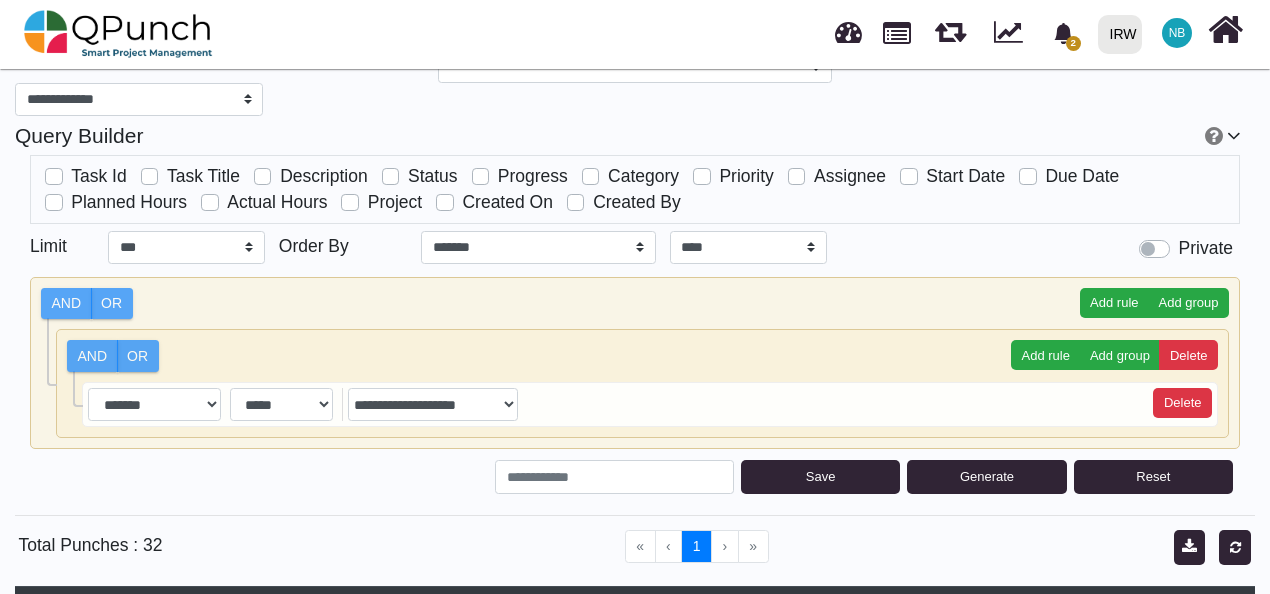 scroll, scrollTop: 0, scrollLeft: 0, axis: both 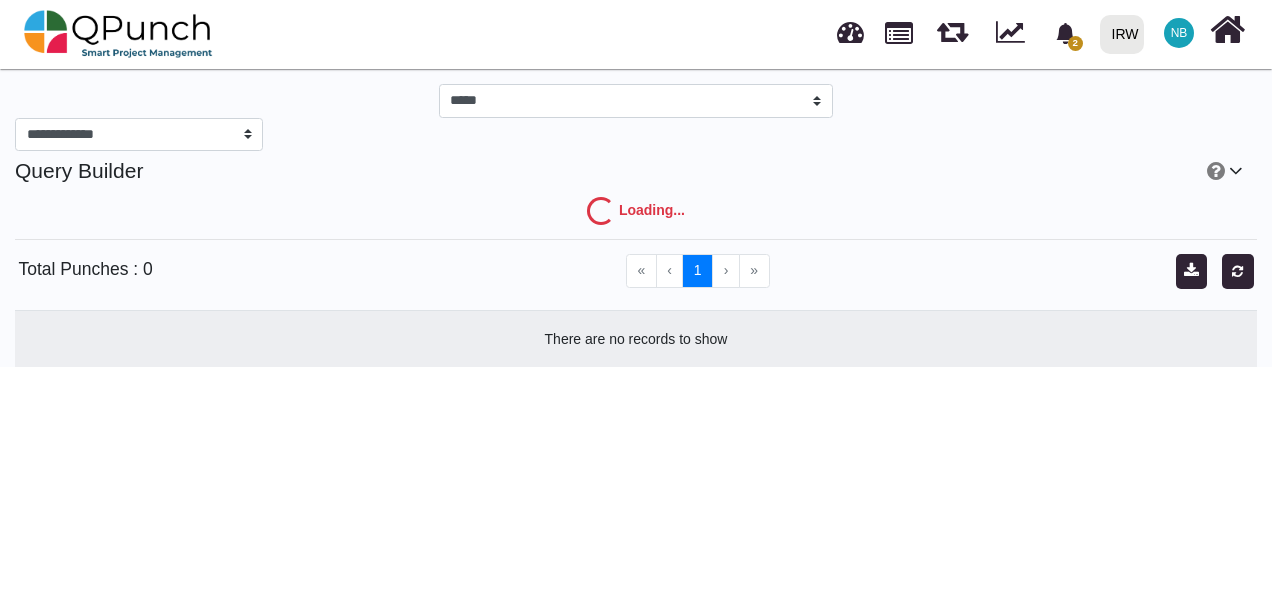 select on "***" 